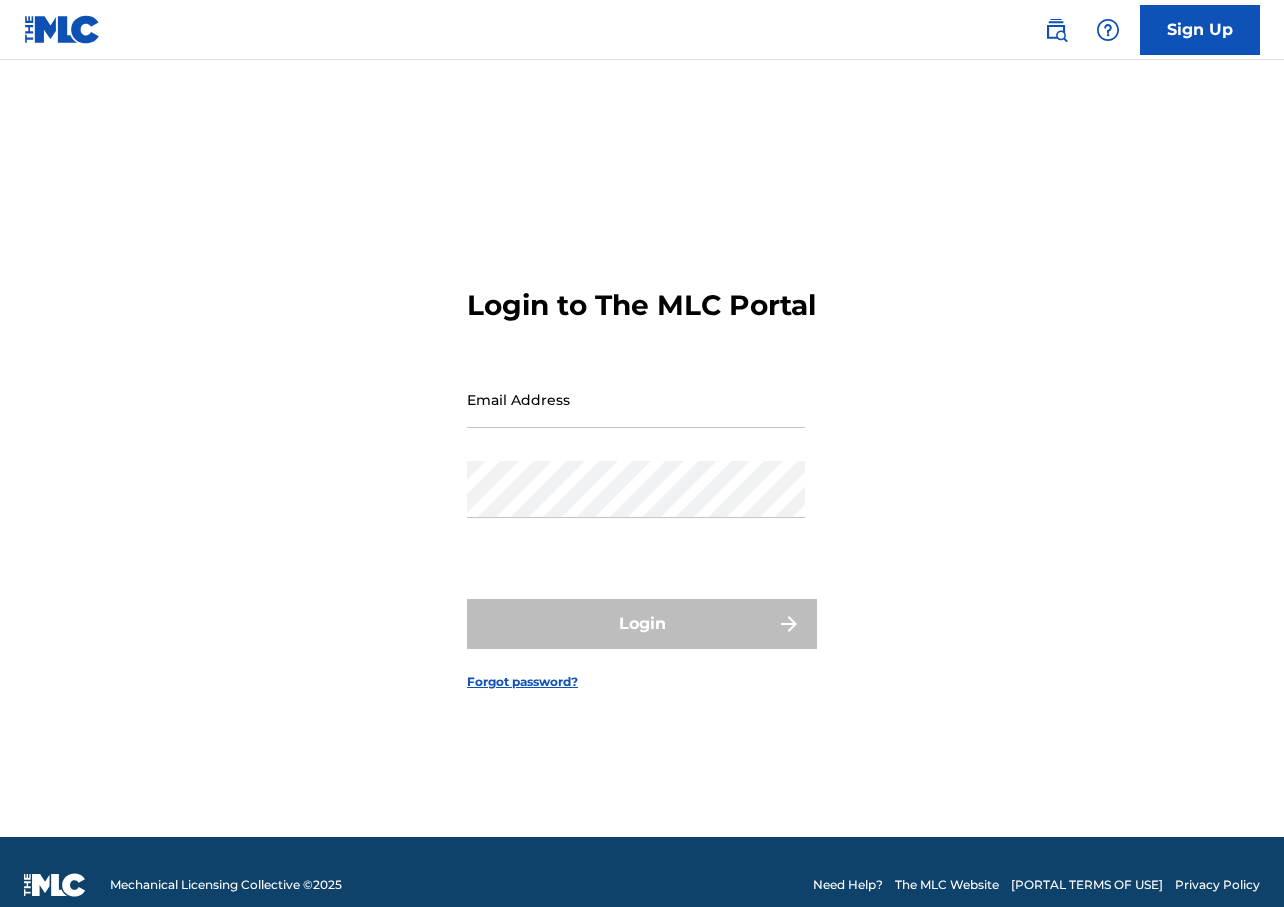 scroll, scrollTop: 0, scrollLeft: 0, axis: both 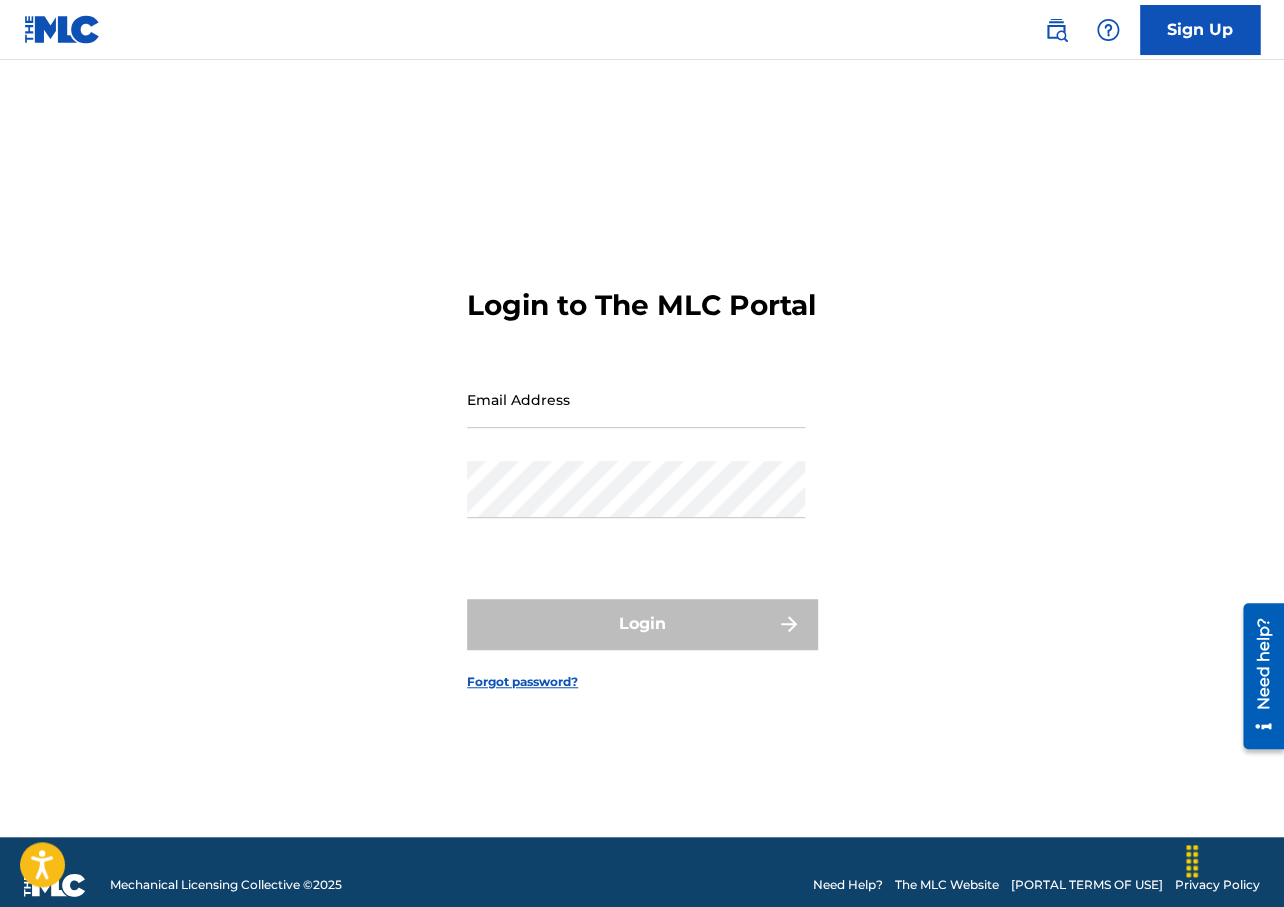 click on "Email Address" at bounding box center (636, 399) 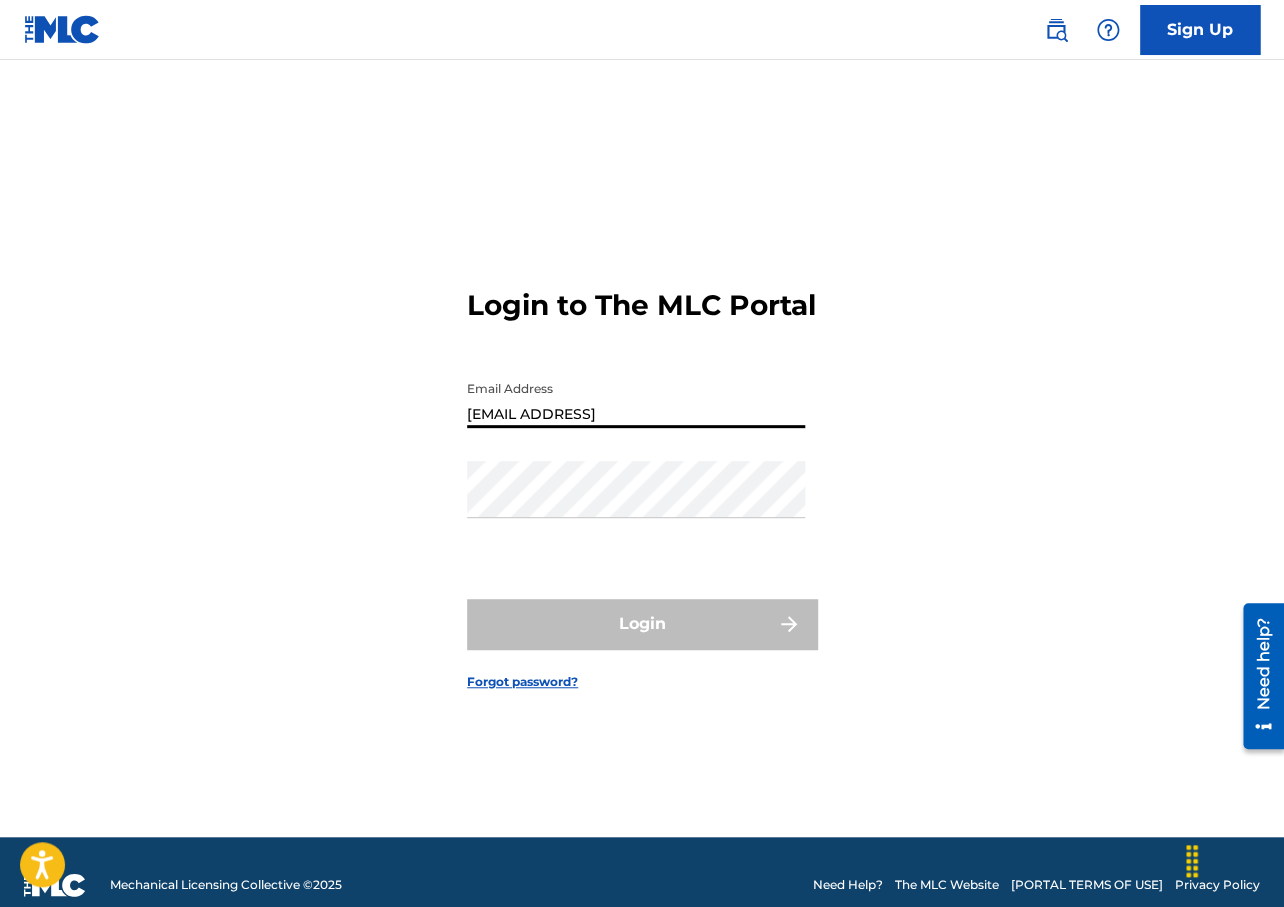 type on "[EMAIL ADDRESS]" 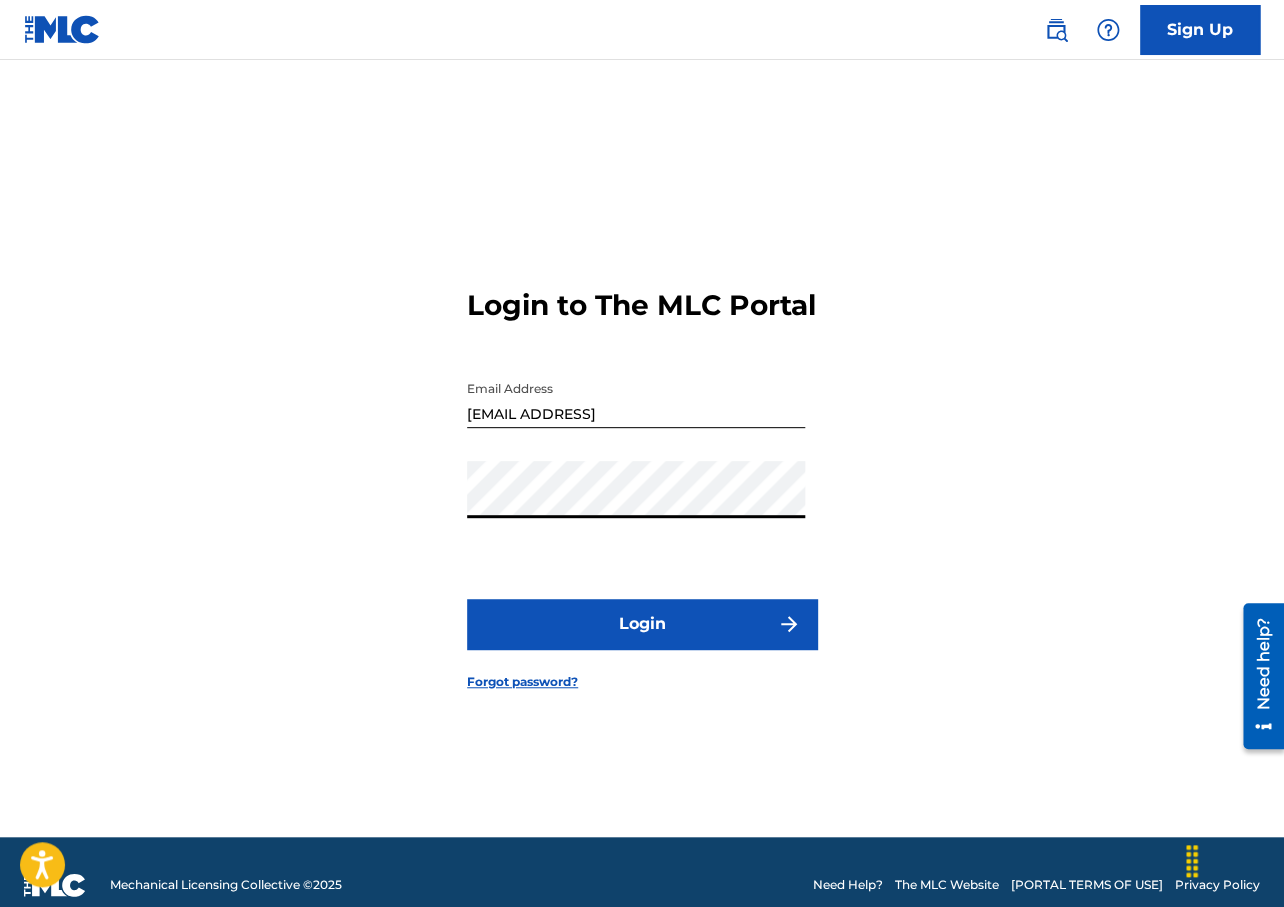 click on "Login" at bounding box center (642, 624) 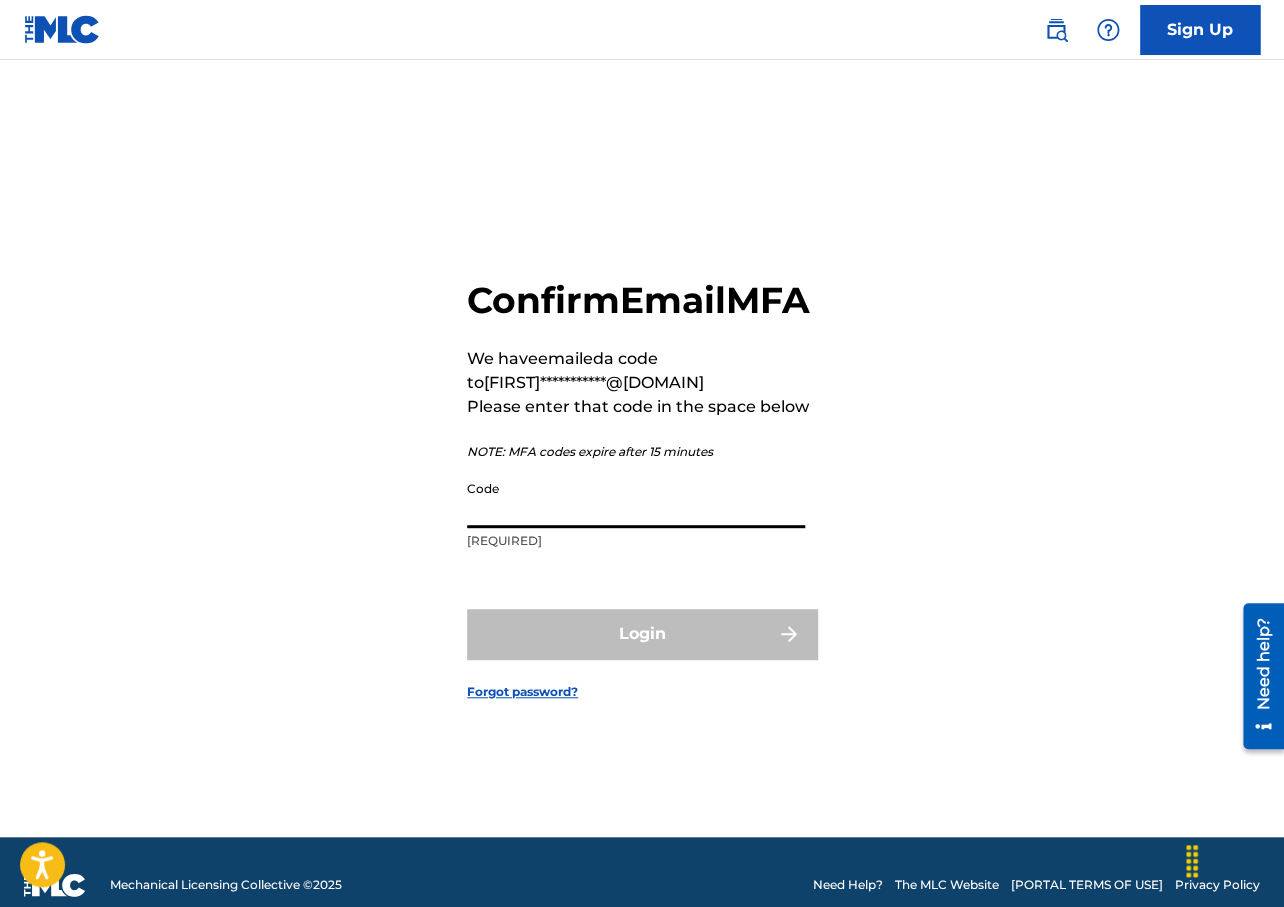 click on "Code" at bounding box center [636, 499] 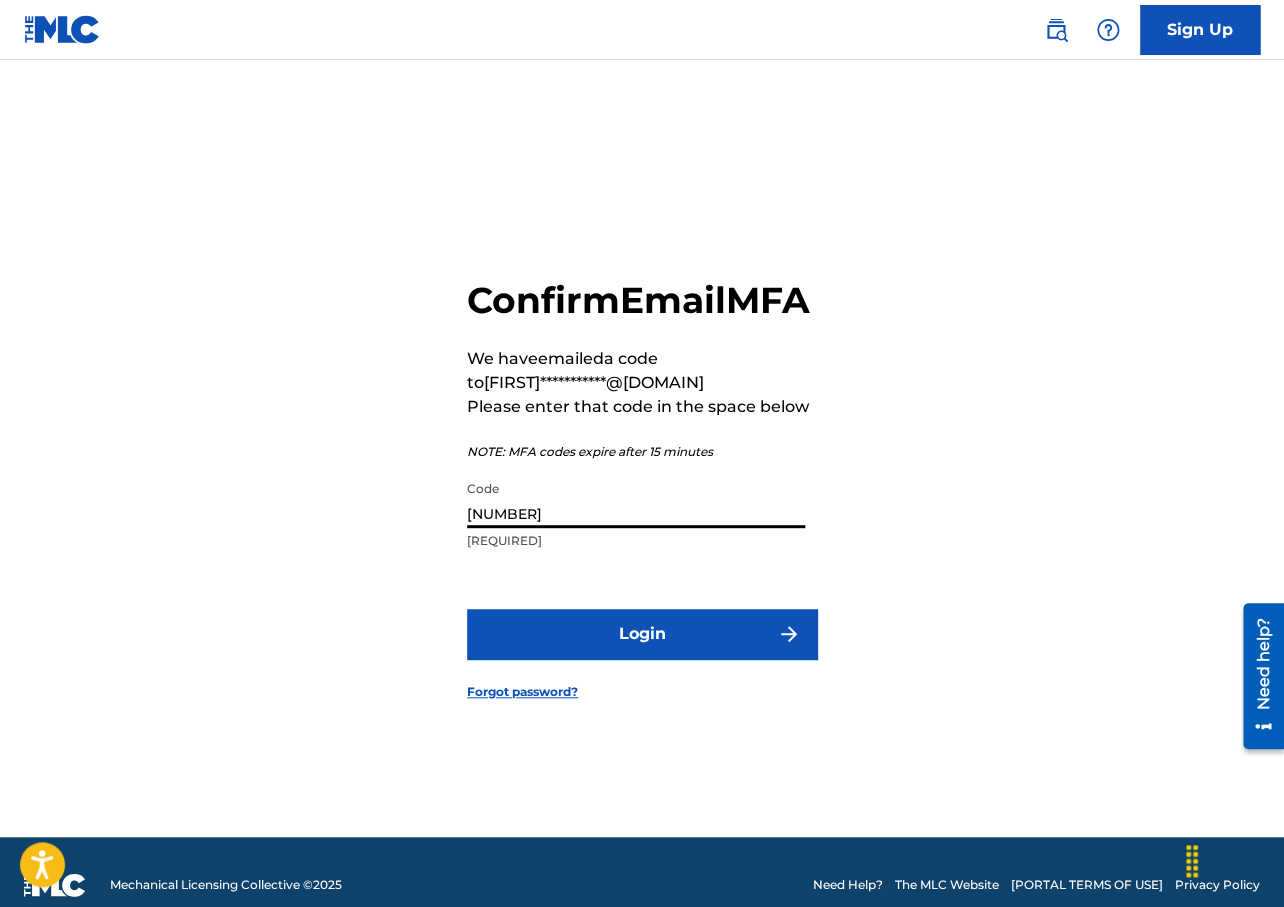 type on "[NUMBER]" 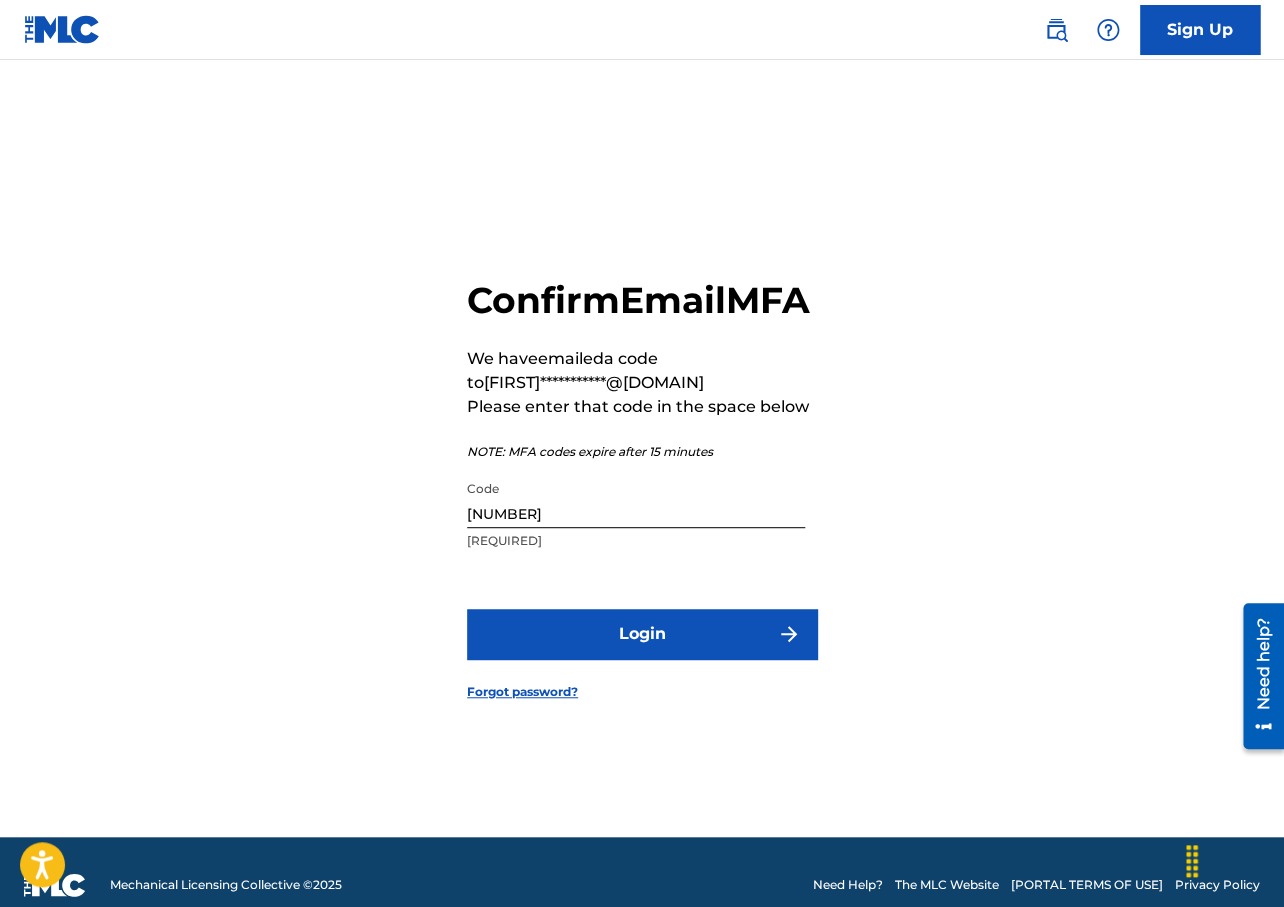 click on "Login" at bounding box center [642, 634] 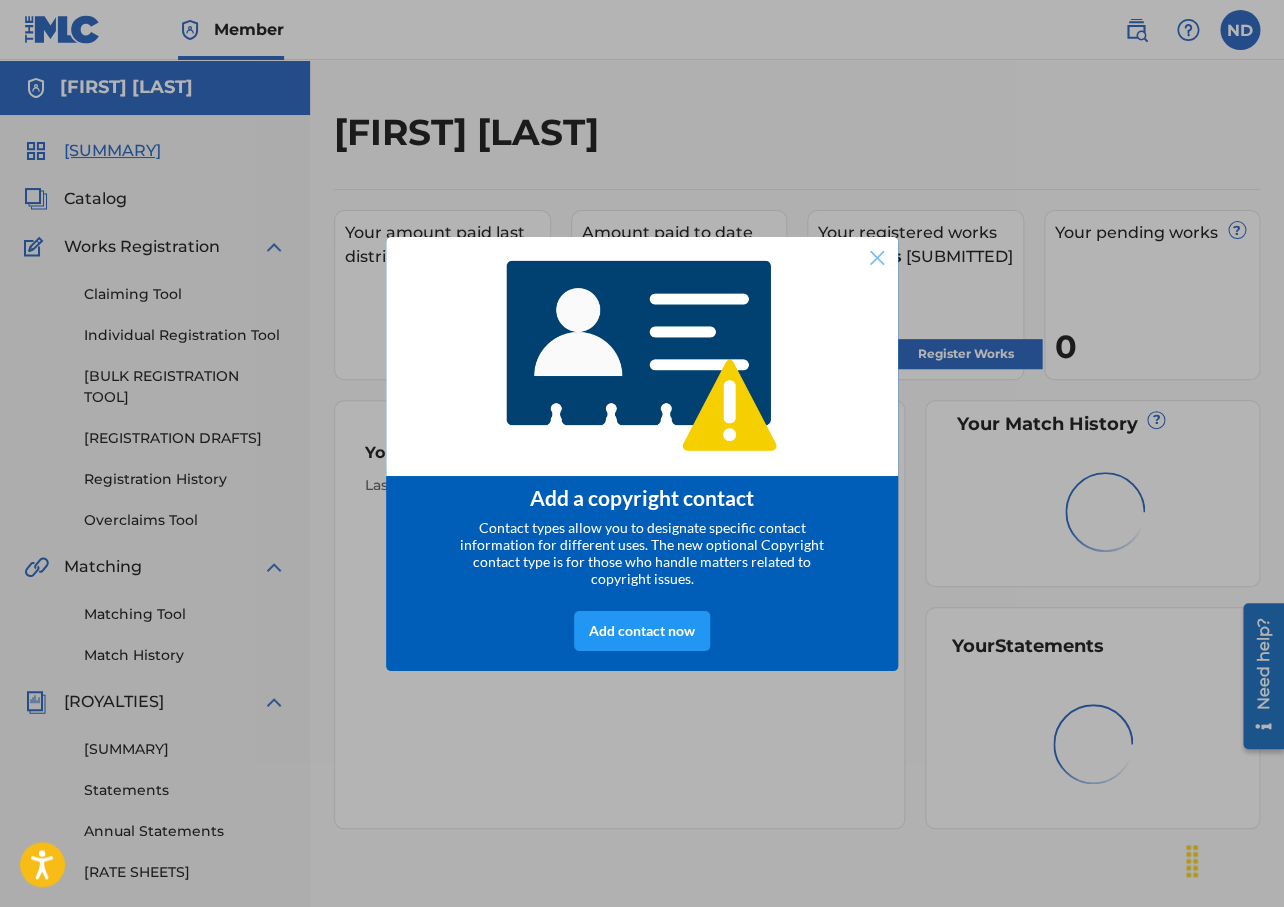 scroll, scrollTop: 0, scrollLeft: 0, axis: both 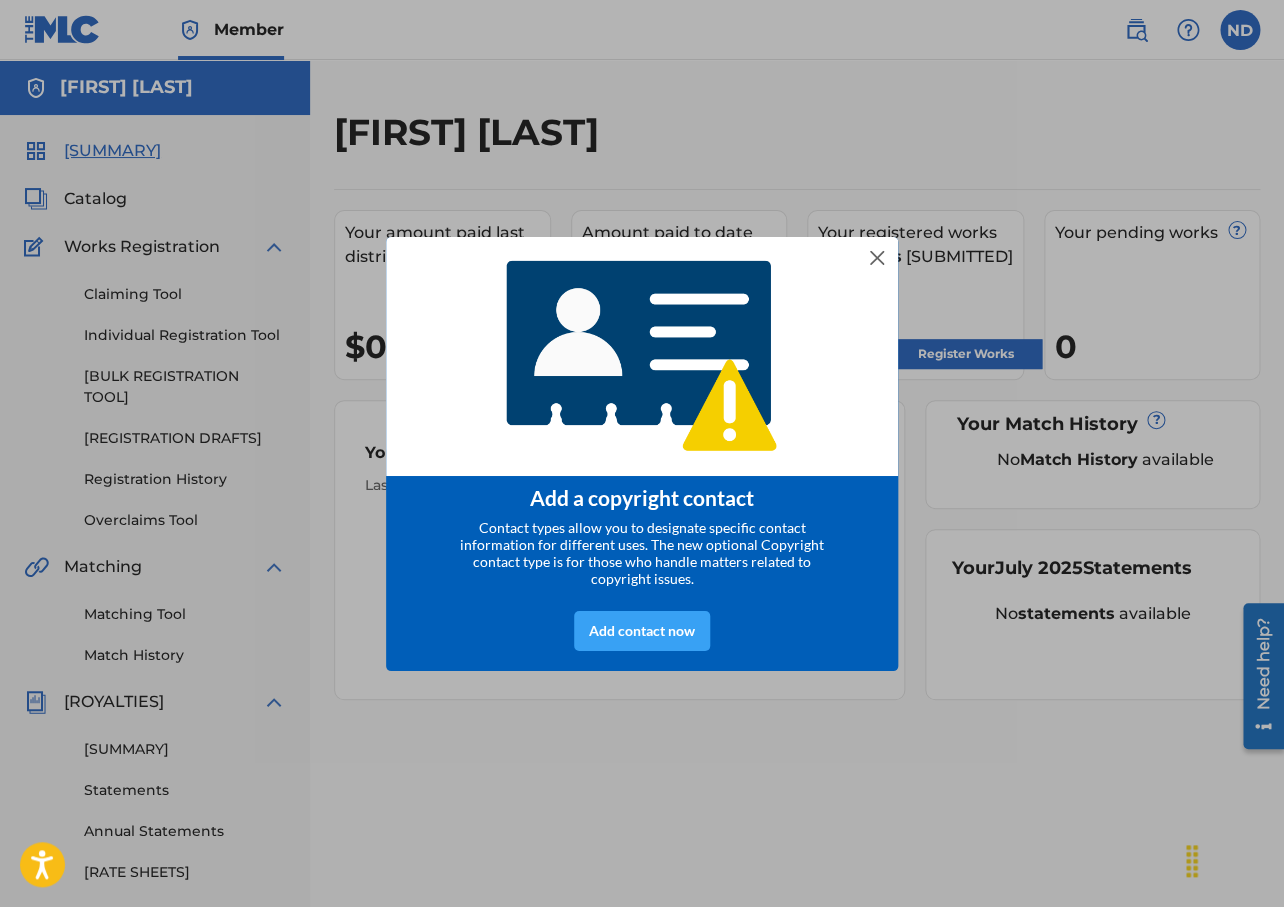 click on "Add contact now" at bounding box center [642, 631] 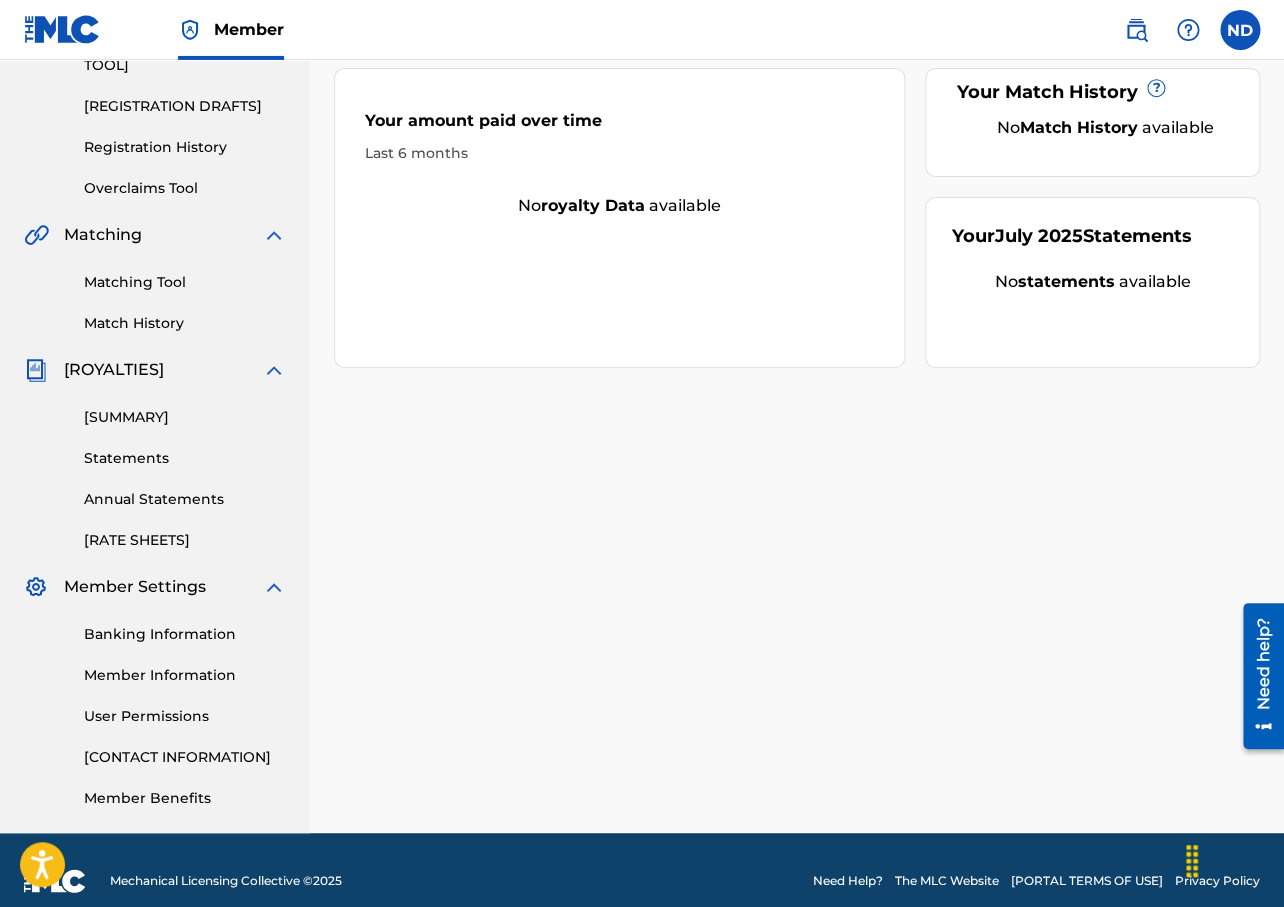 scroll, scrollTop: 333, scrollLeft: 0, axis: vertical 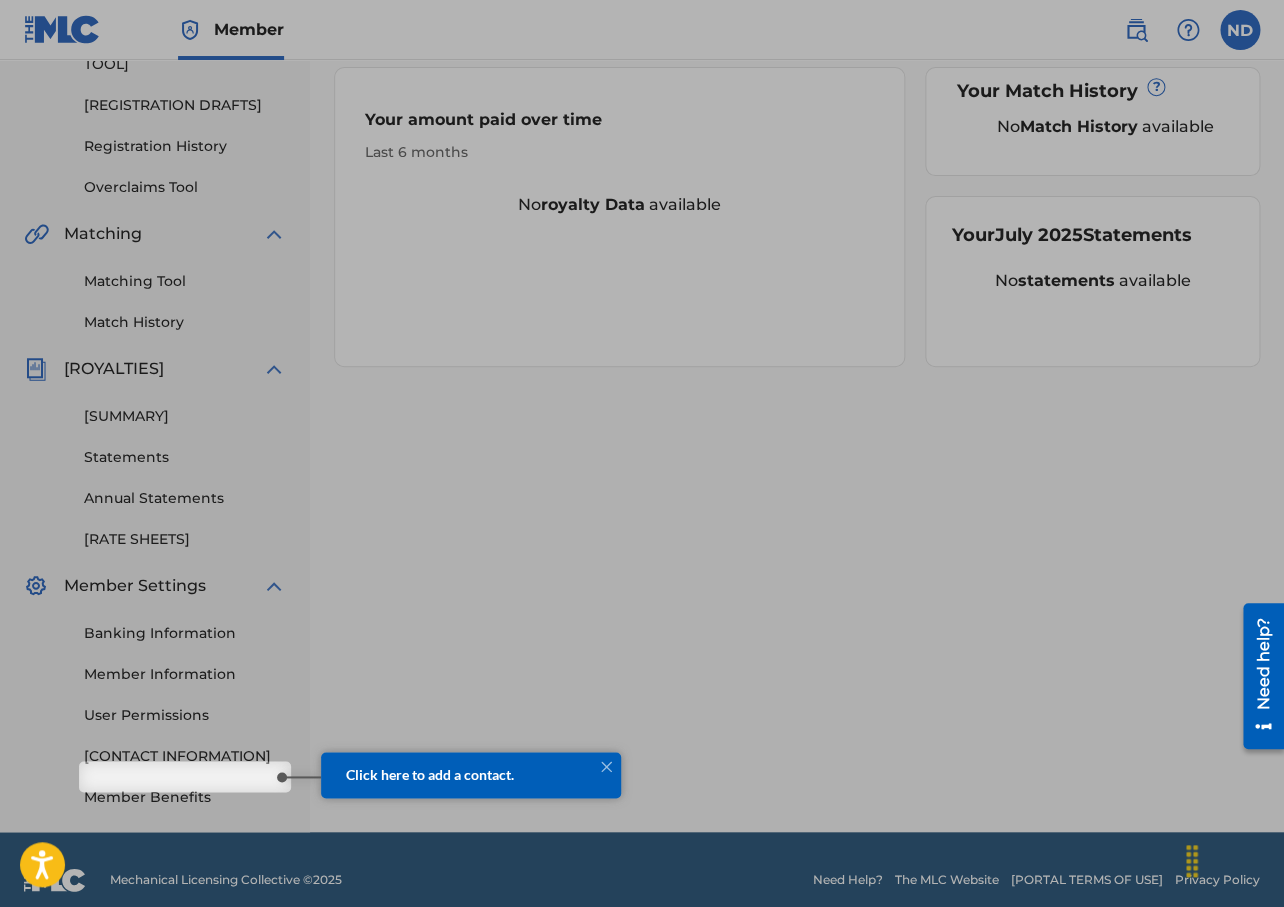 click at bounding box center [642, 214] 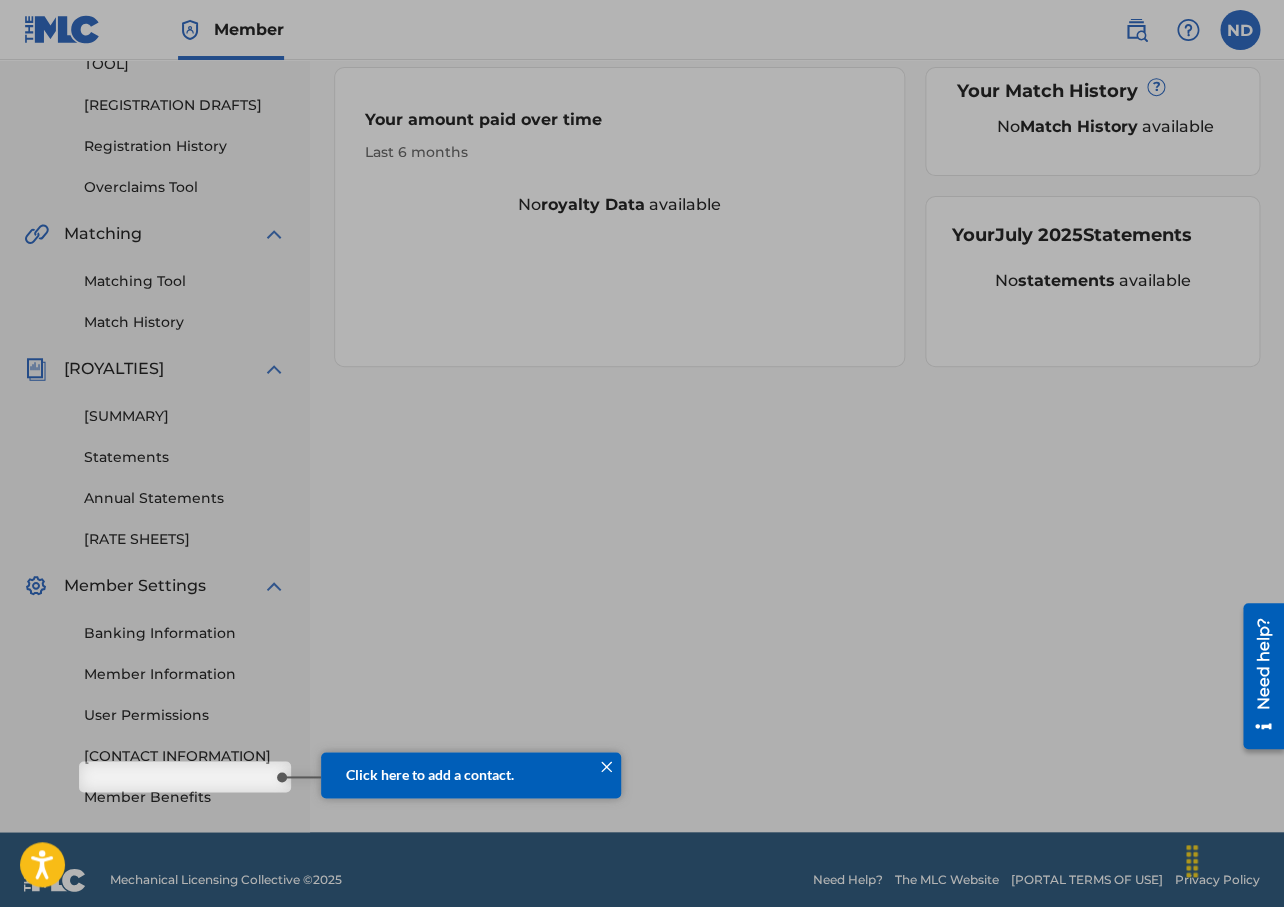 click at bounding box center (606, 766) 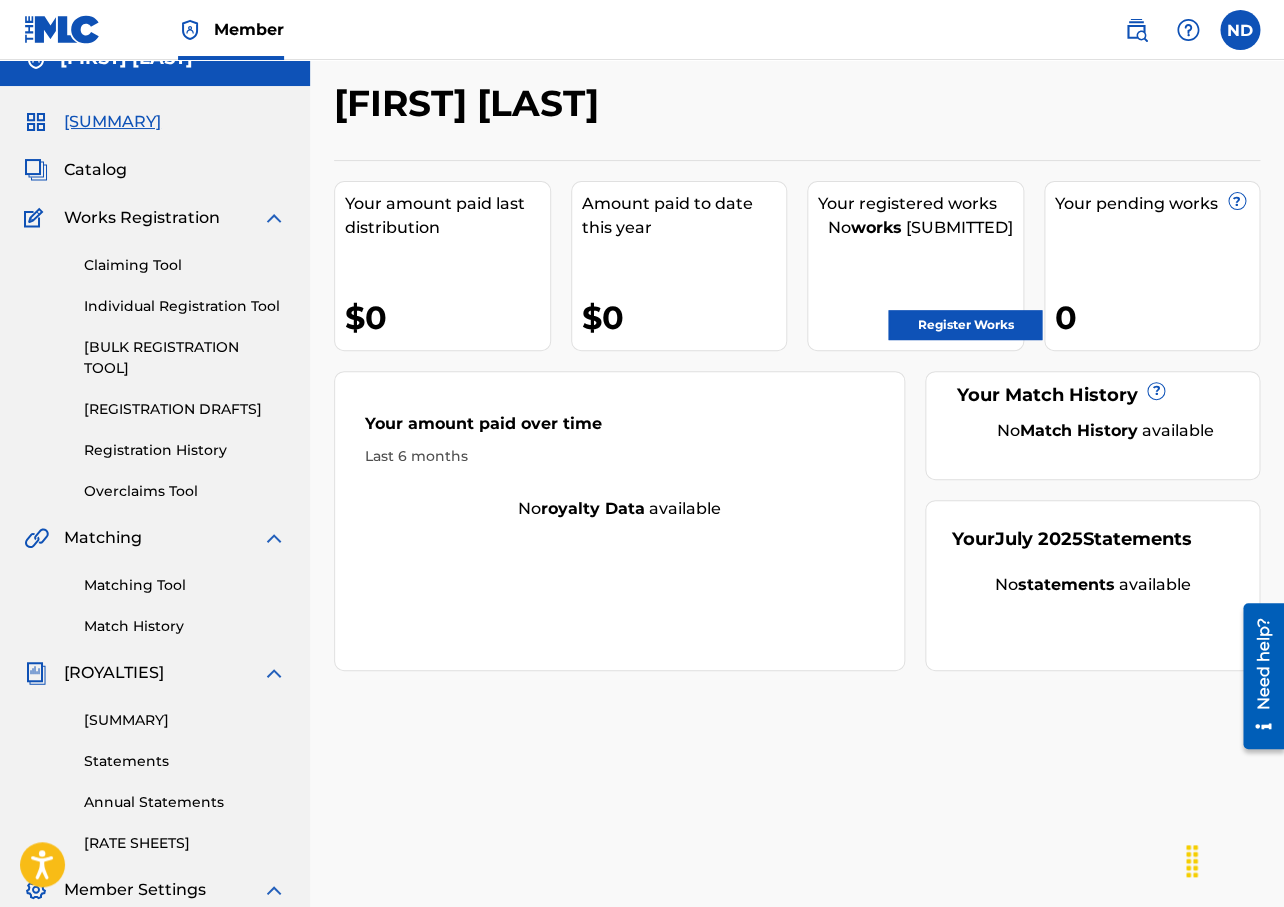 scroll, scrollTop: 0, scrollLeft: 0, axis: both 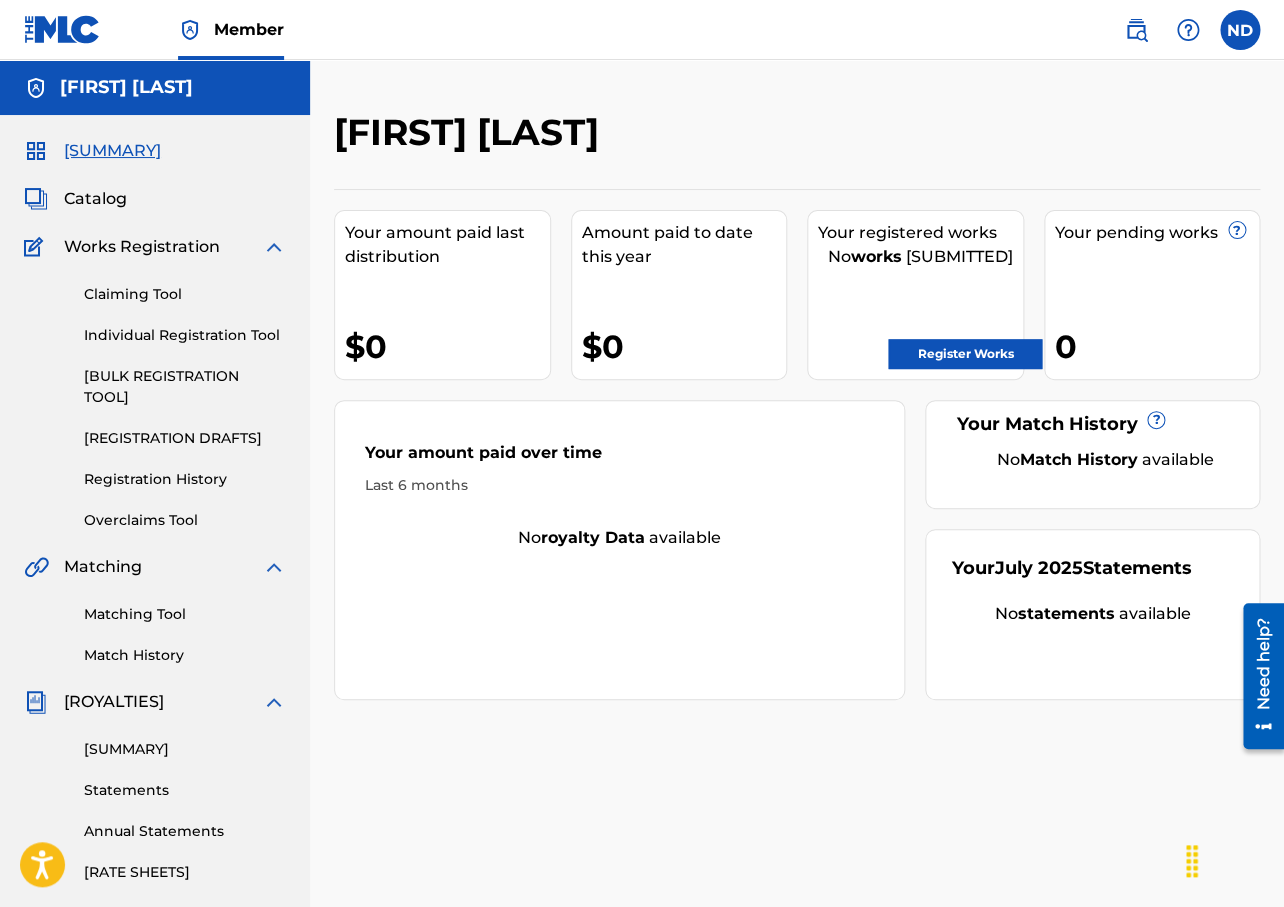 click on "Claiming Tool" at bounding box center [185, 294] 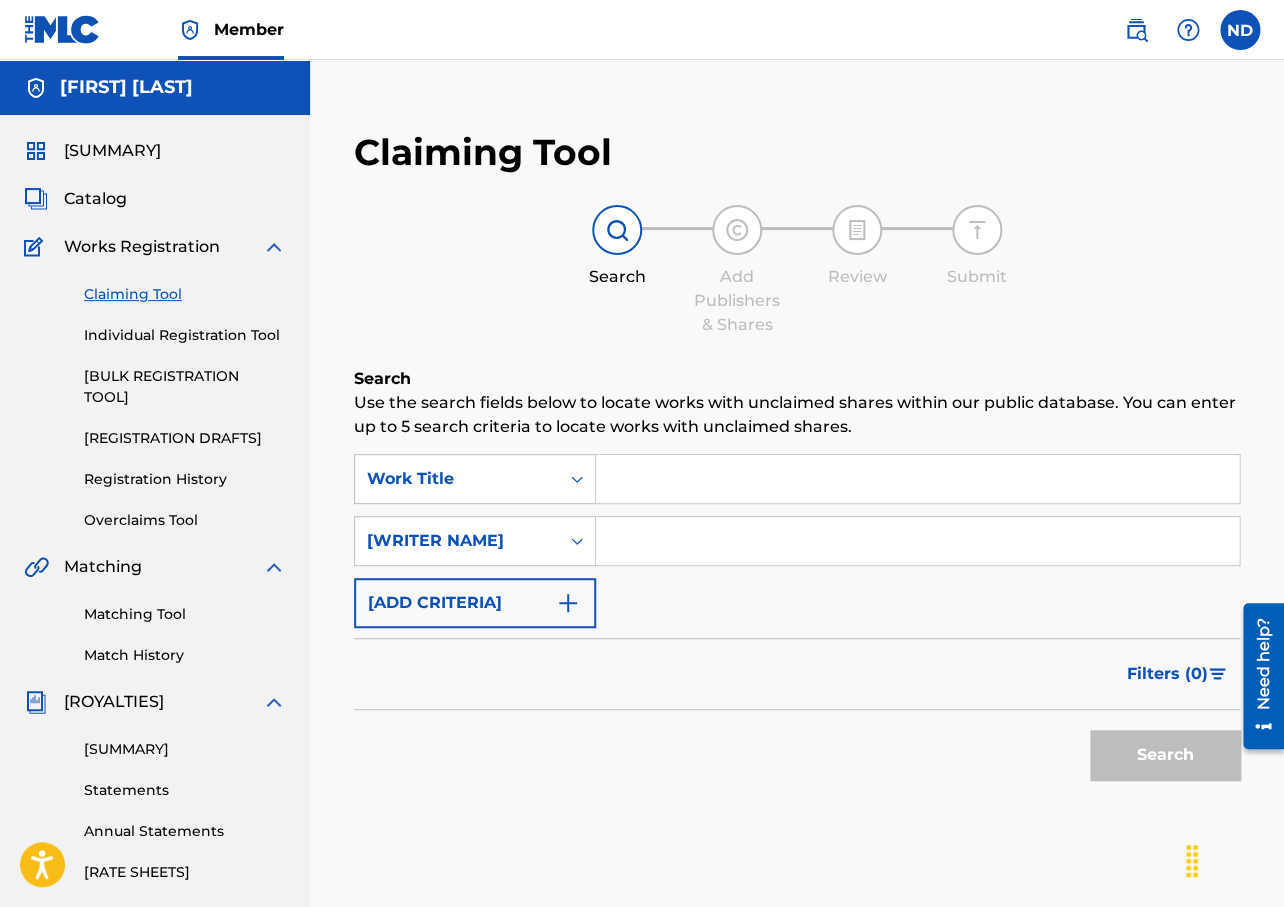 click at bounding box center [917, 479] 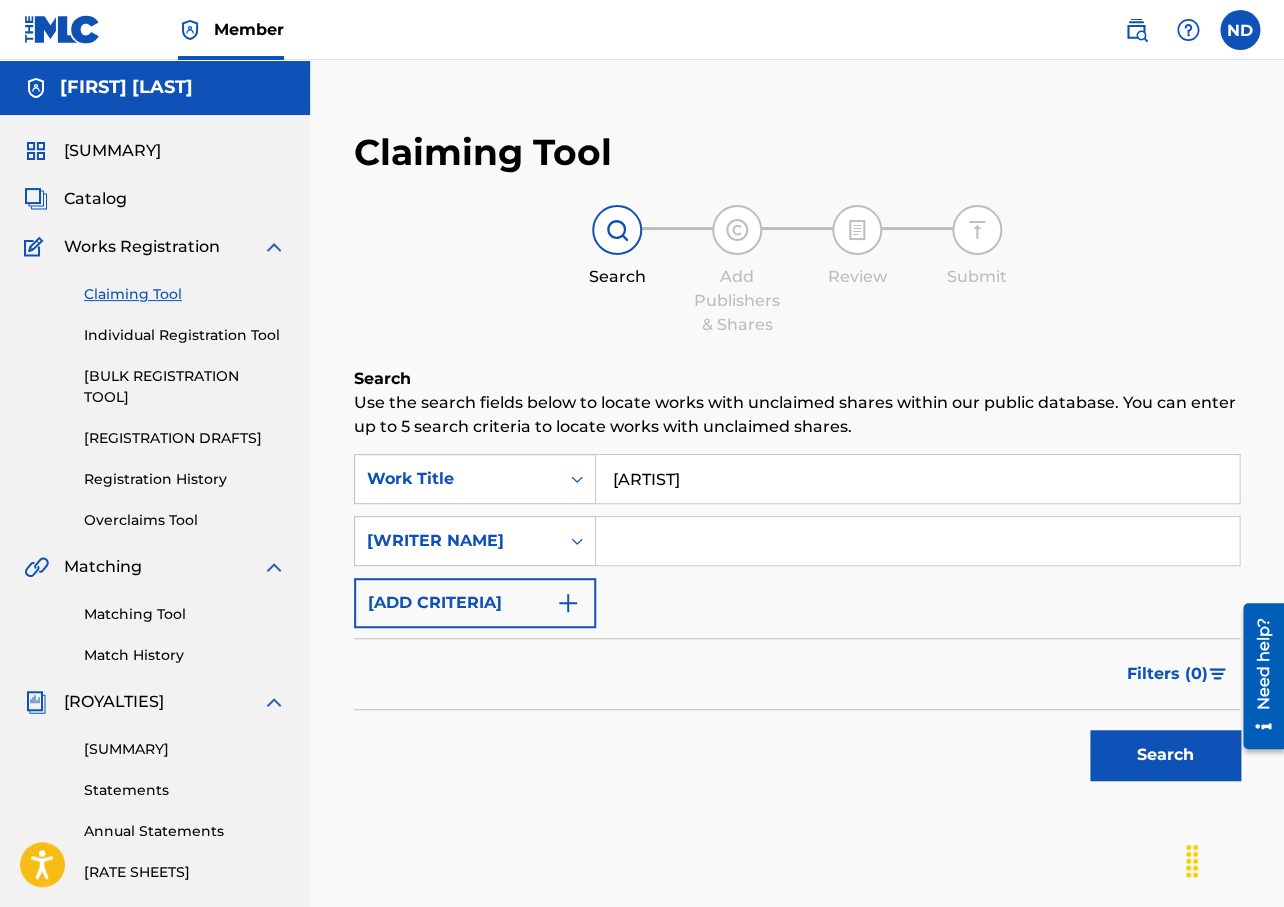 type on "[ARTIST]" 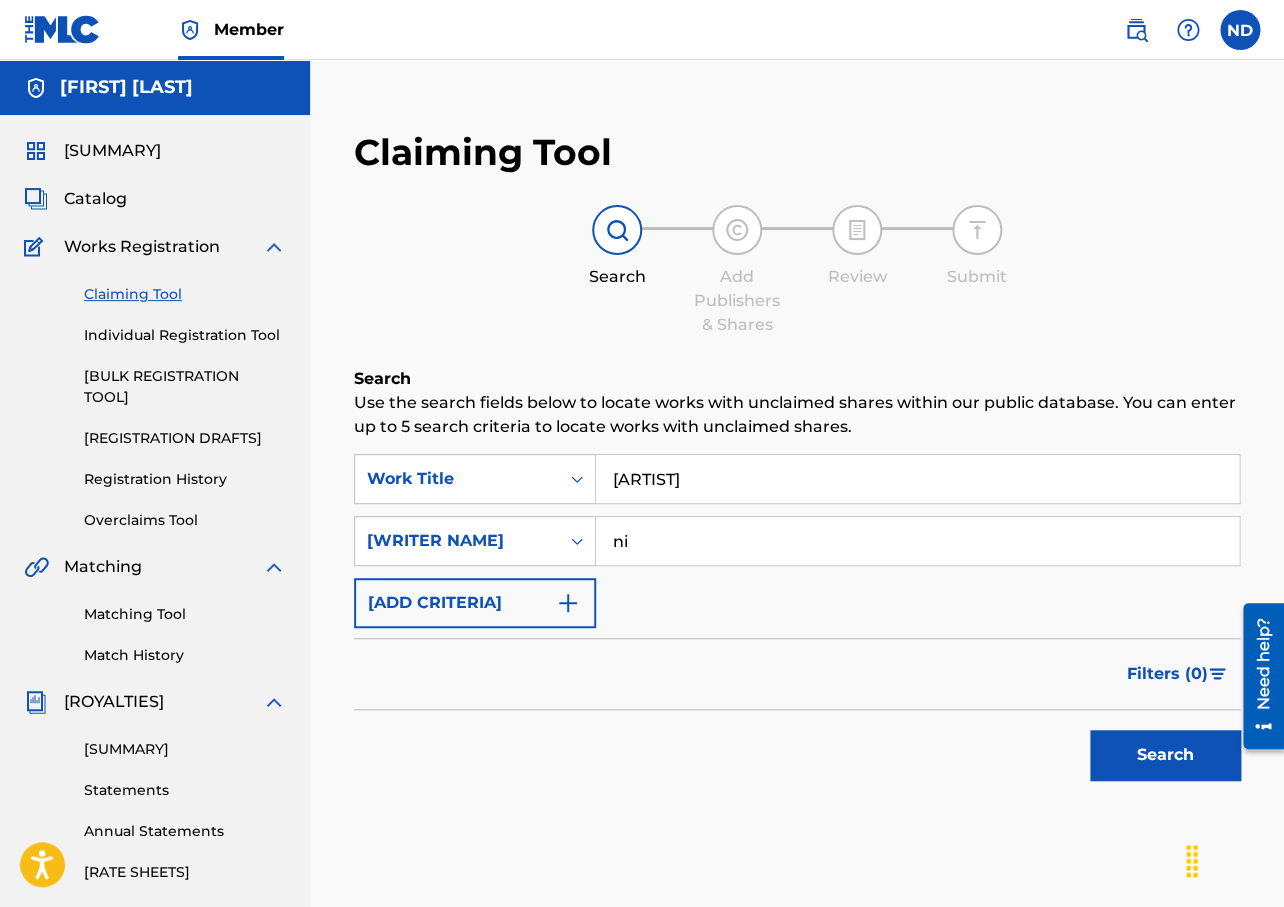type on "n" 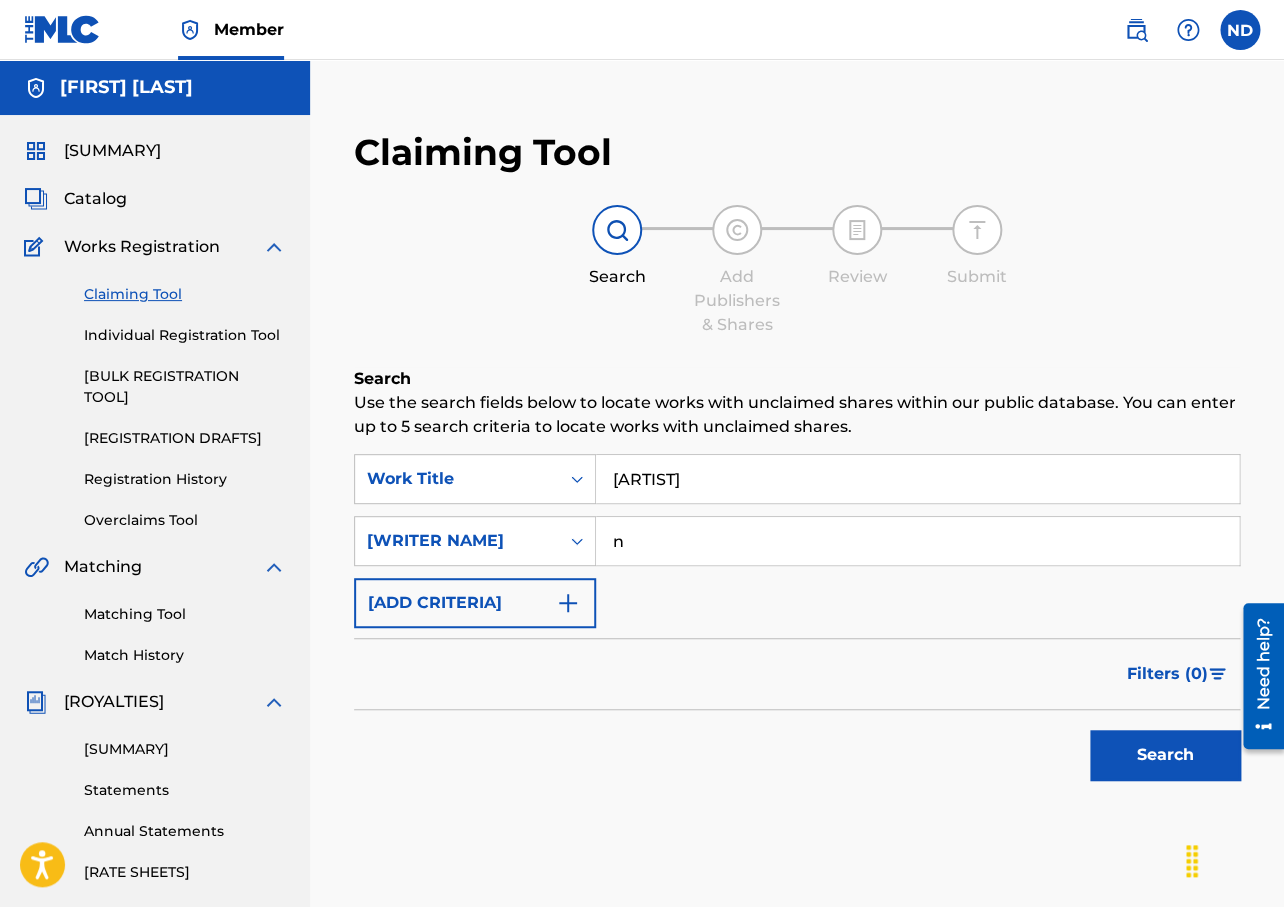 type 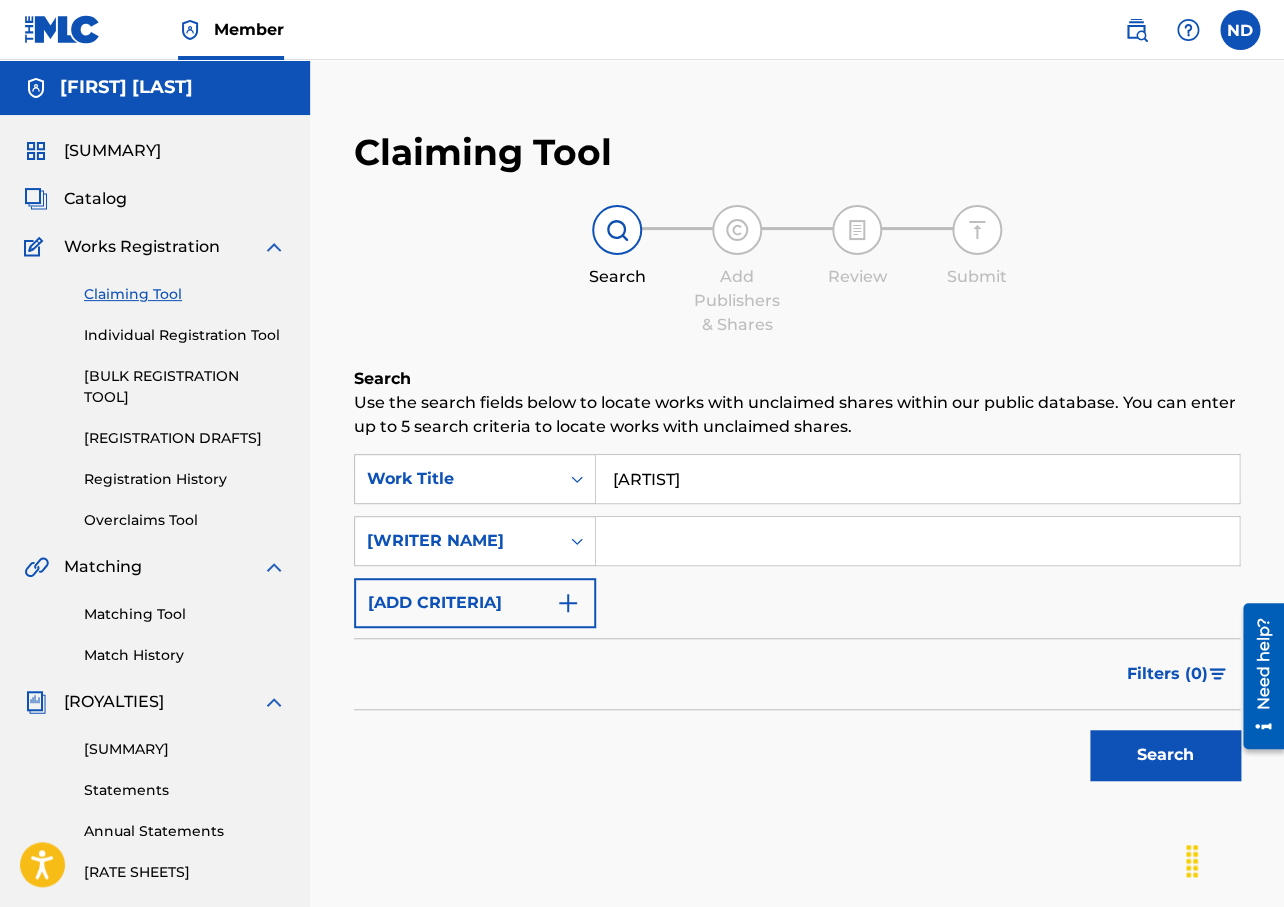 click on "[ARTIST]" at bounding box center (917, 479) 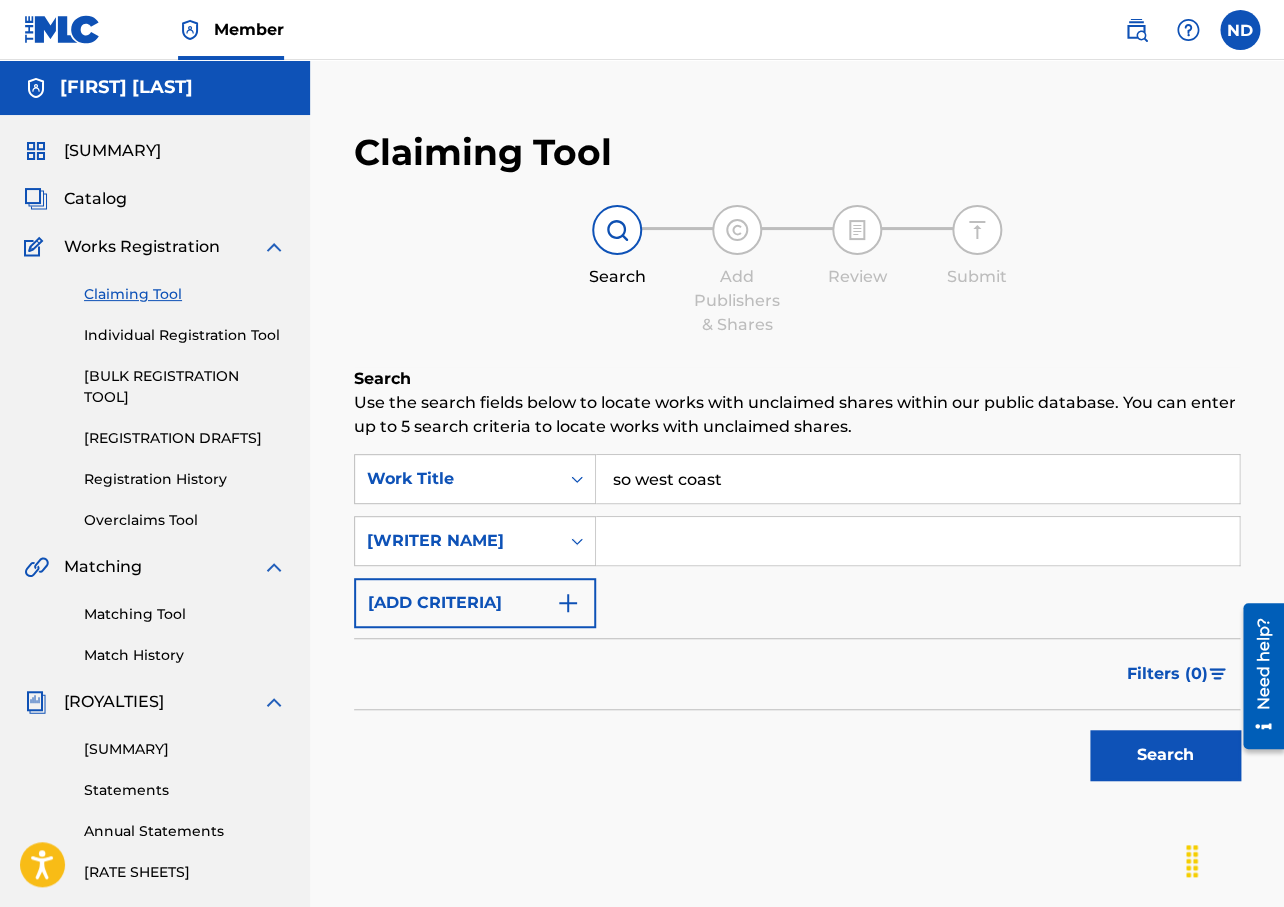 click at bounding box center [917, 541] 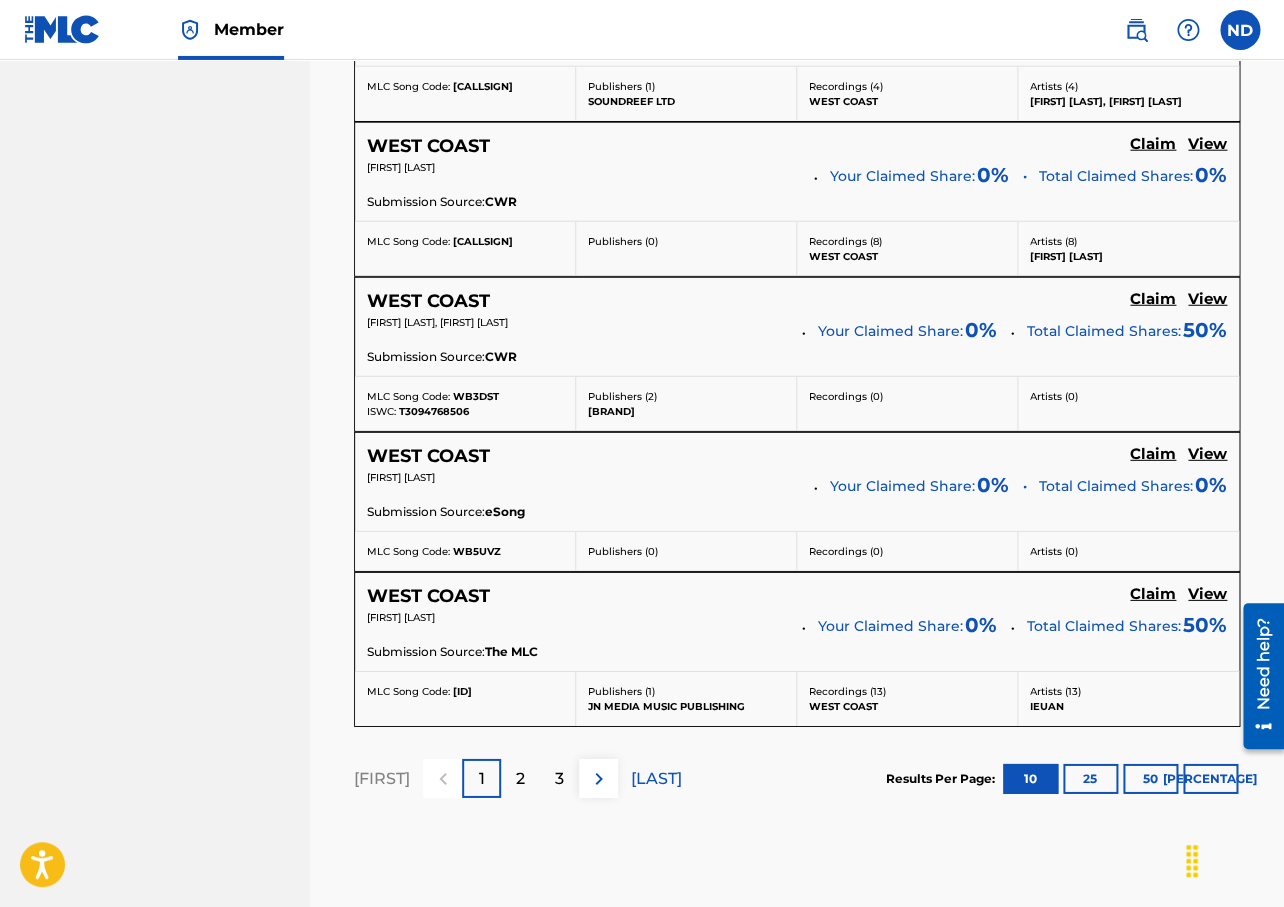 scroll, scrollTop: 1664, scrollLeft: 0, axis: vertical 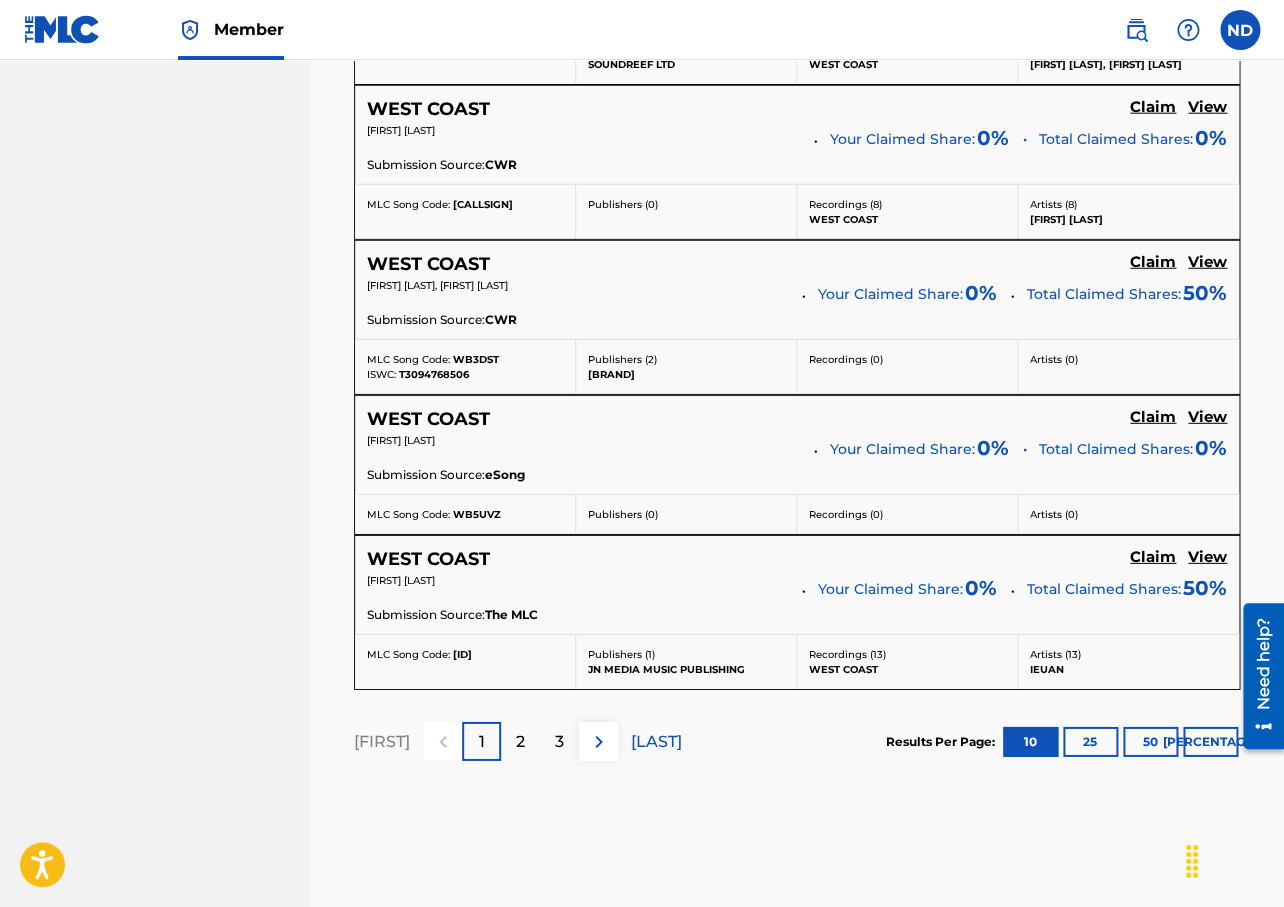 click at bounding box center (598, 741) 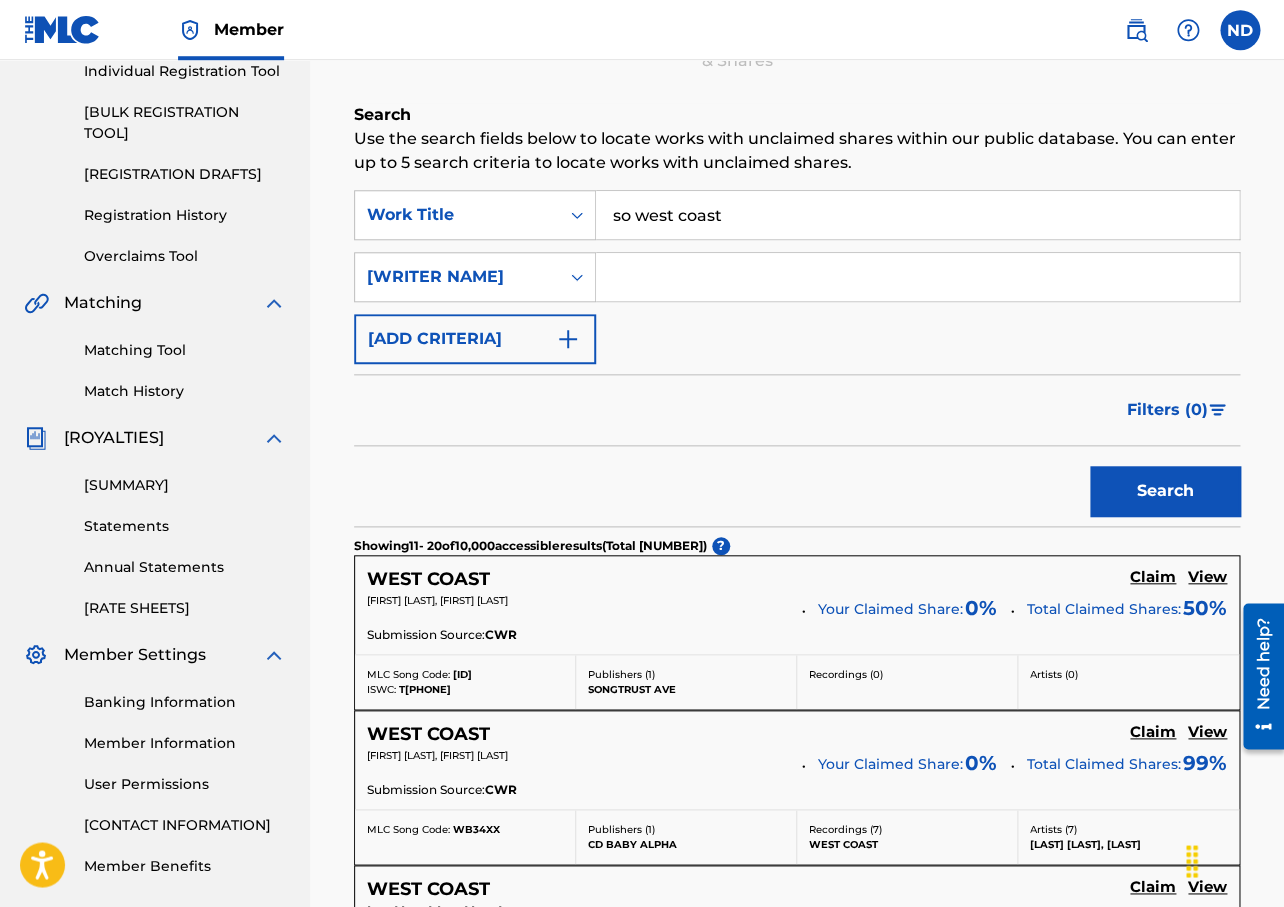 scroll, scrollTop: 0, scrollLeft: 0, axis: both 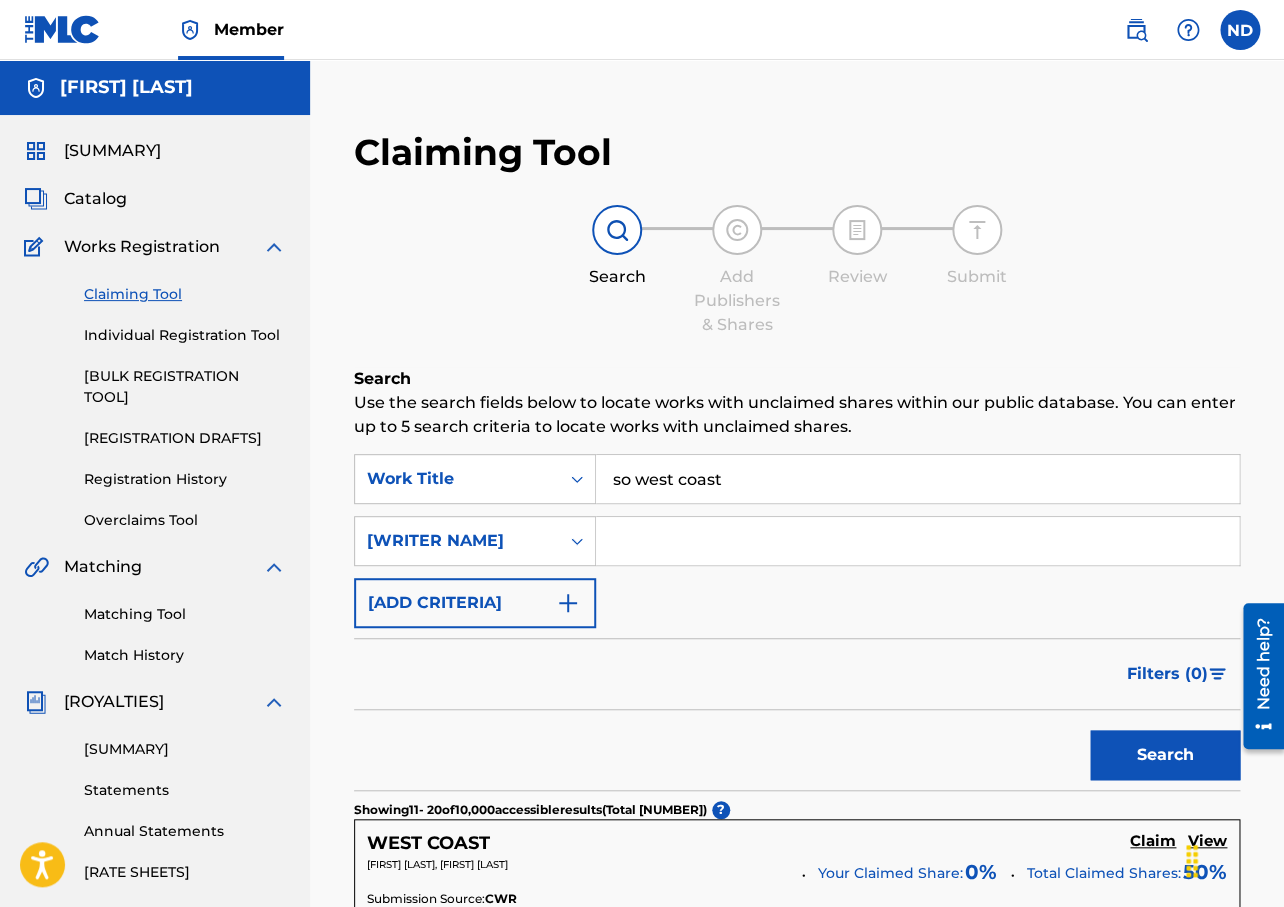 click on "so west coast" at bounding box center [917, 479] 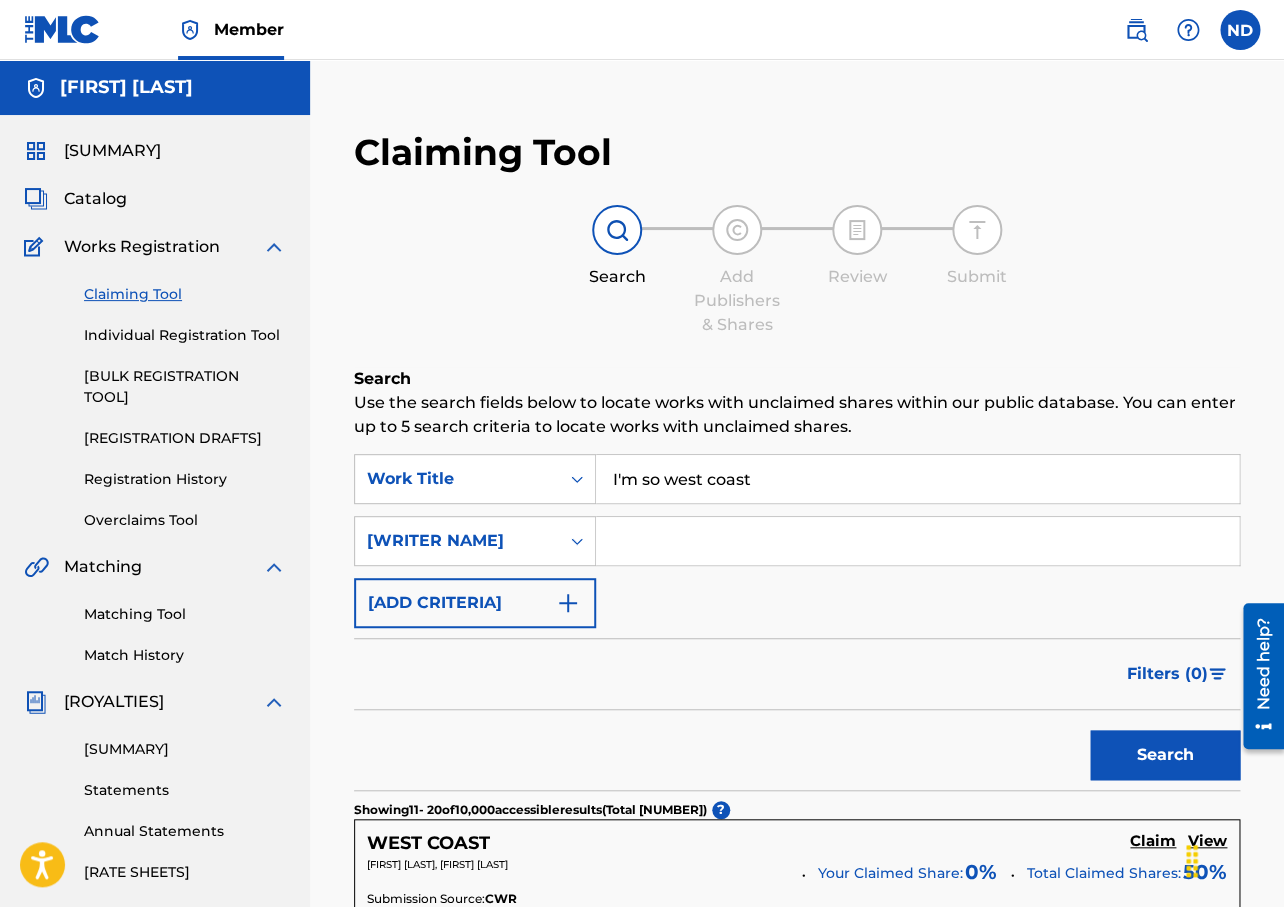 click on "Search" at bounding box center [1165, 755] 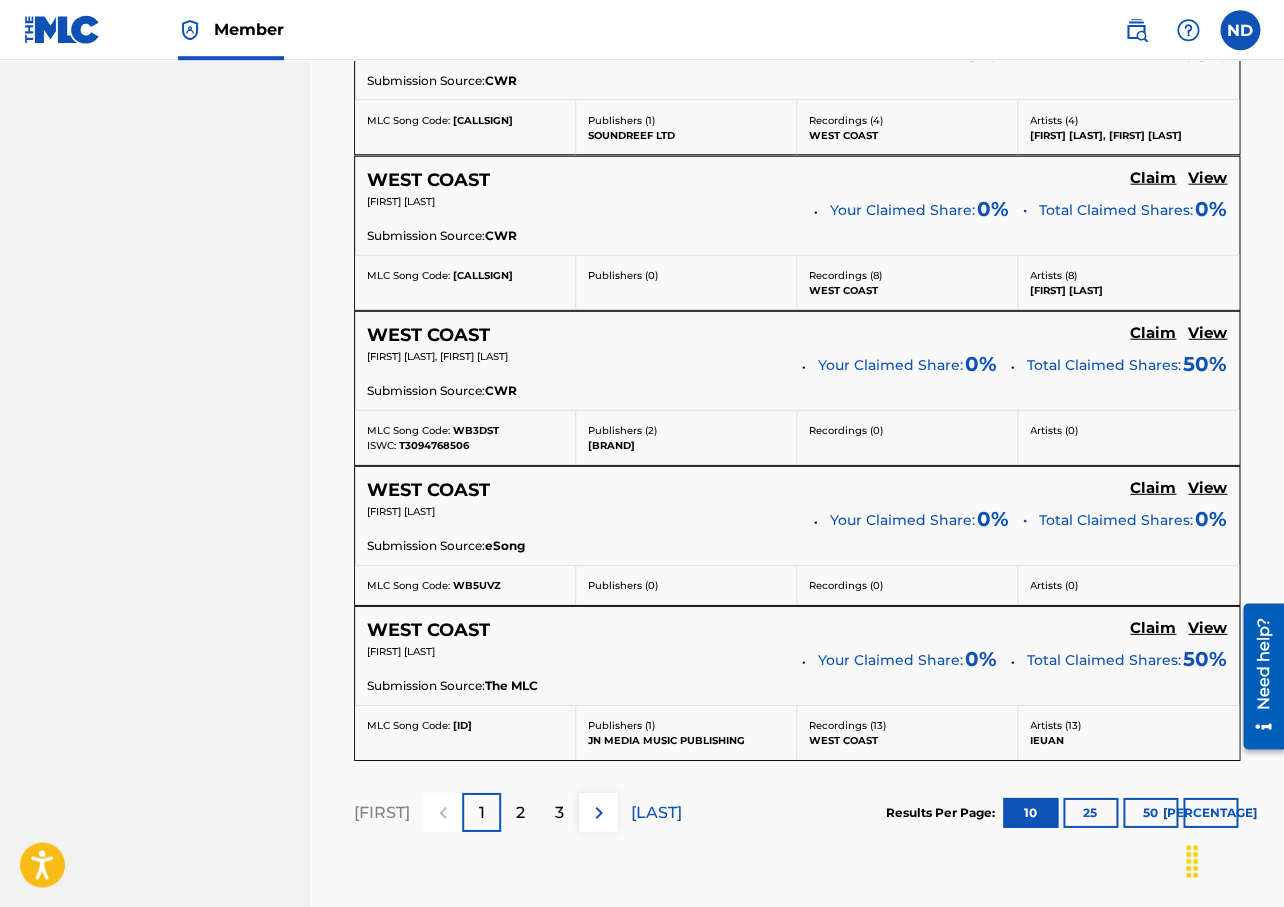 scroll, scrollTop: 1769, scrollLeft: 0, axis: vertical 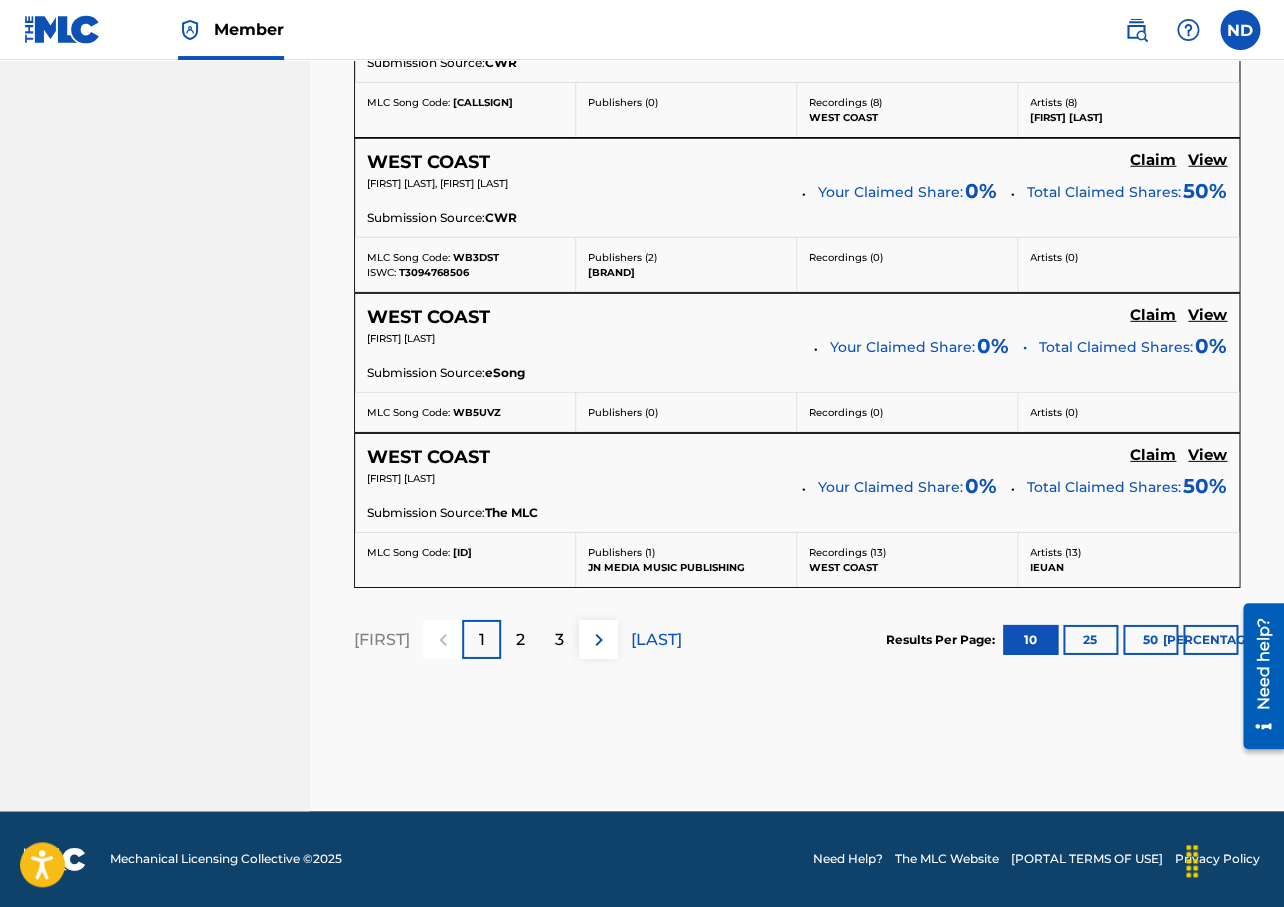 click at bounding box center [599, 640] 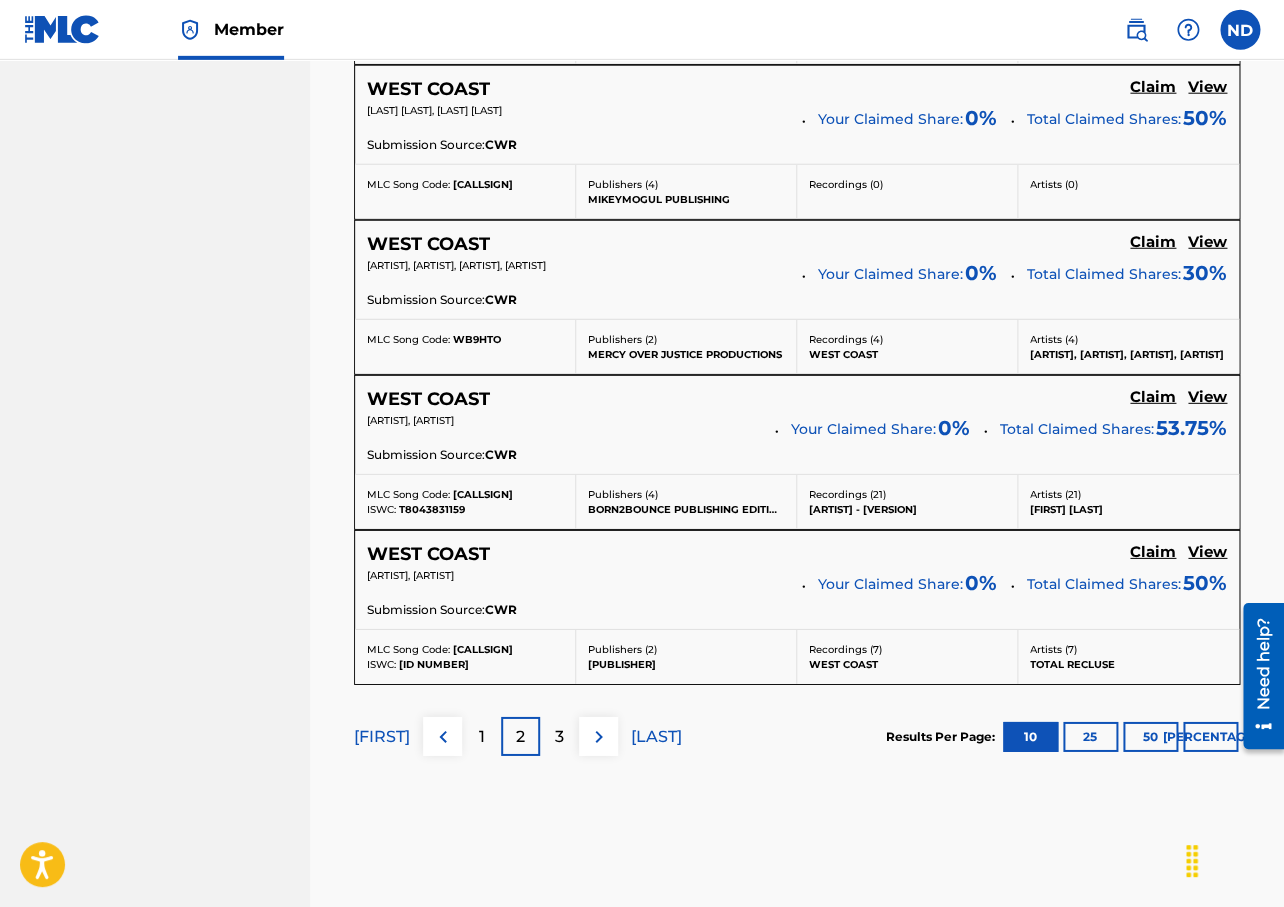 scroll, scrollTop: 1786, scrollLeft: 0, axis: vertical 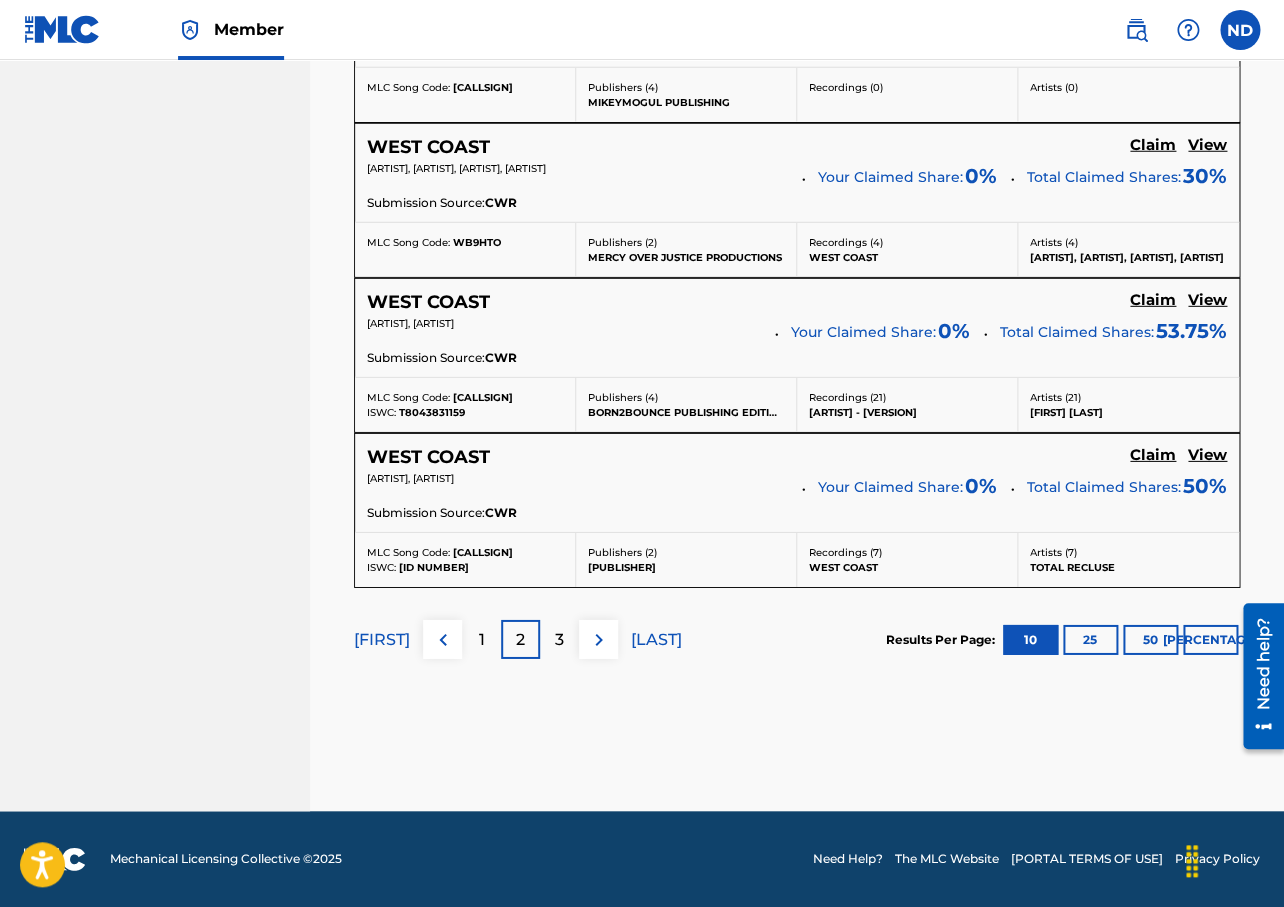 click at bounding box center (599, 640) 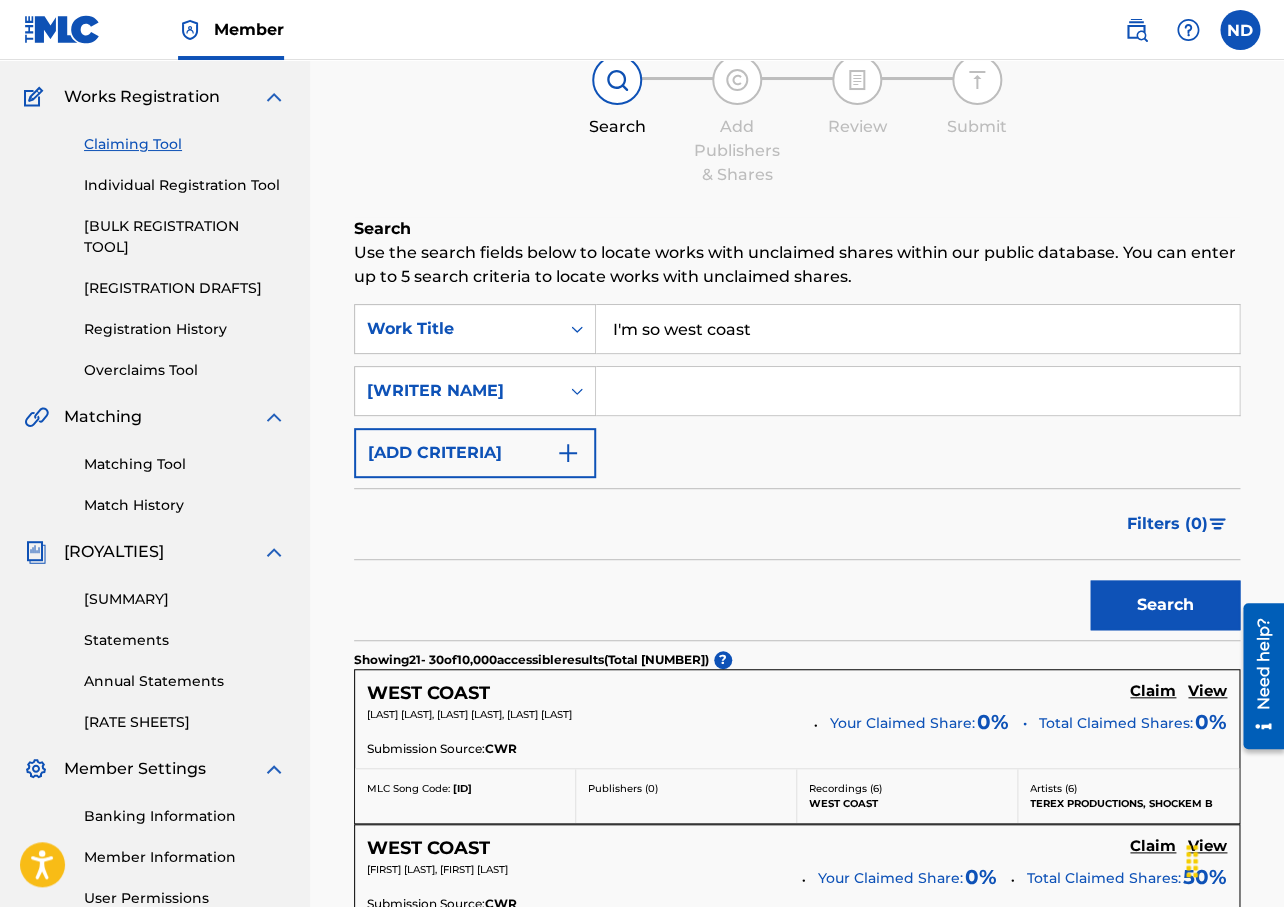 scroll, scrollTop: 0, scrollLeft: 0, axis: both 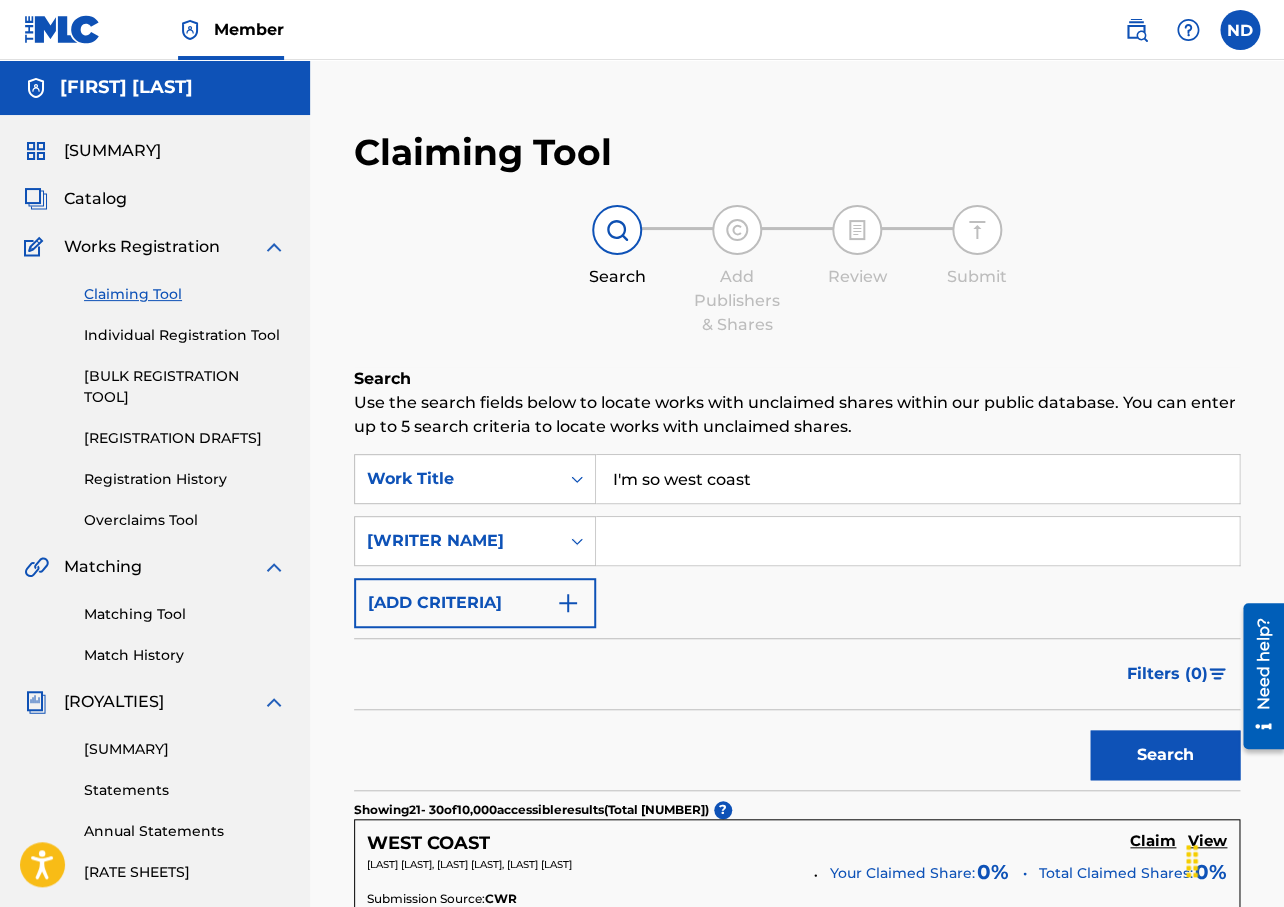 click on "I'm so west coast" at bounding box center (917, 479) 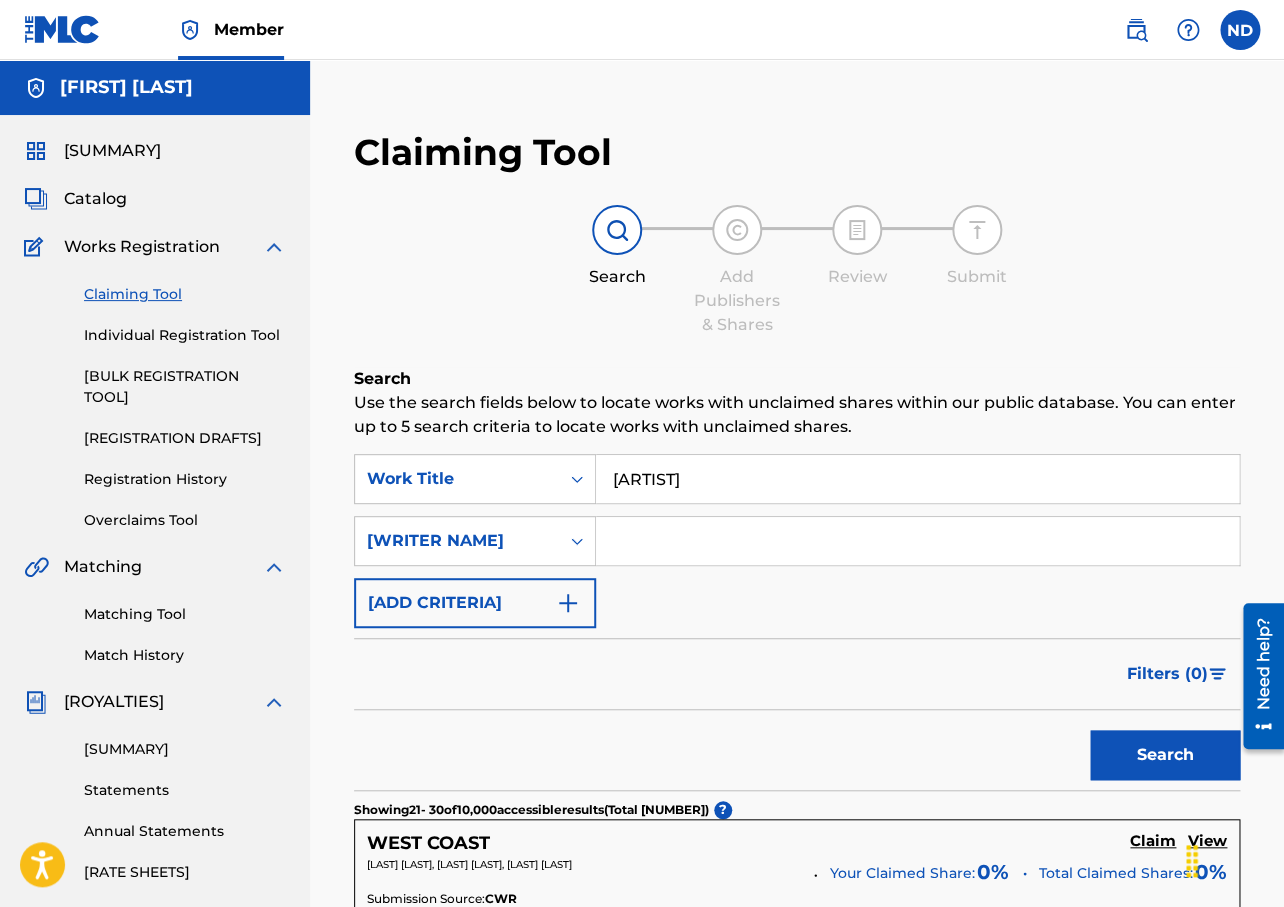 type on "[ARTIST]" 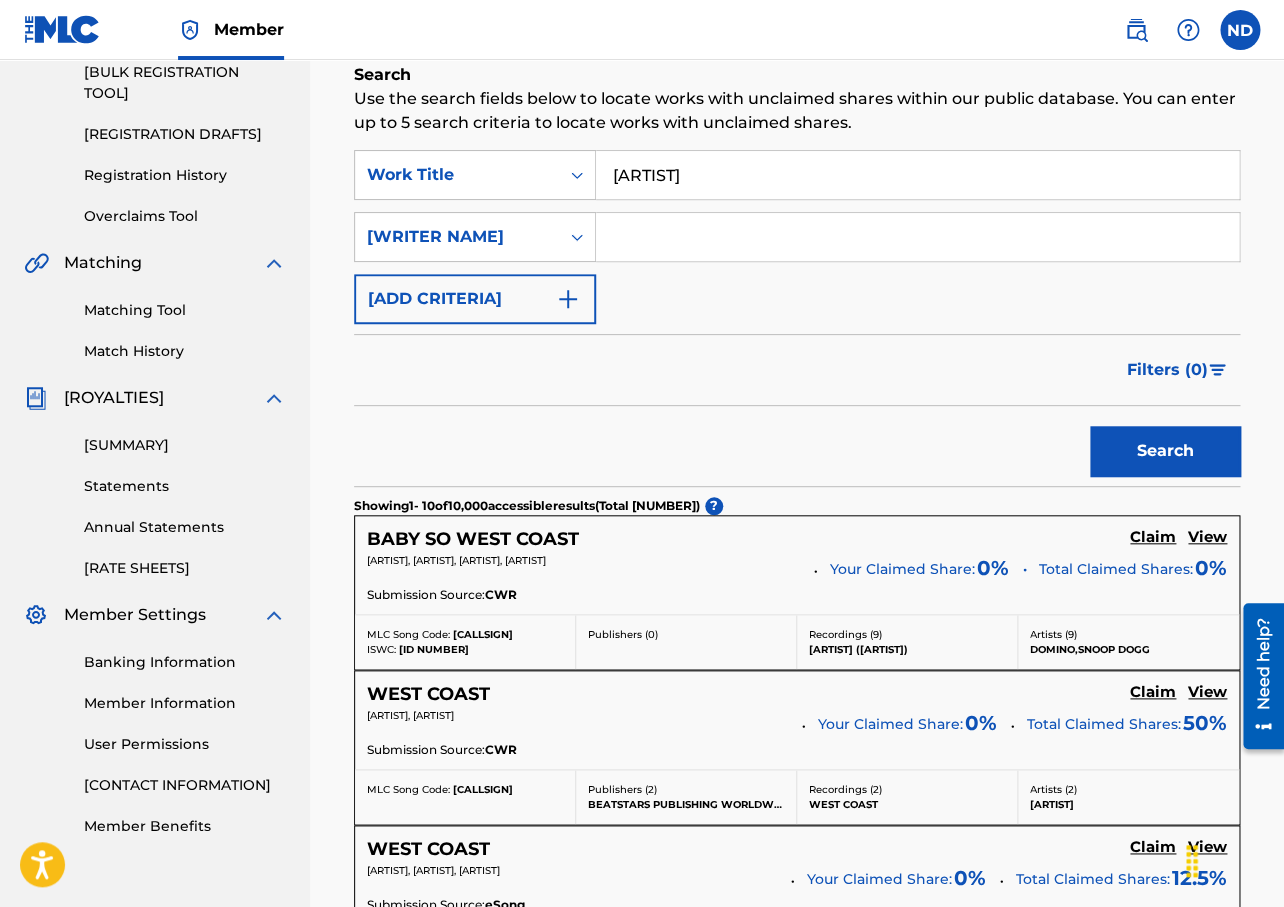 scroll, scrollTop: 0, scrollLeft: 0, axis: both 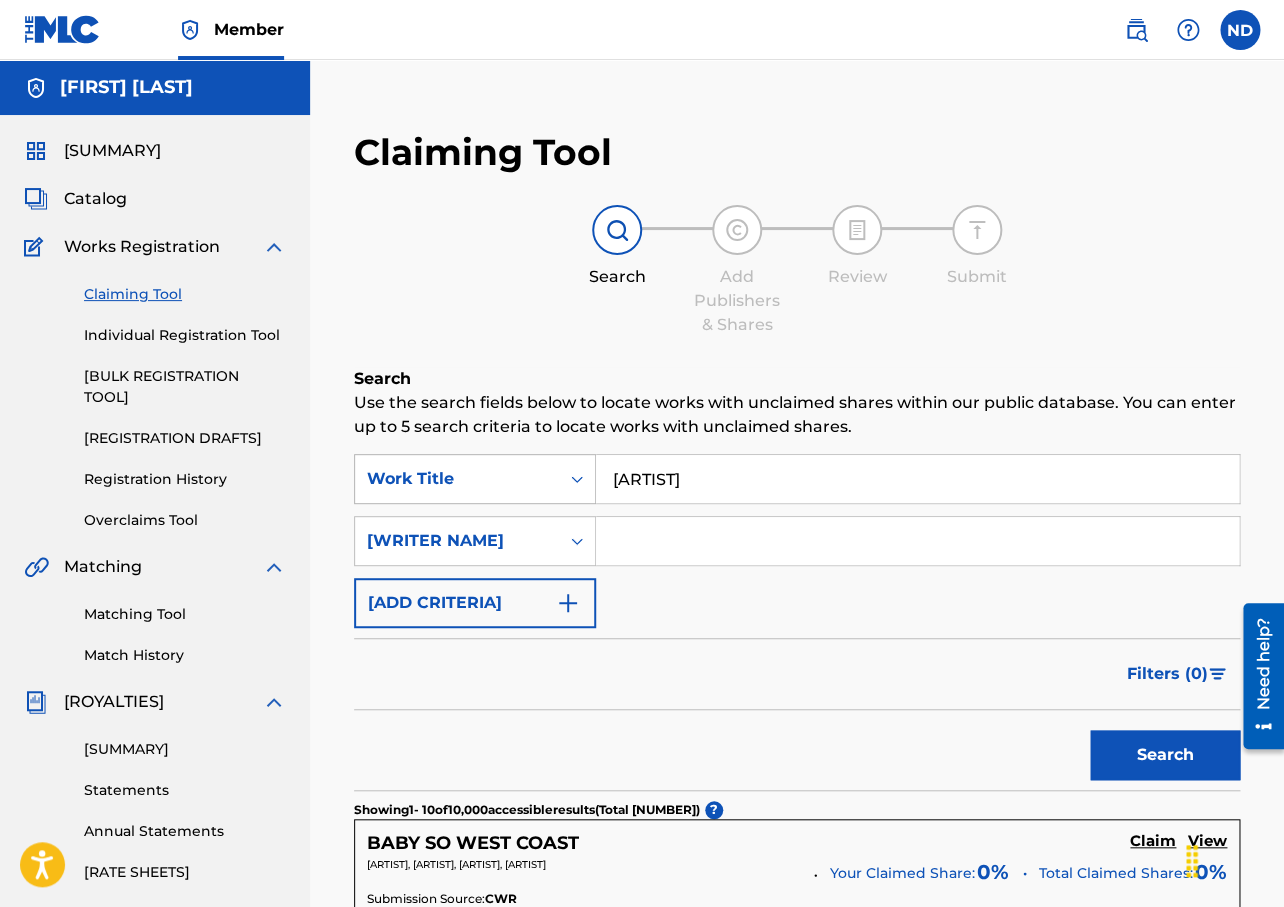 drag, startPoint x: 766, startPoint y: 464, endPoint x: 570, endPoint y: 504, distance: 200.04 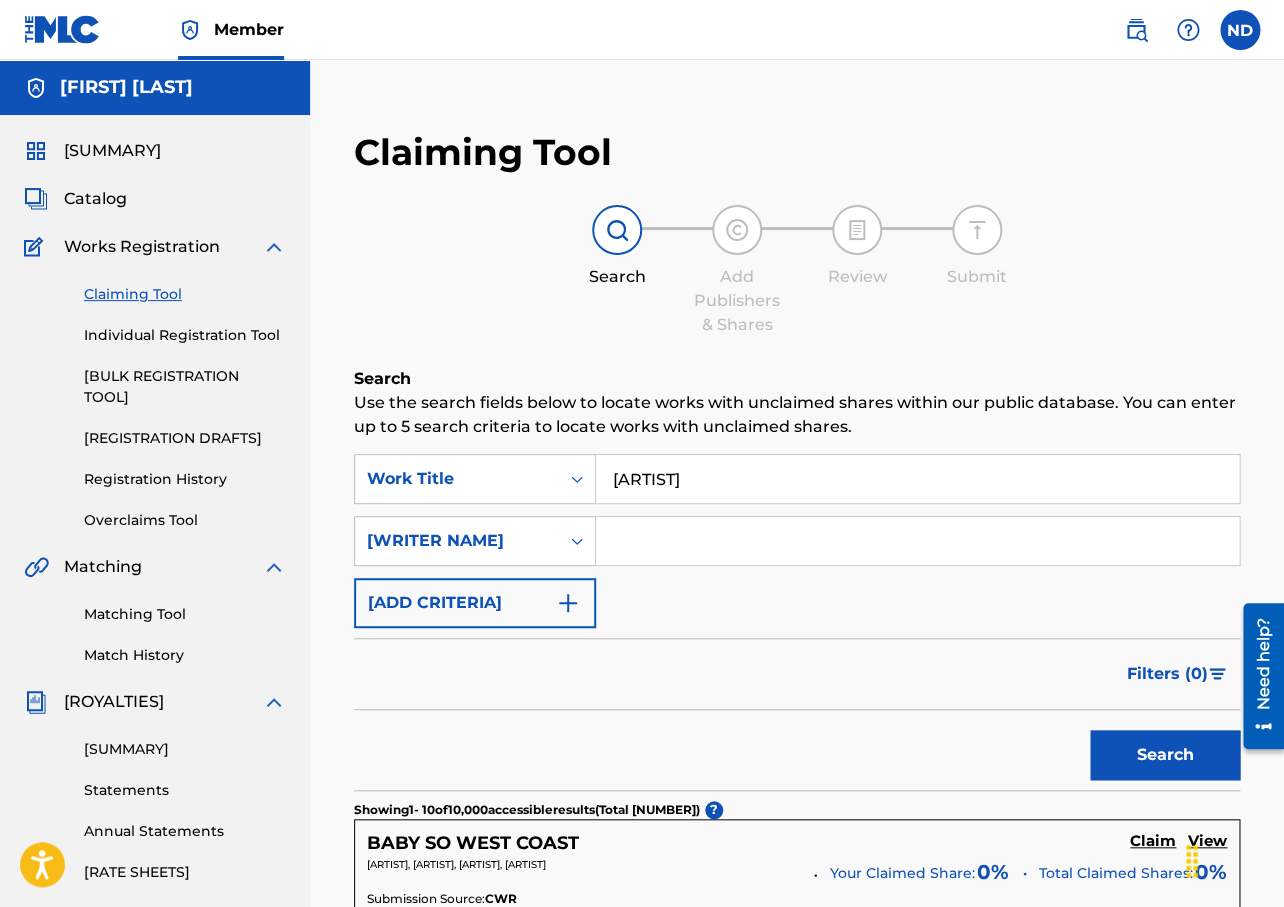 drag, startPoint x: 768, startPoint y: 483, endPoint x: 608, endPoint y: 487, distance: 160.04999 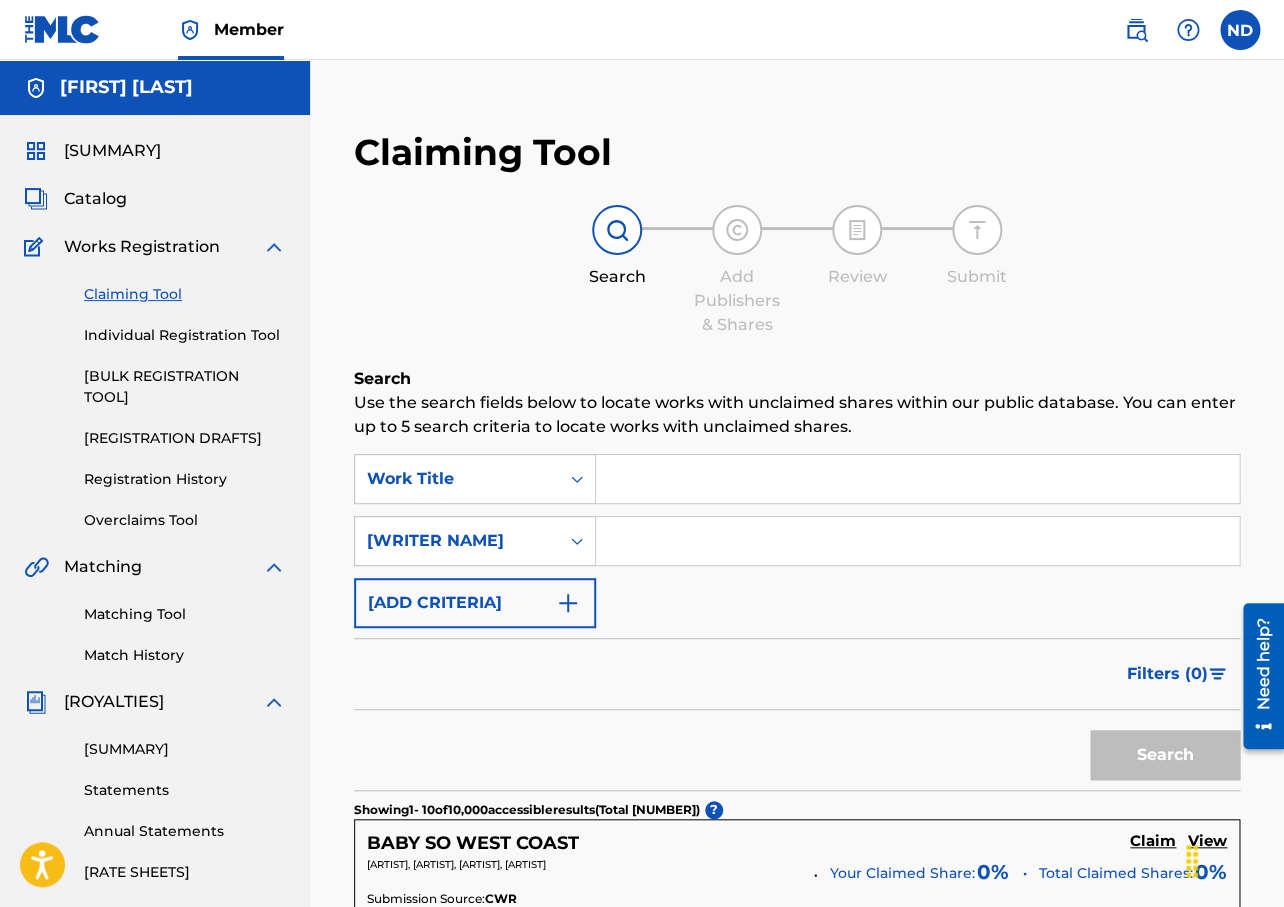 type 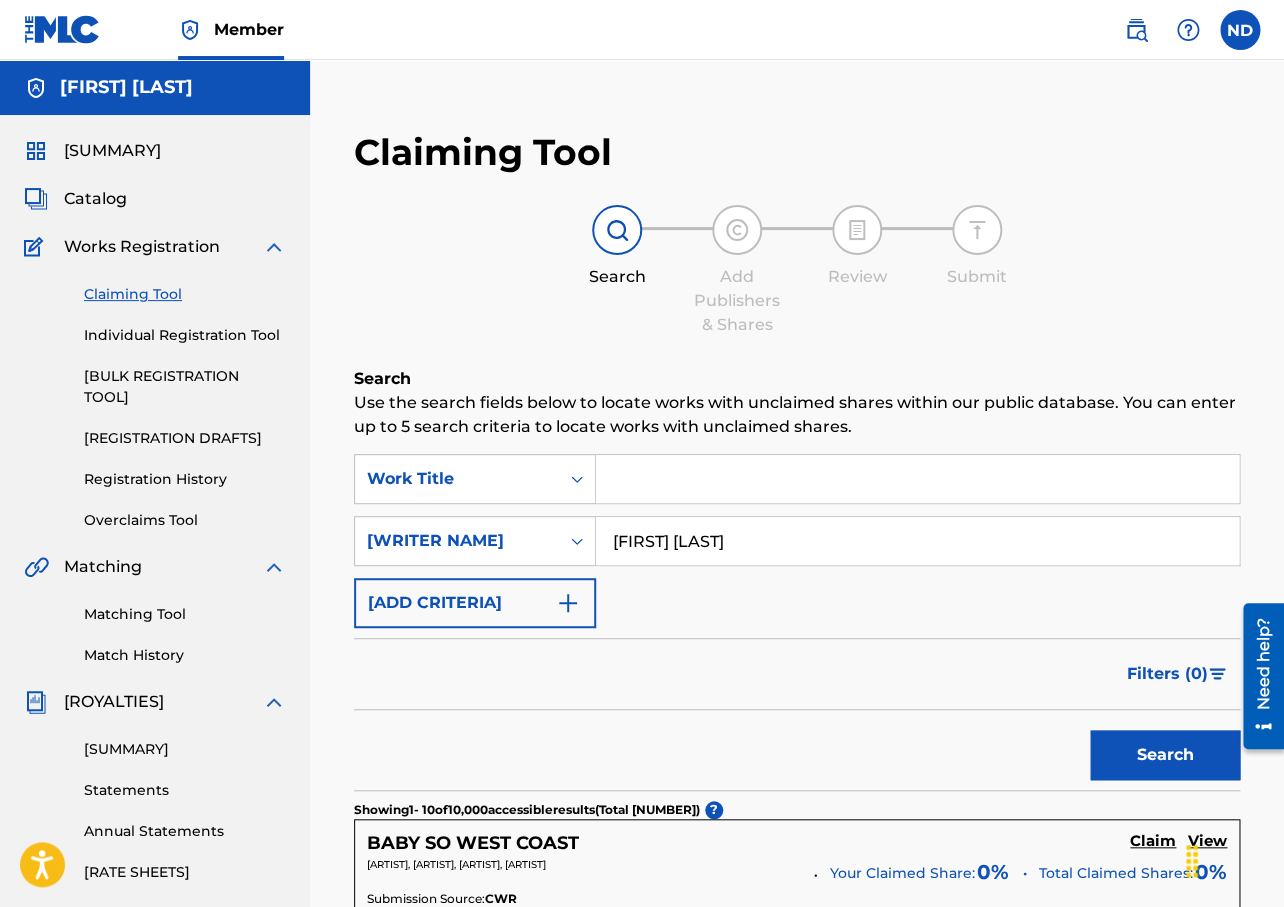 type on "[FIRST] [LAST]" 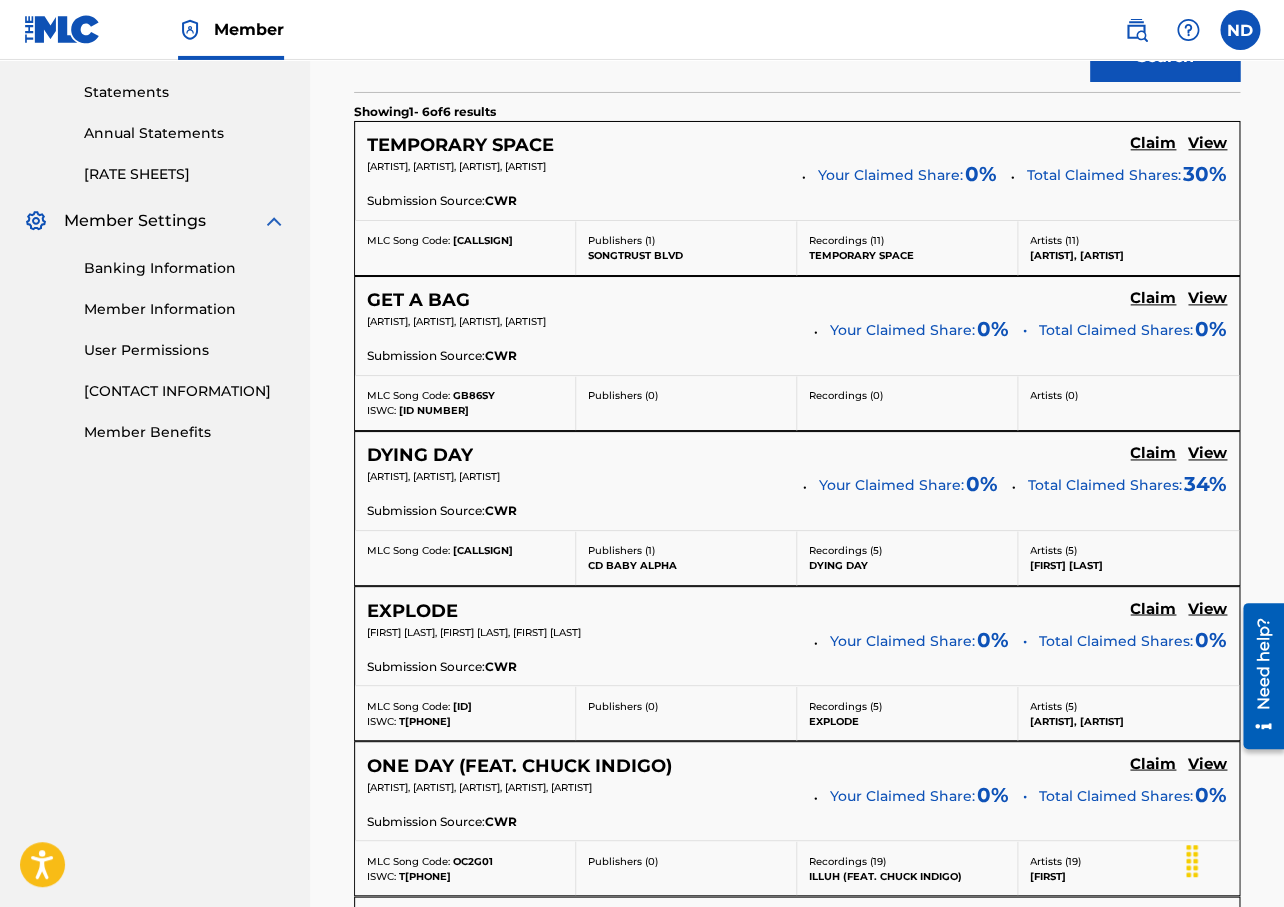 scroll, scrollTop: 736, scrollLeft: 0, axis: vertical 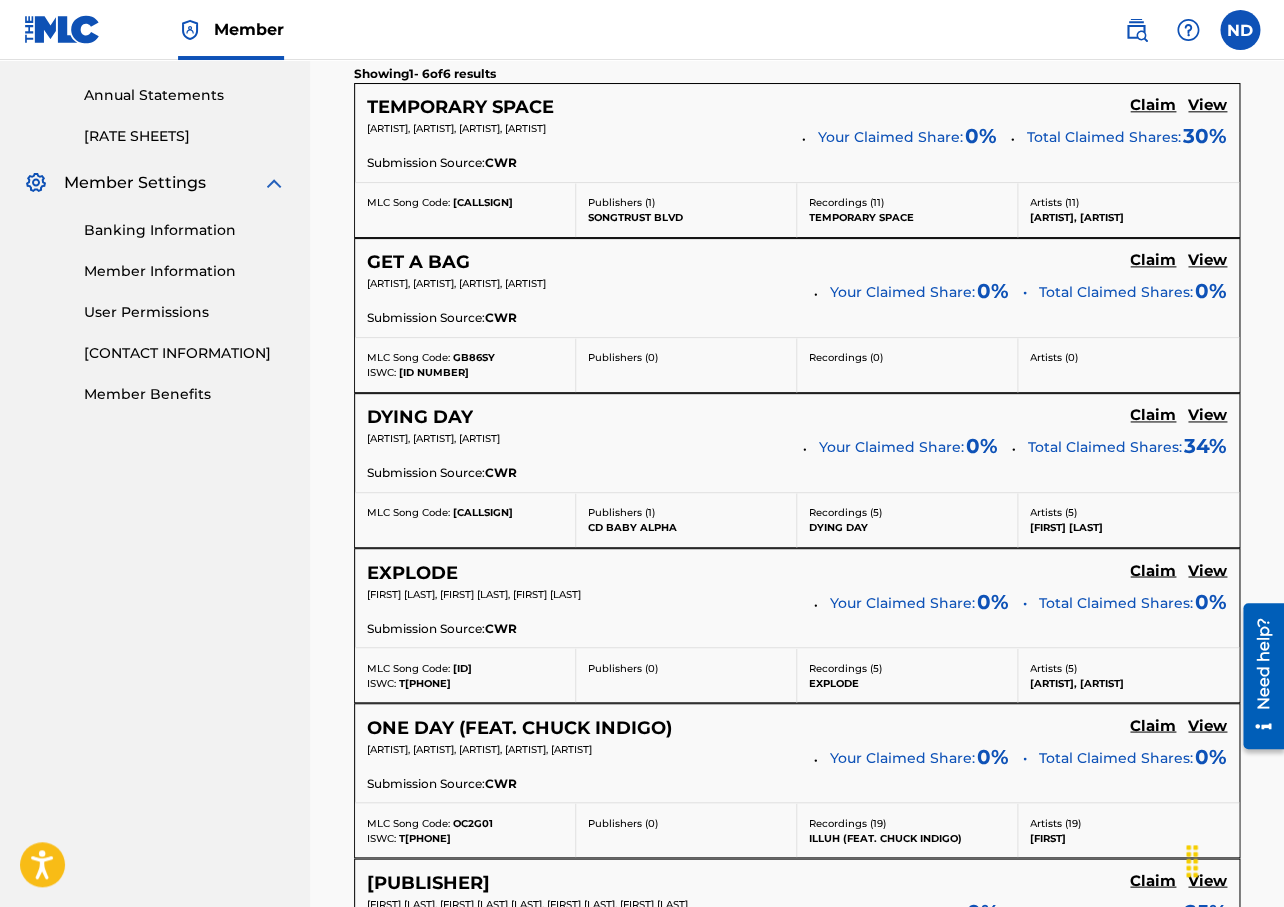 click on "Claim" at bounding box center (1153, 105) 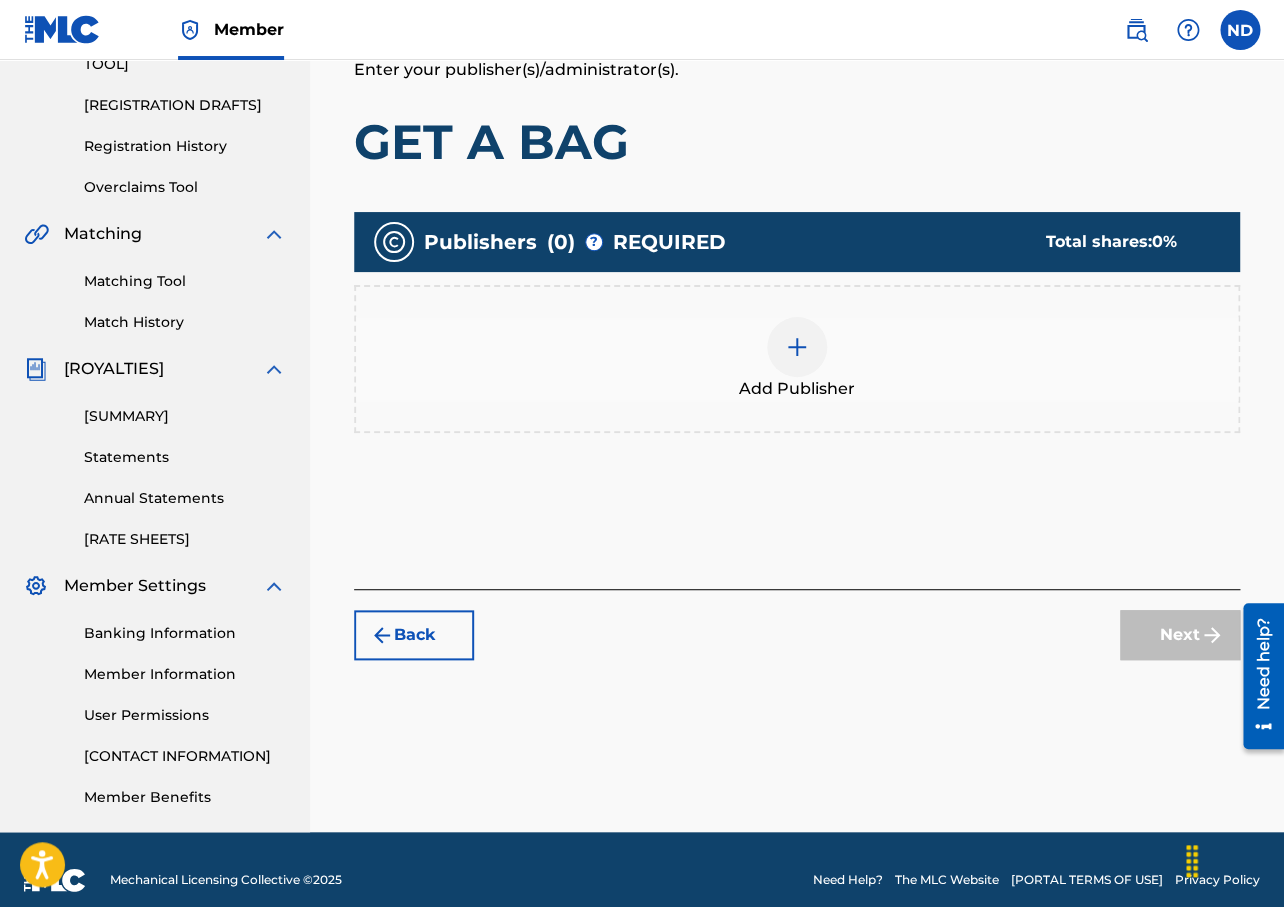 click at bounding box center [797, 347] 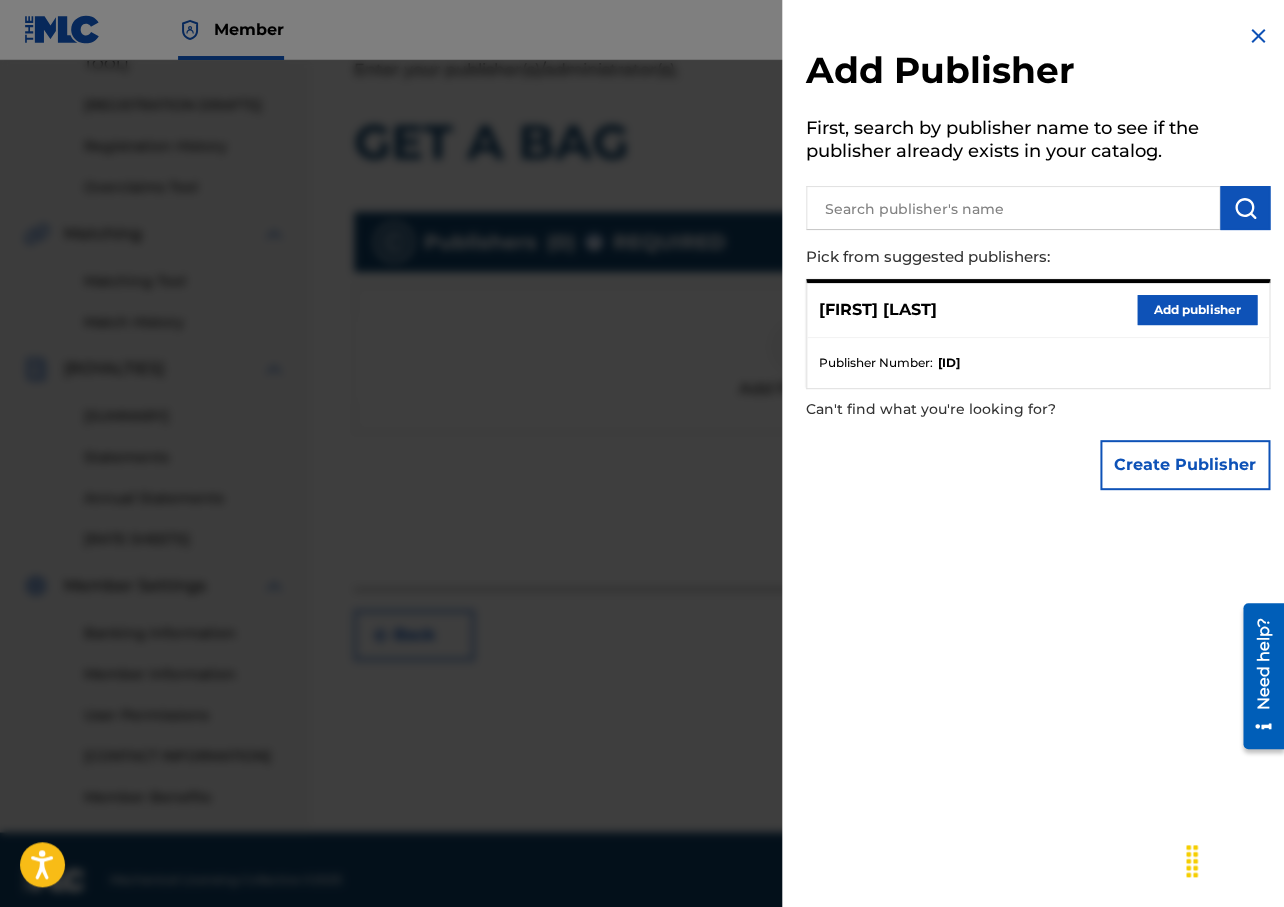 click on "Add publisher" at bounding box center [1197, 310] 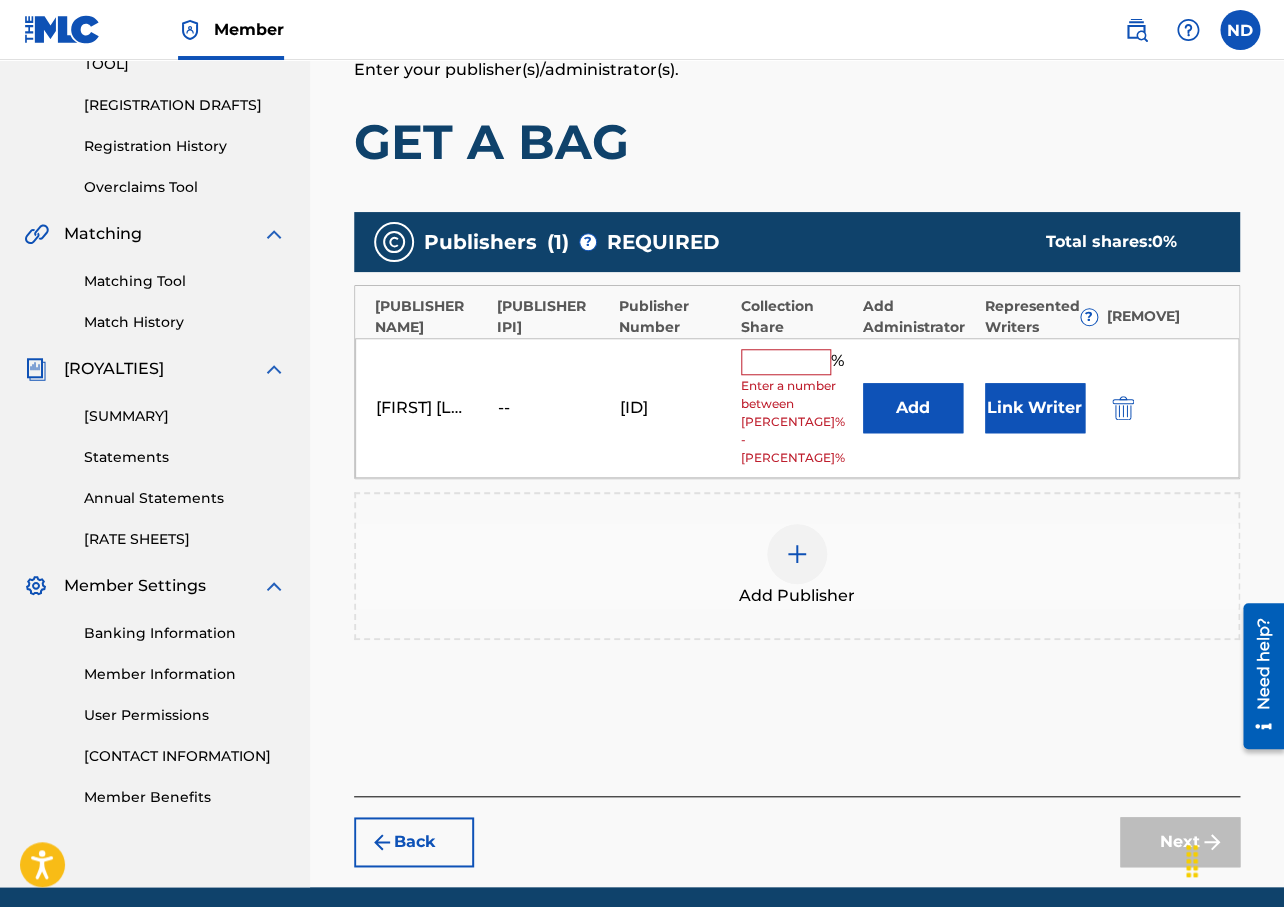 click on "Back" at bounding box center (414, 842) 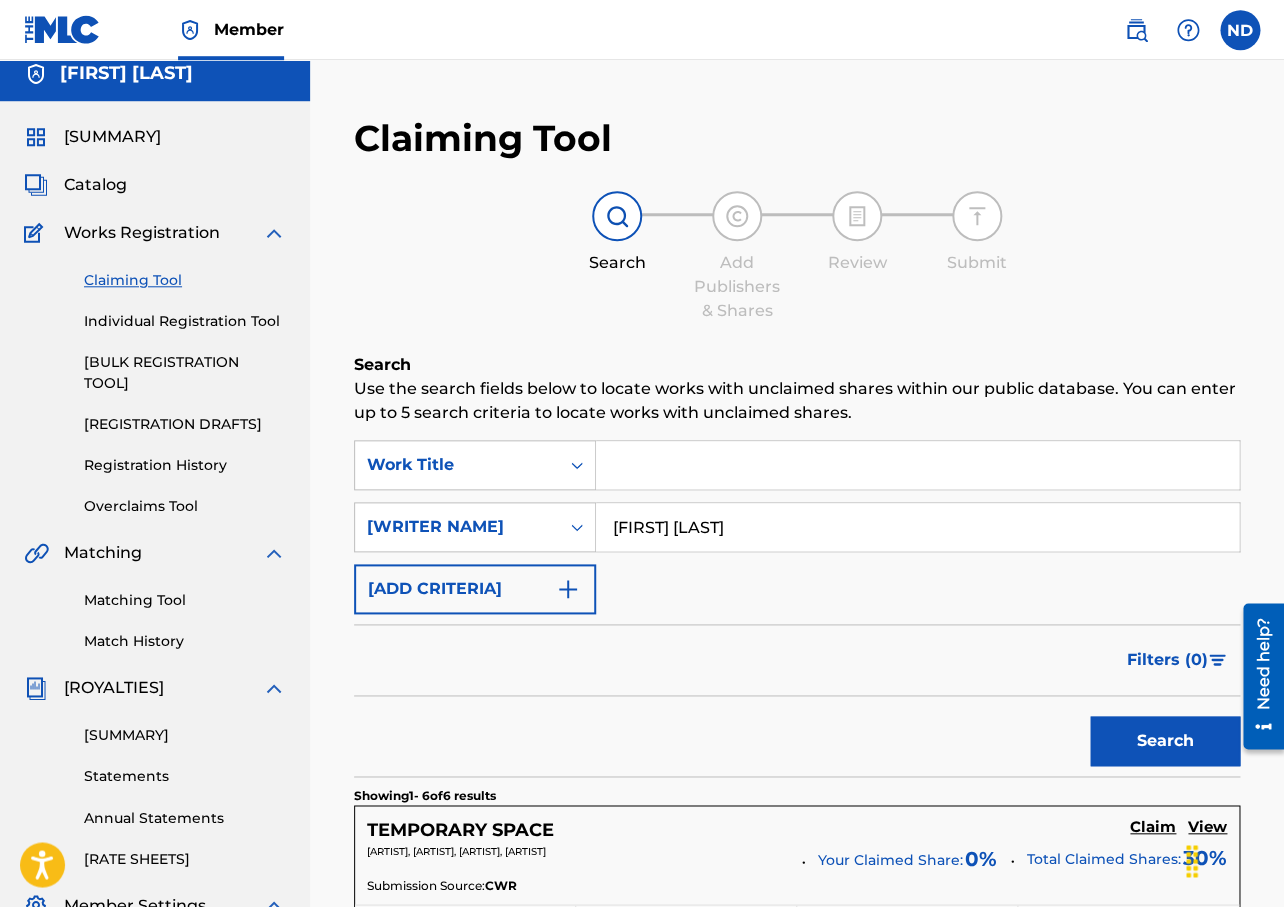 scroll, scrollTop: 8, scrollLeft: 0, axis: vertical 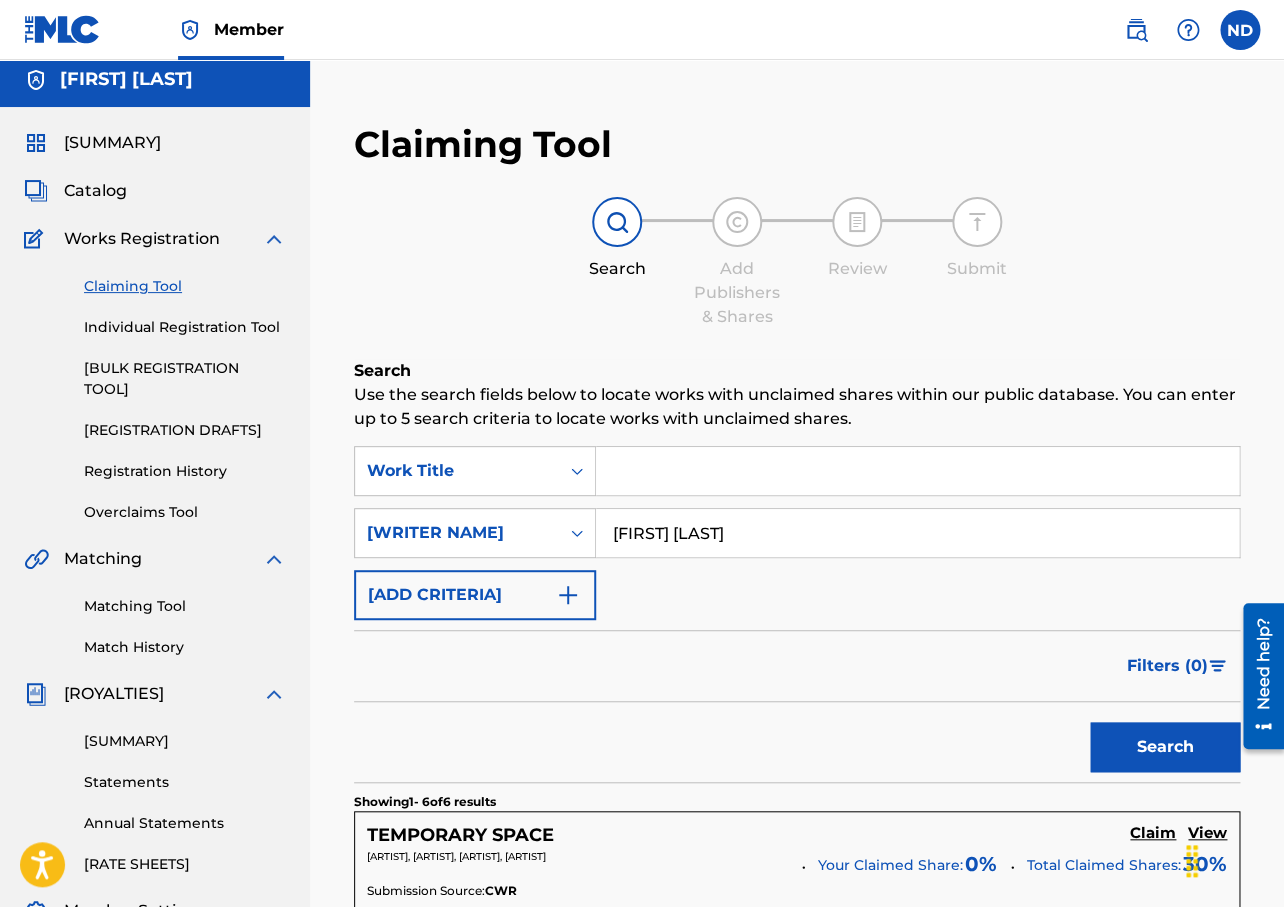 click at bounding box center (917, 471) 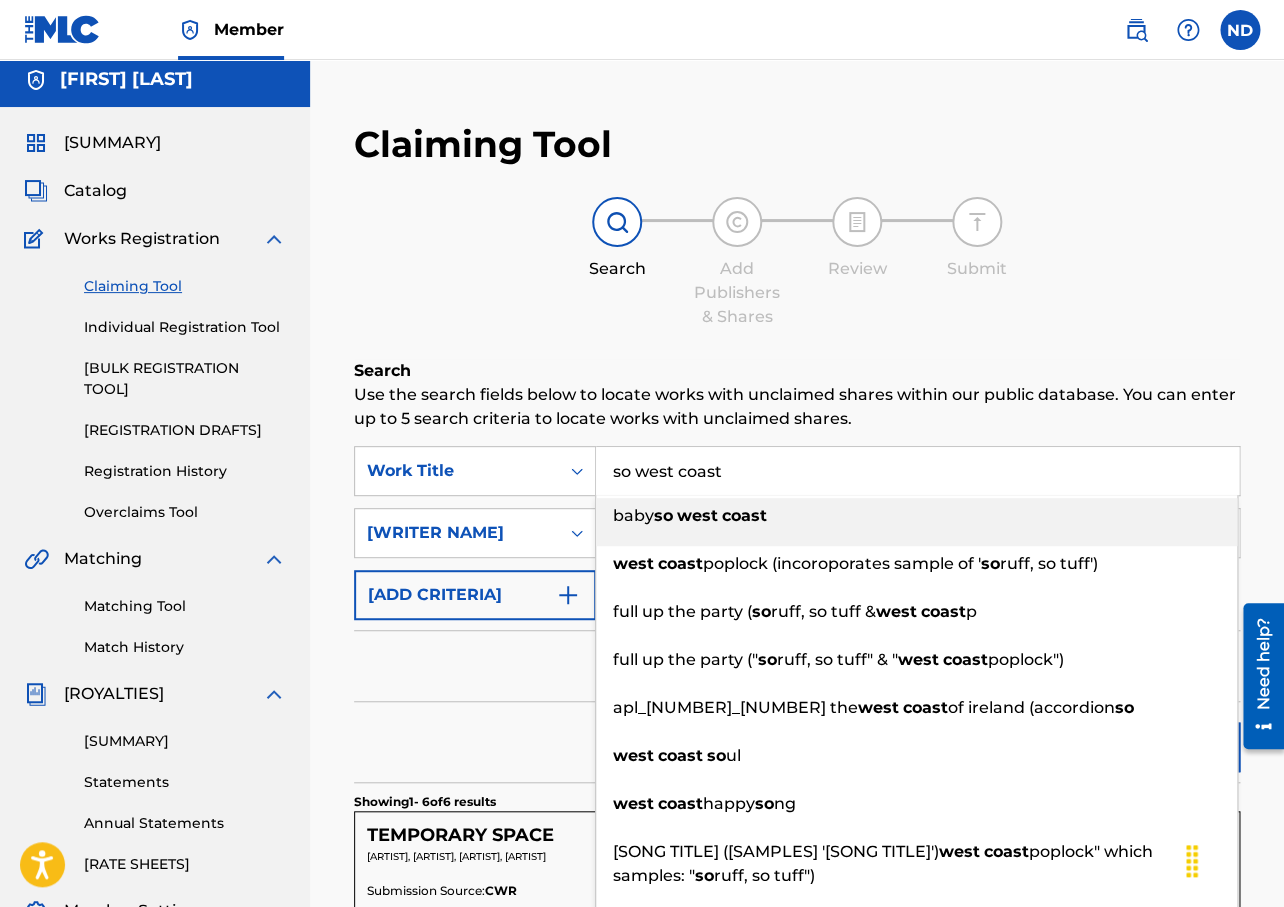 type on "so west coast" 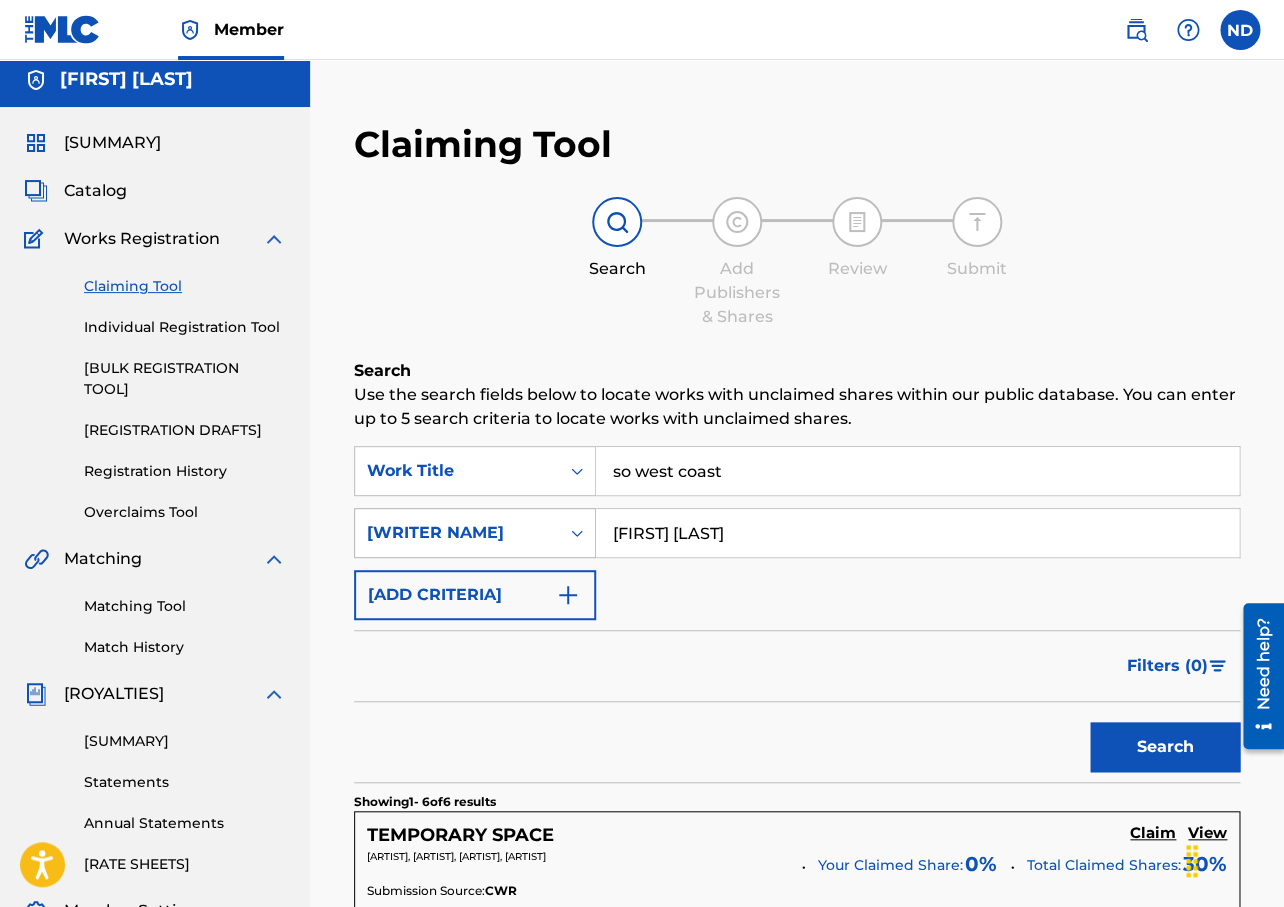 drag, startPoint x: 813, startPoint y: 541, endPoint x: 543, endPoint y: 523, distance: 270.59933 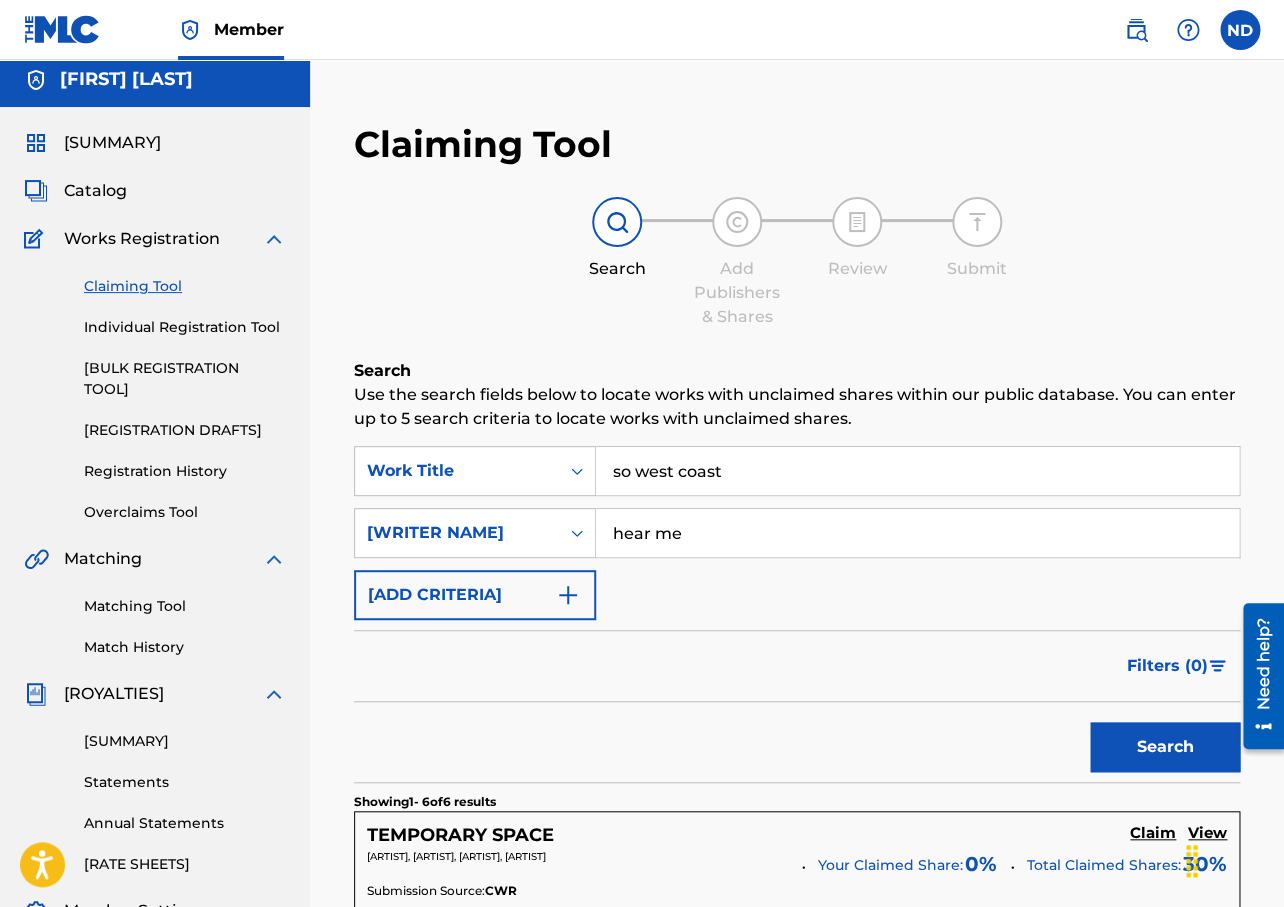 type on "hear me" 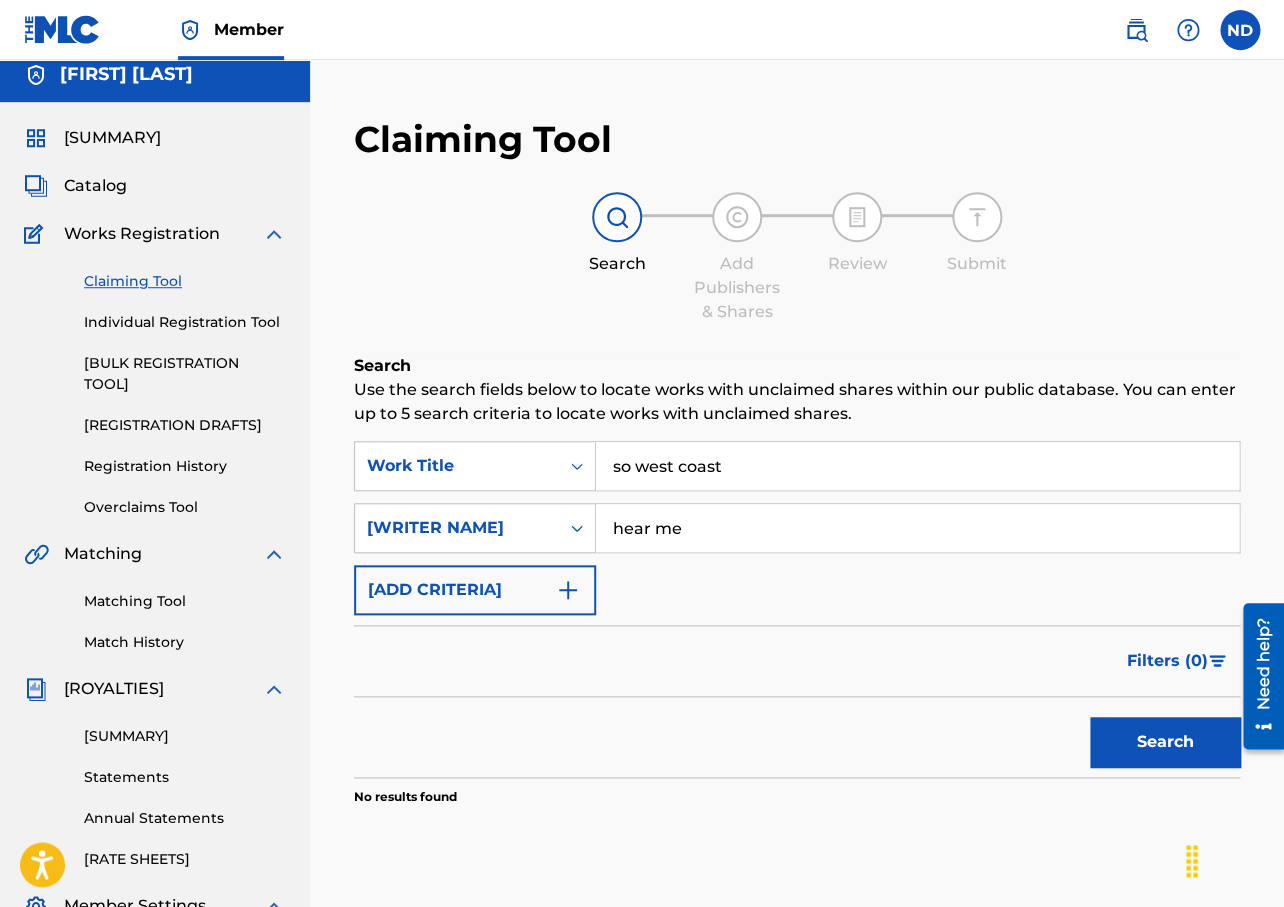 scroll, scrollTop: 0, scrollLeft: 0, axis: both 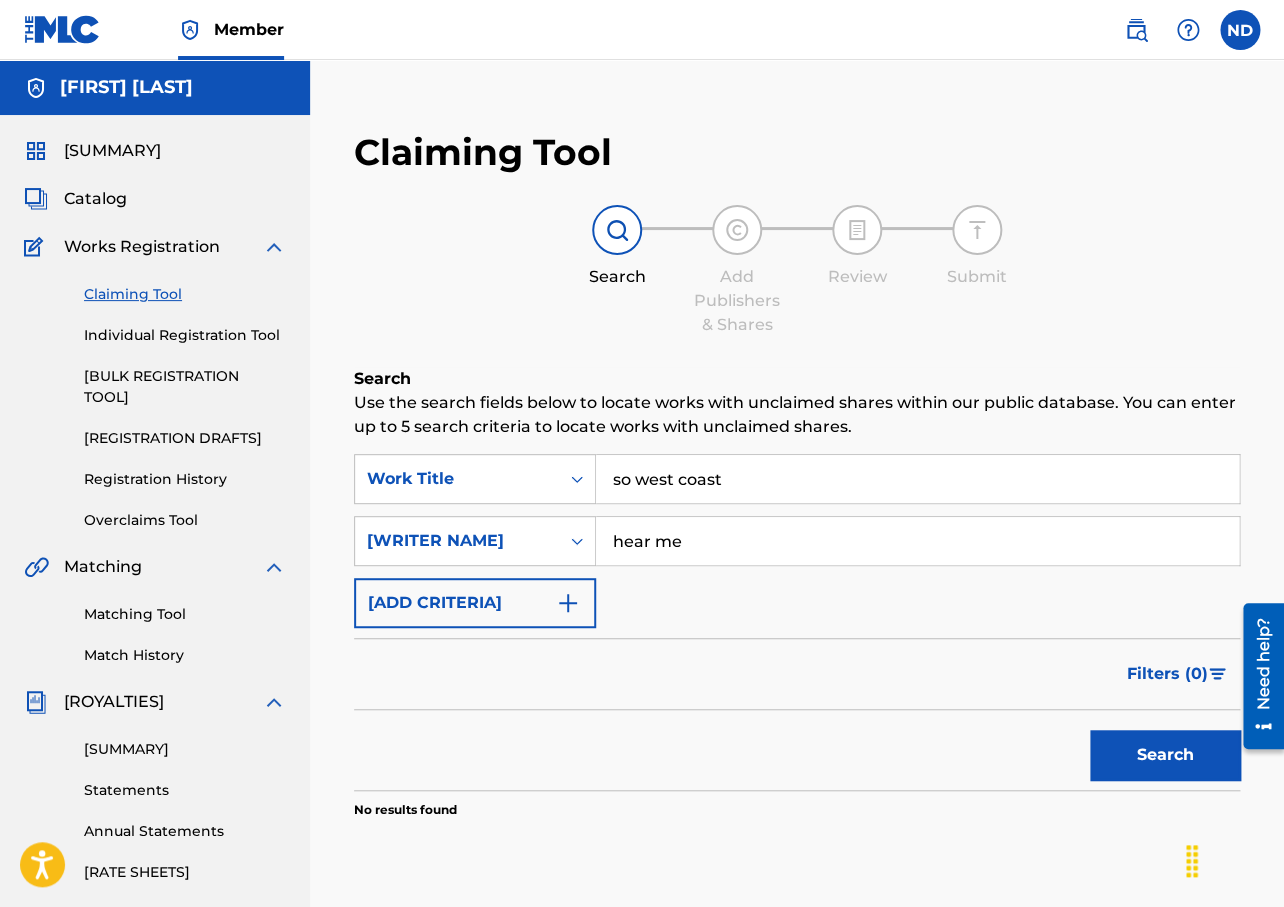 click on "[SUMMARY]" at bounding box center [112, 151] 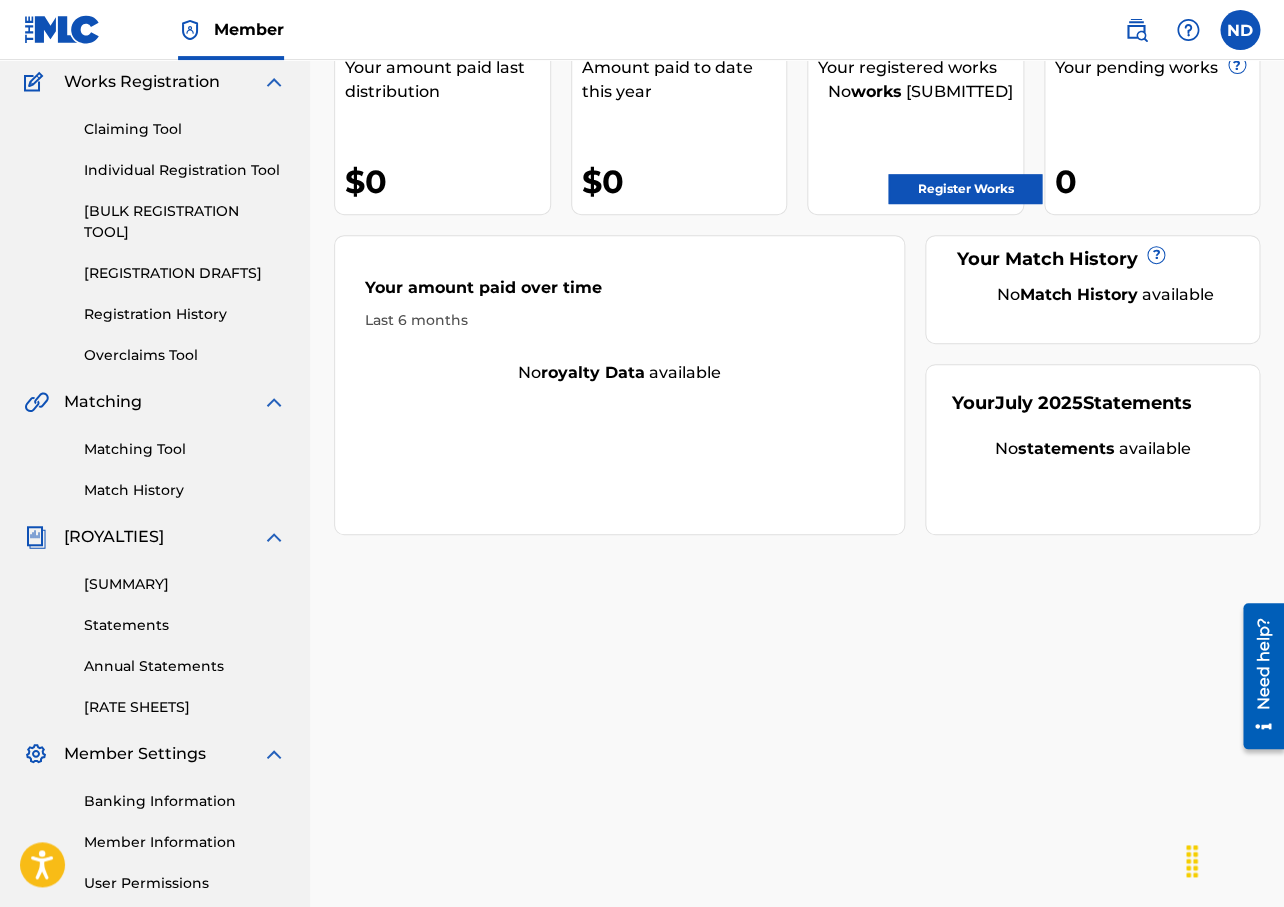scroll, scrollTop: 176, scrollLeft: 0, axis: vertical 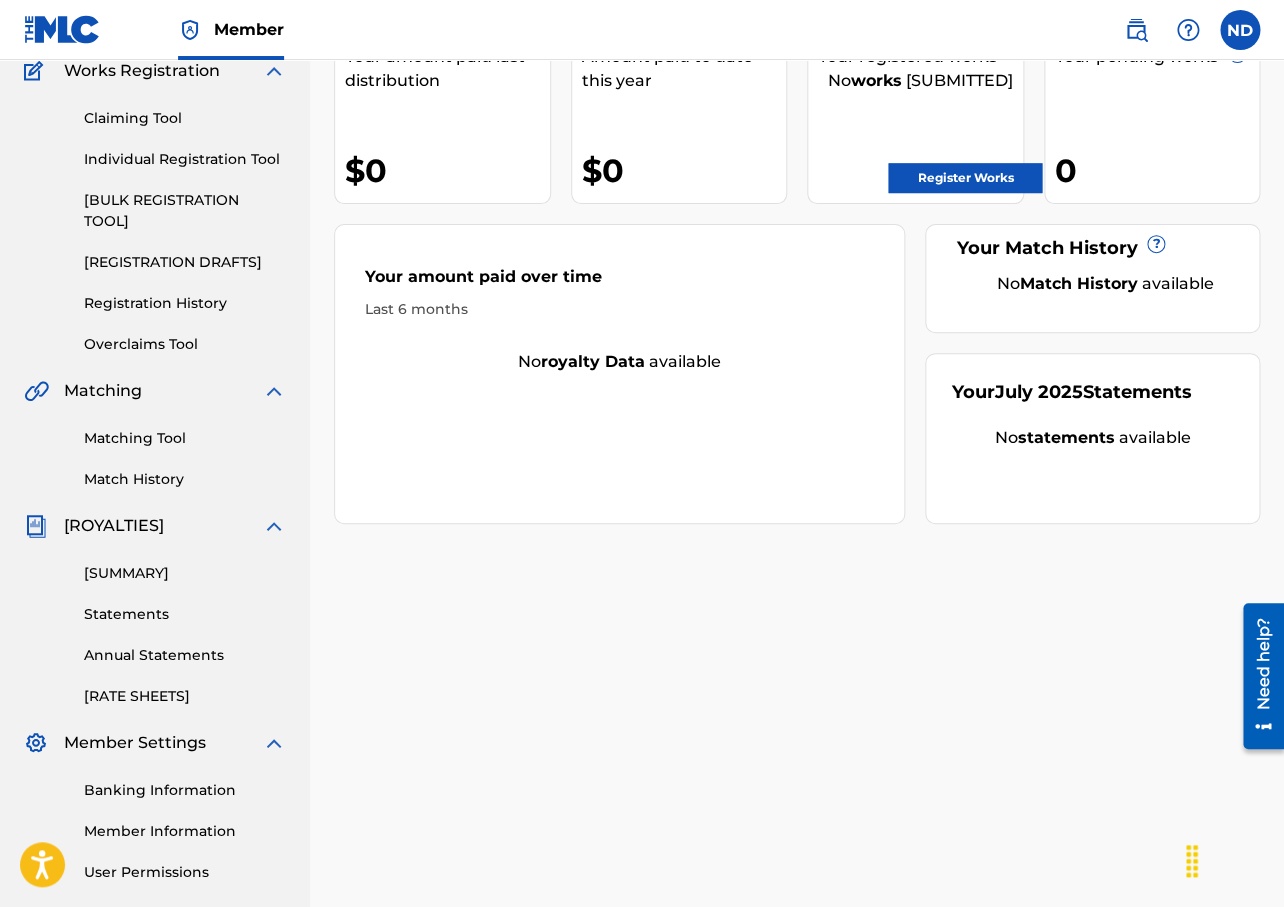 click on "Matching Tool" at bounding box center (185, 438) 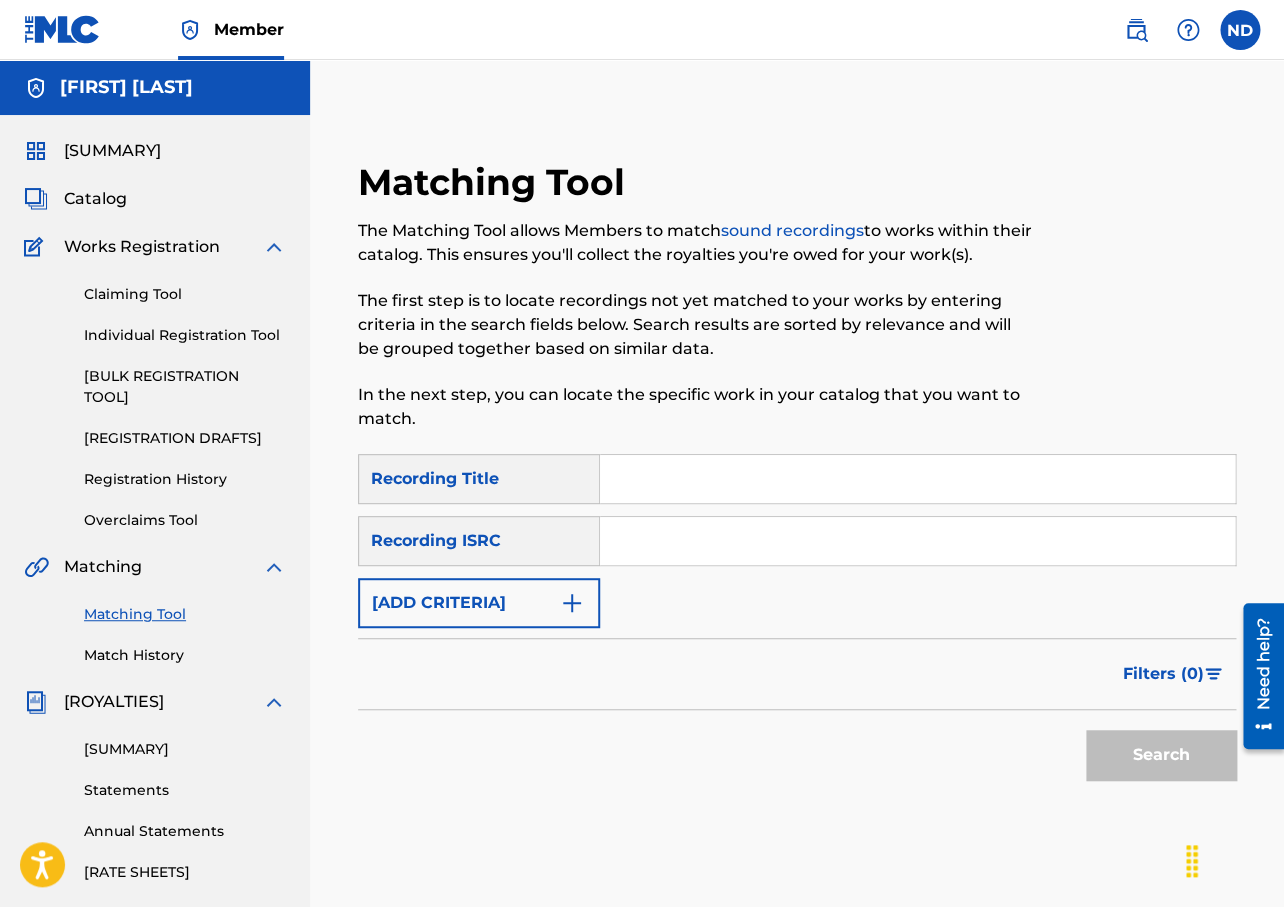 click at bounding box center [917, 479] 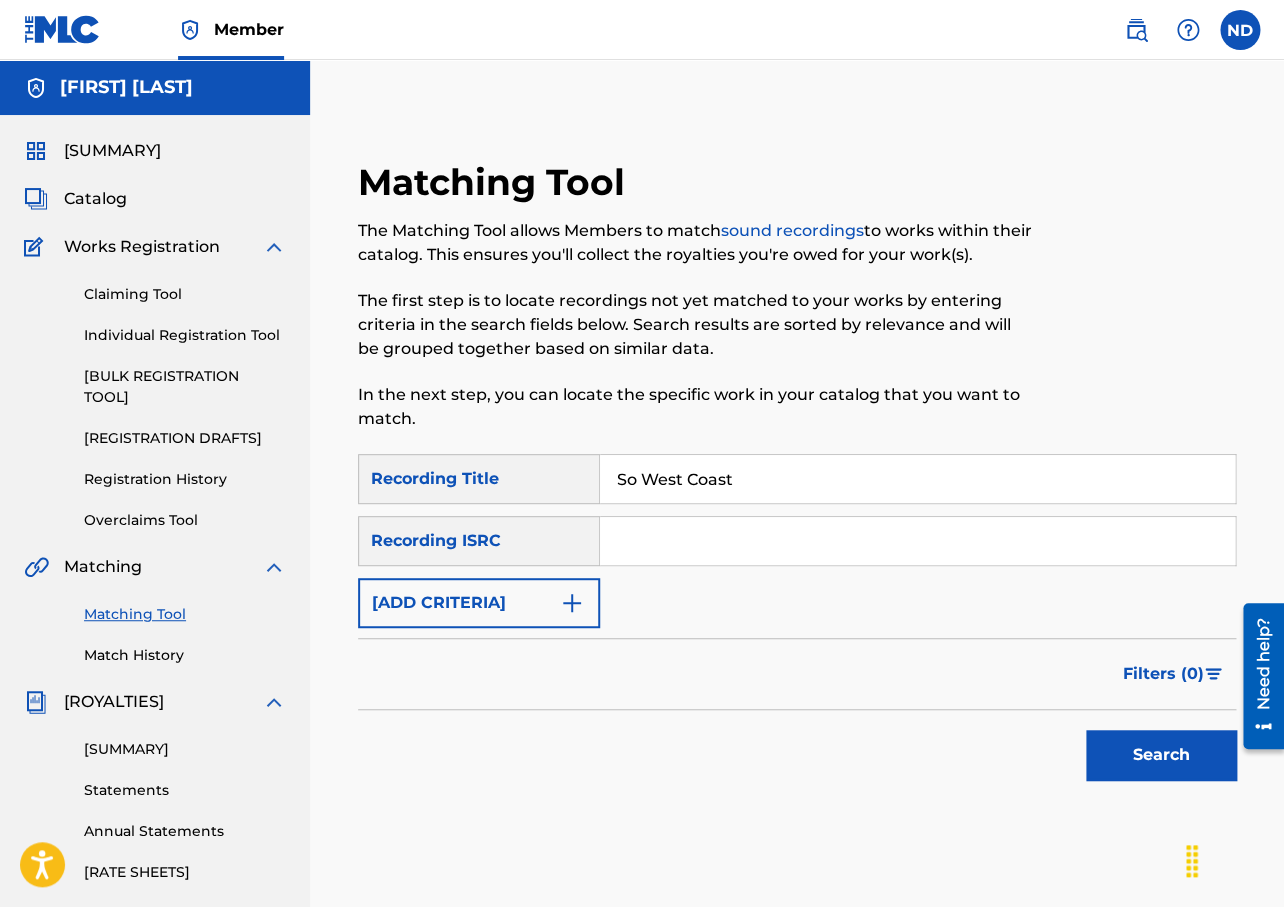 type on "So West Coast" 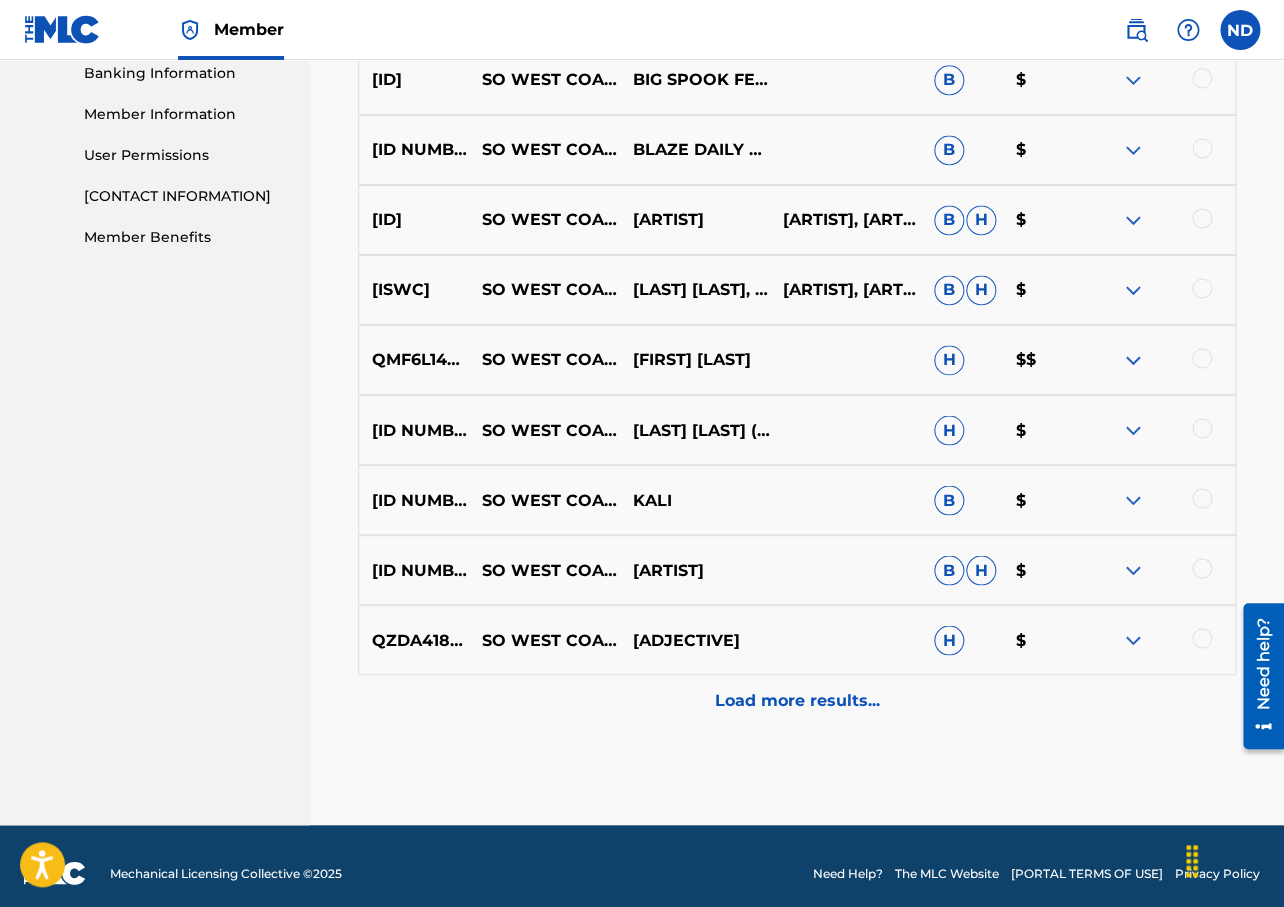 scroll, scrollTop: 907, scrollLeft: 0, axis: vertical 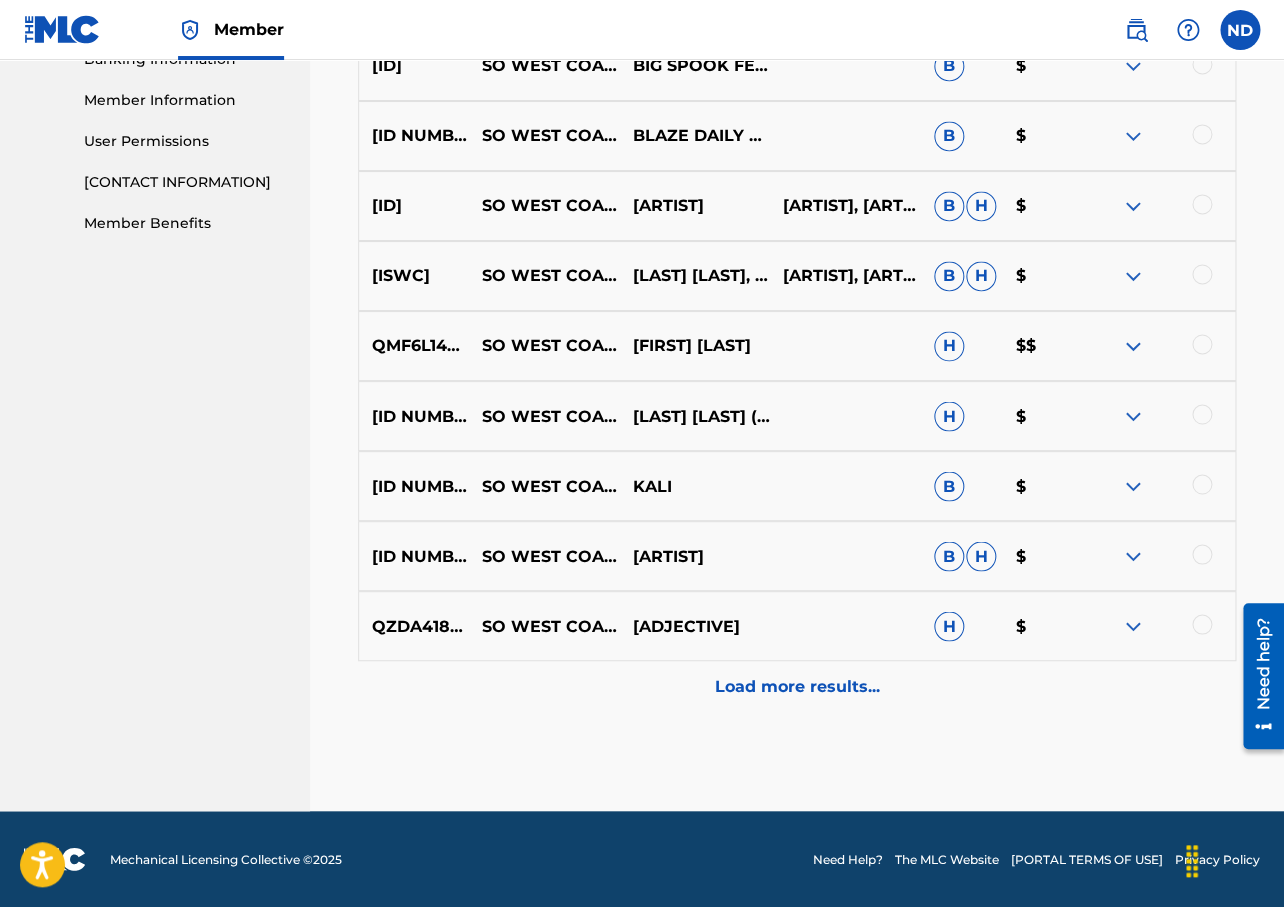 click on "Load more results..." at bounding box center [797, 686] 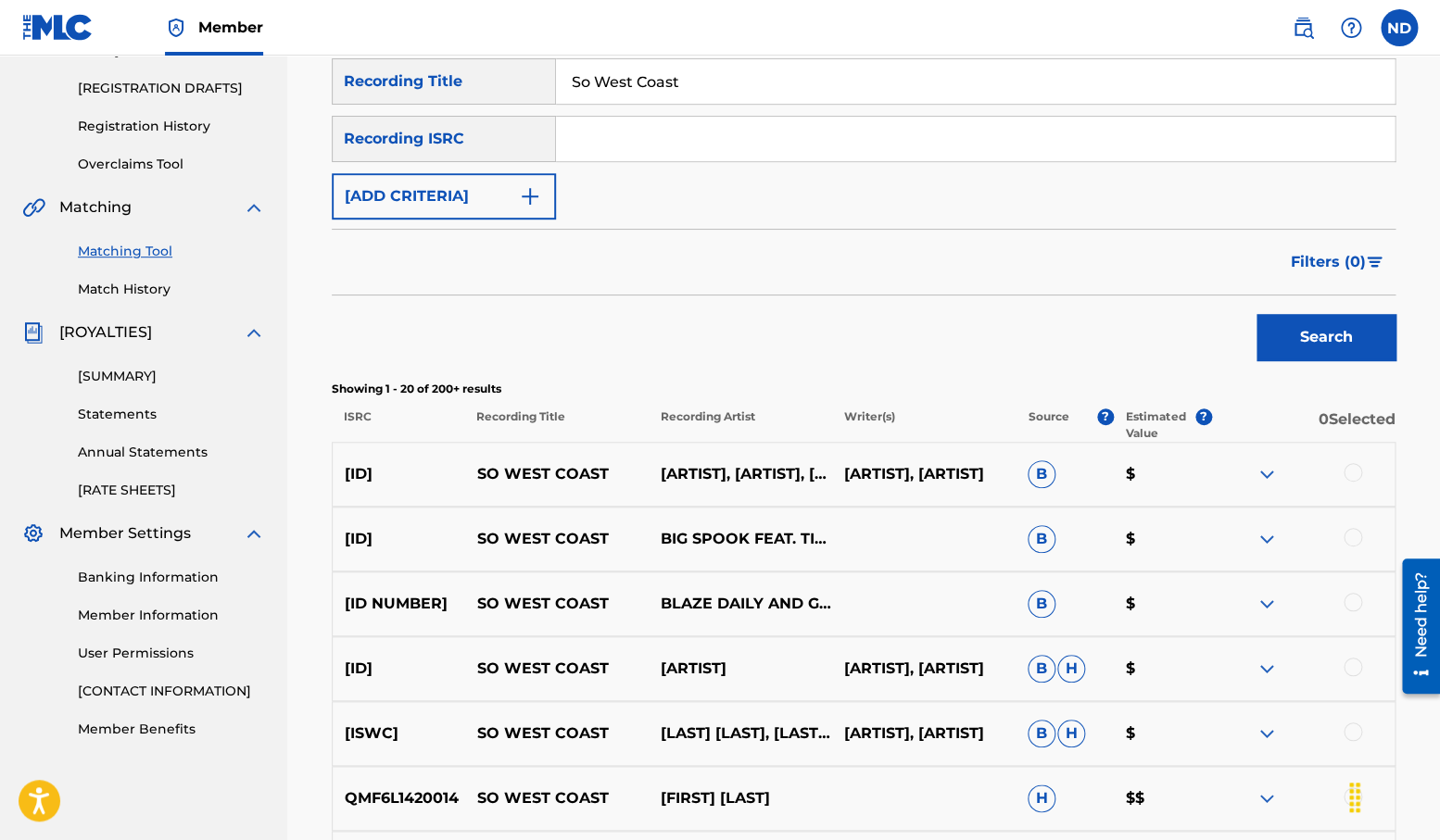 scroll, scrollTop: 36, scrollLeft: 0, axis: vertical 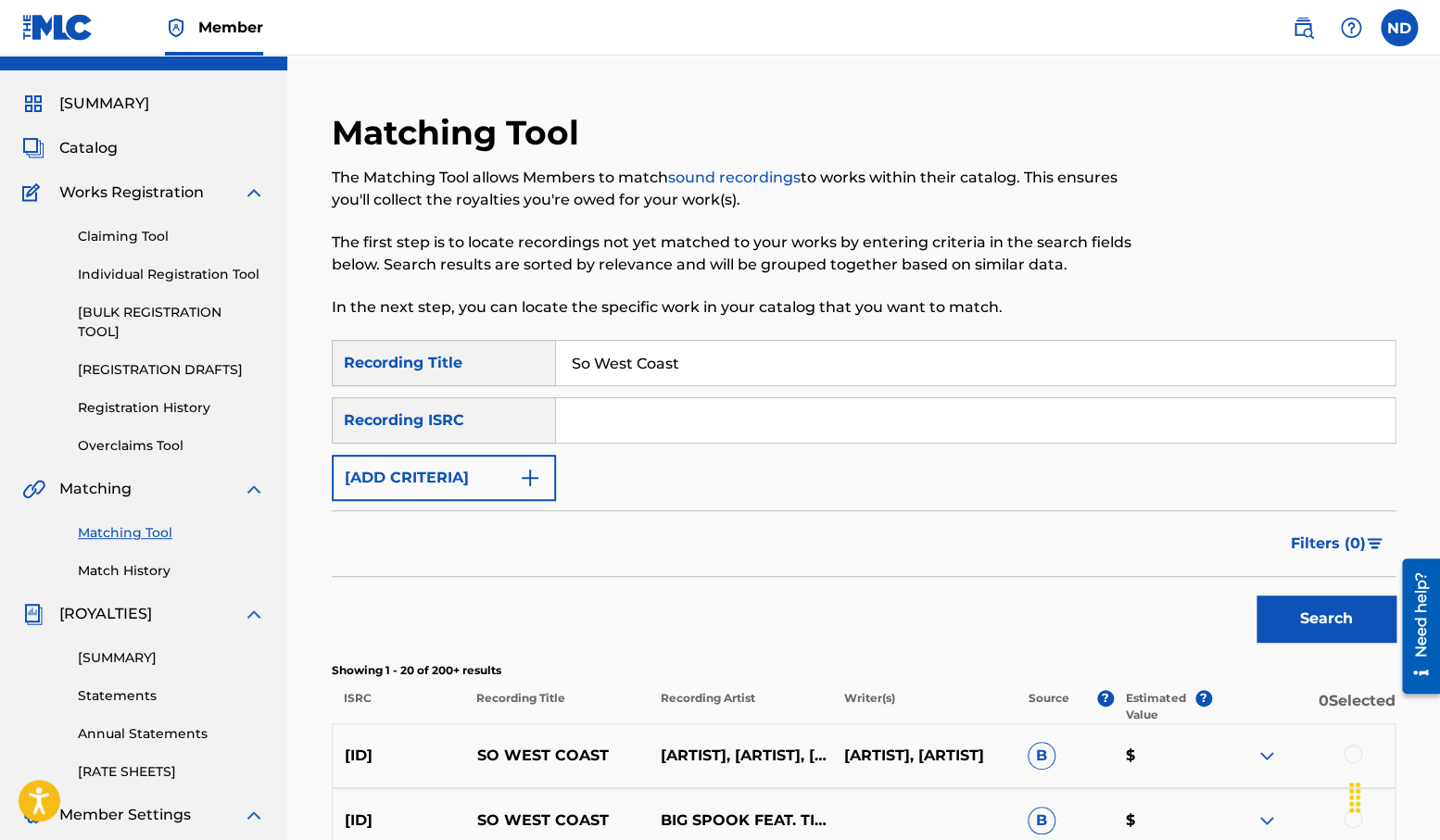 click at bounding box center [975, 420] 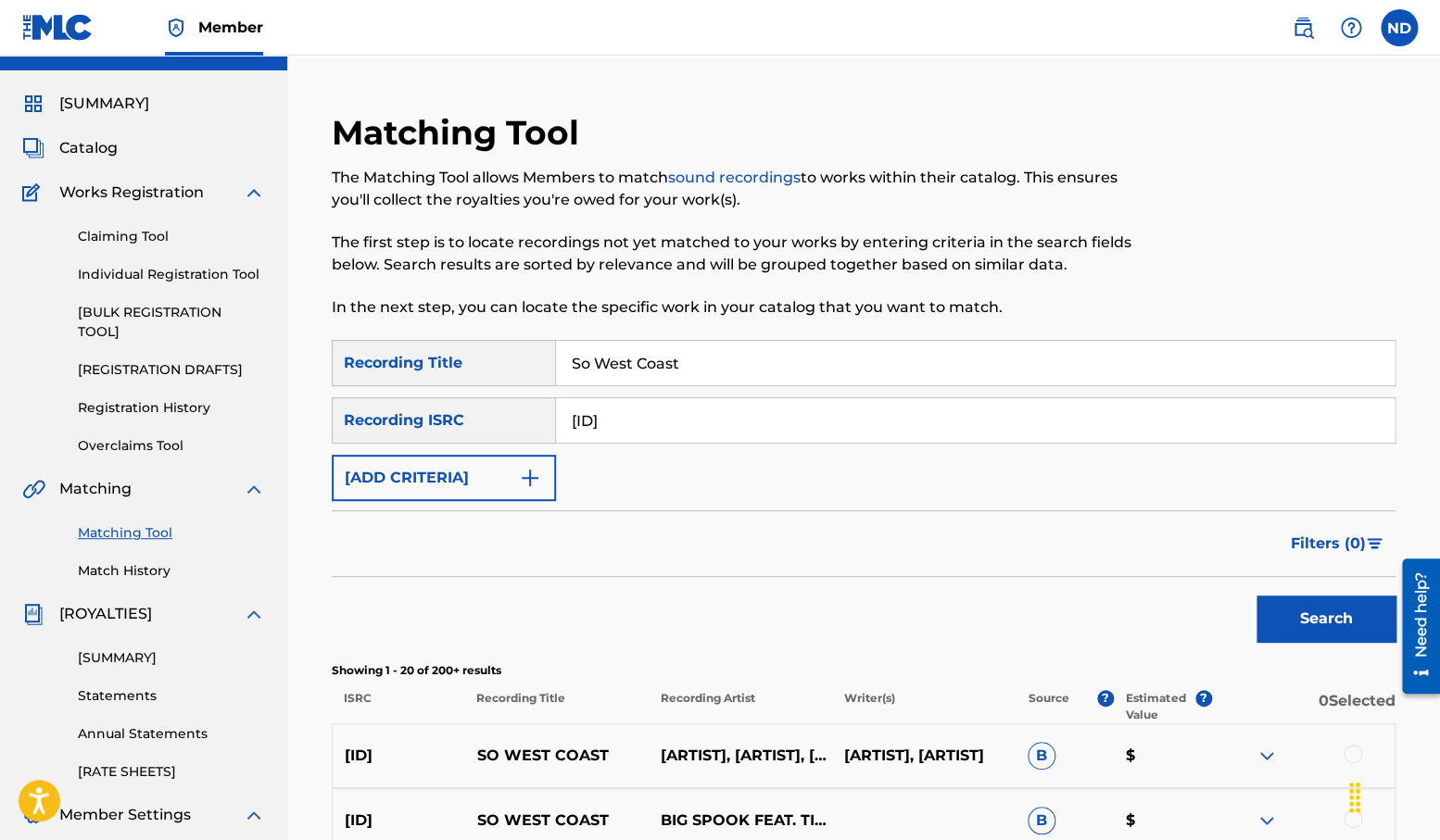 type on "[ID]" 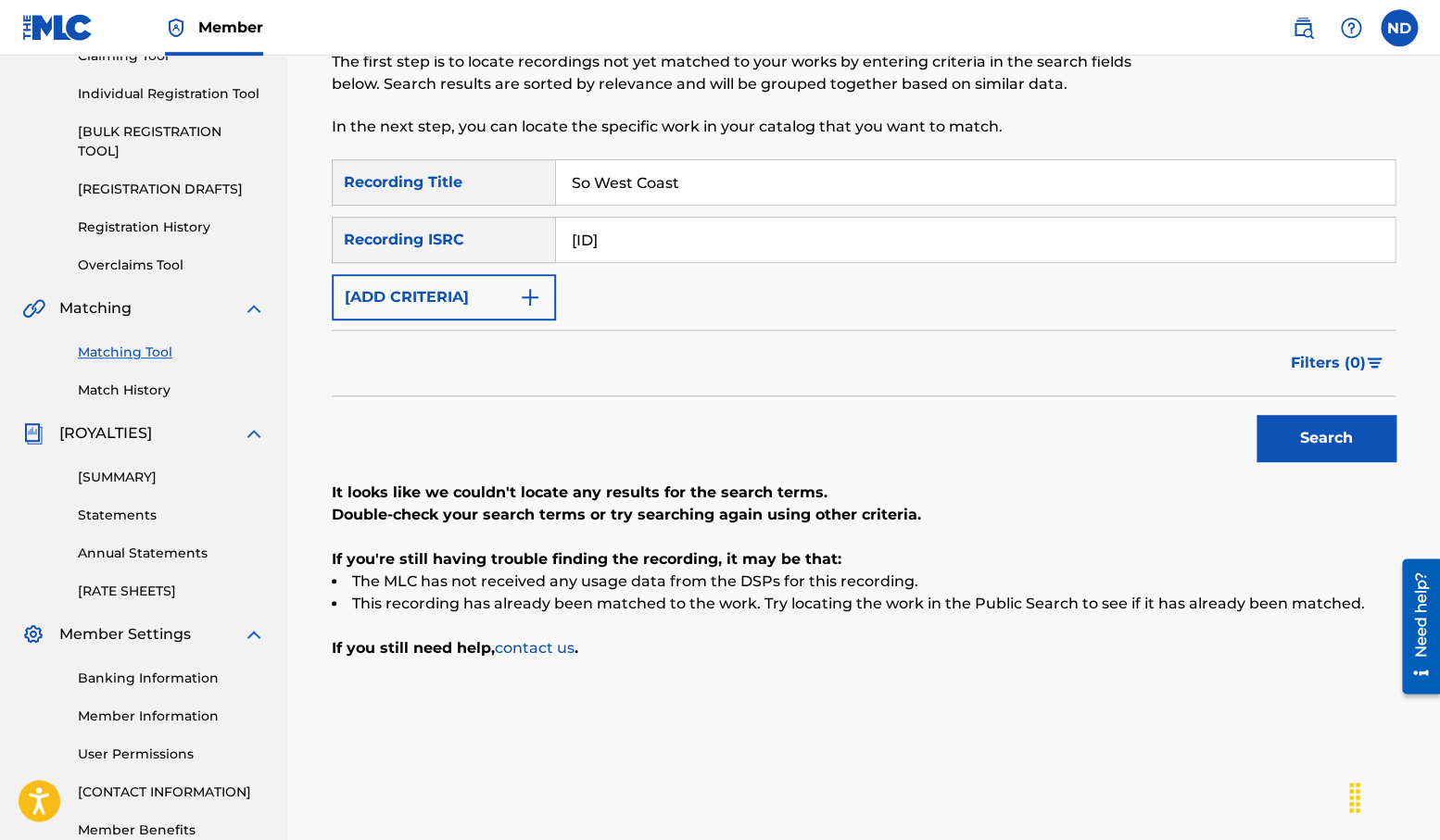 scroll, scrollTop: 214, scrollLeft: 0, axis: vertical 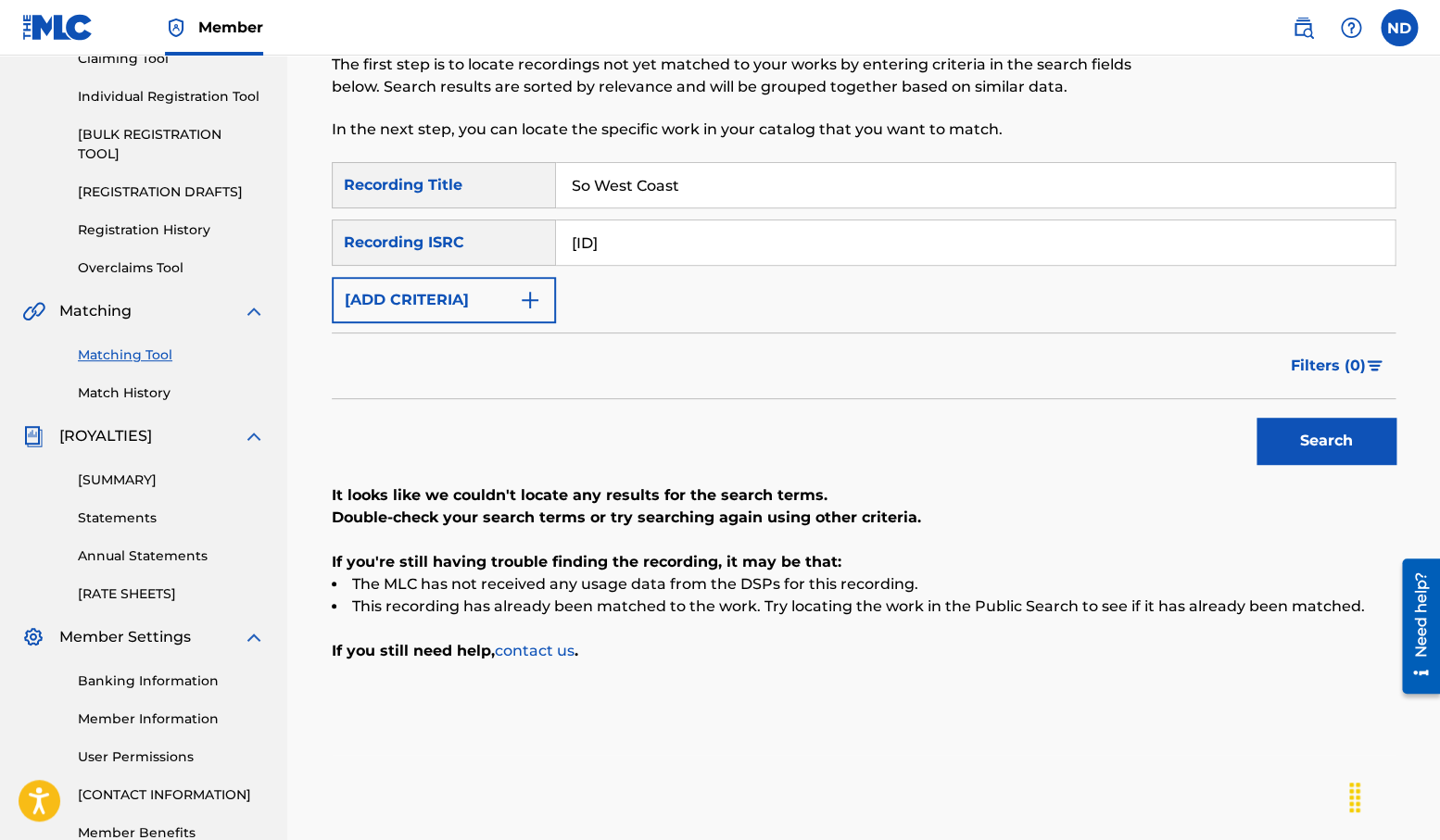 drag, startPoint x: 722, startPoint y: 188, endPoint x: 527, endPoint y: 191, distance: 195.02308 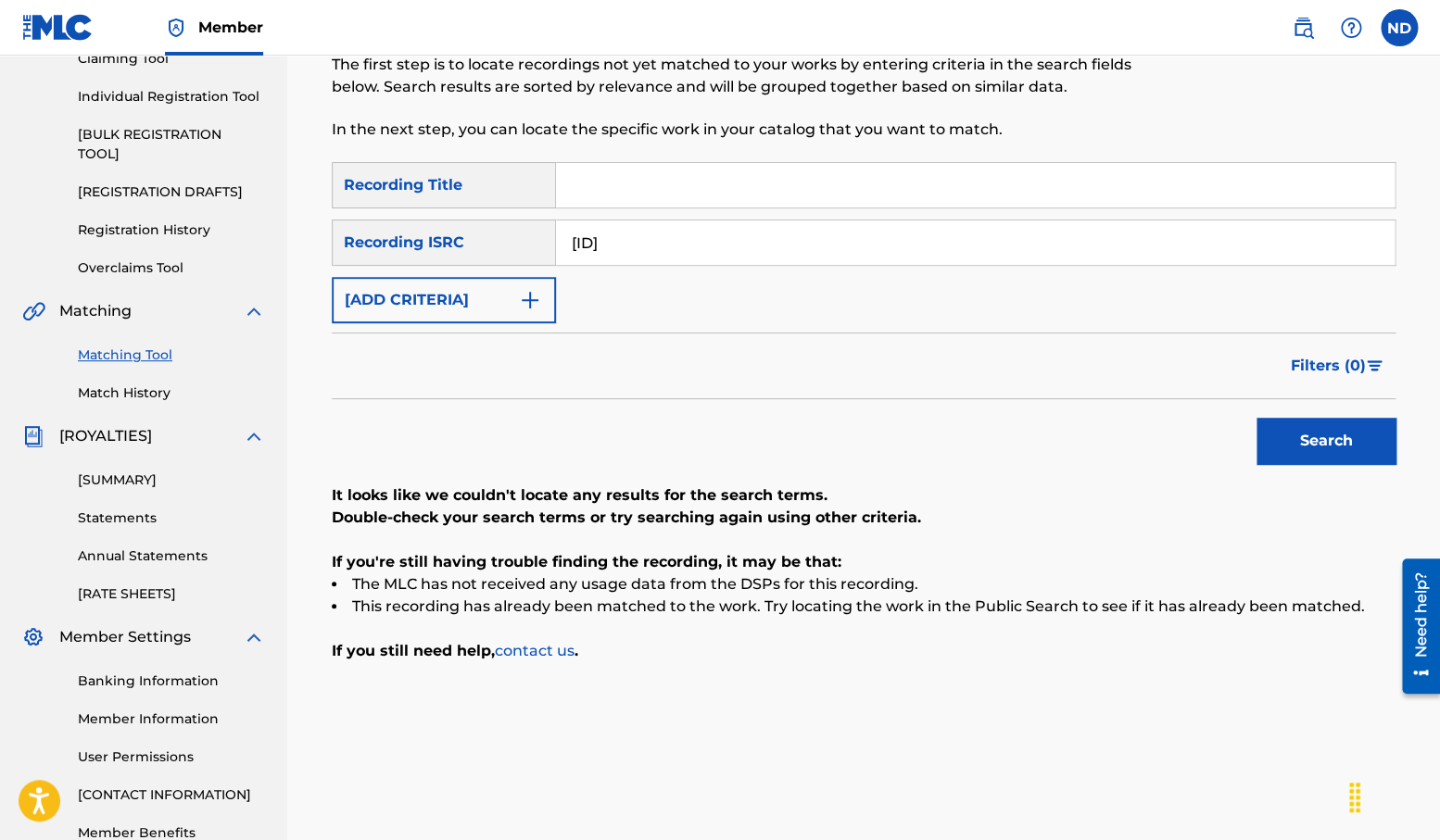 type 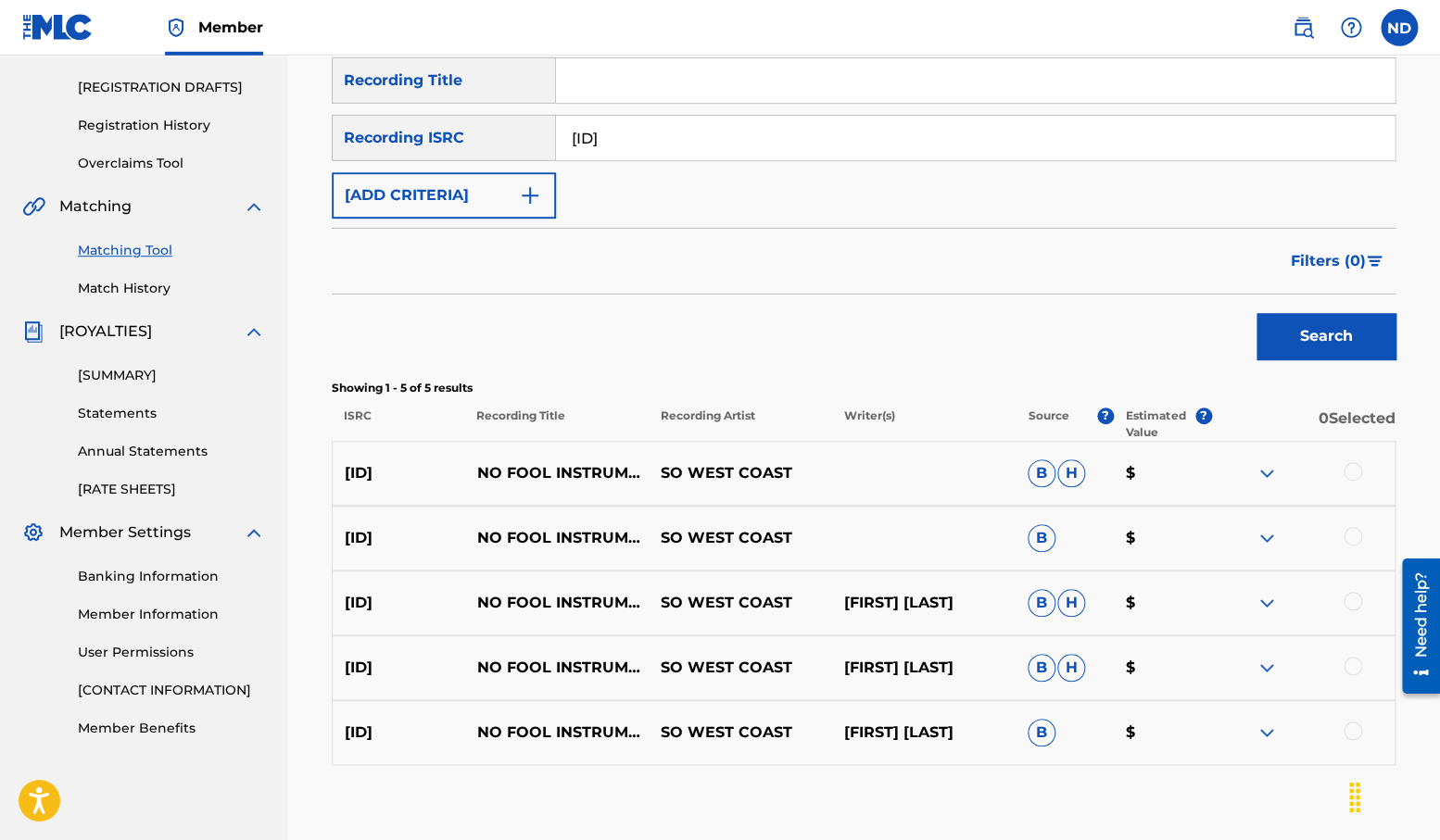 scroll, scrollTop: 377, scrollLeft: 0, axis: vertical 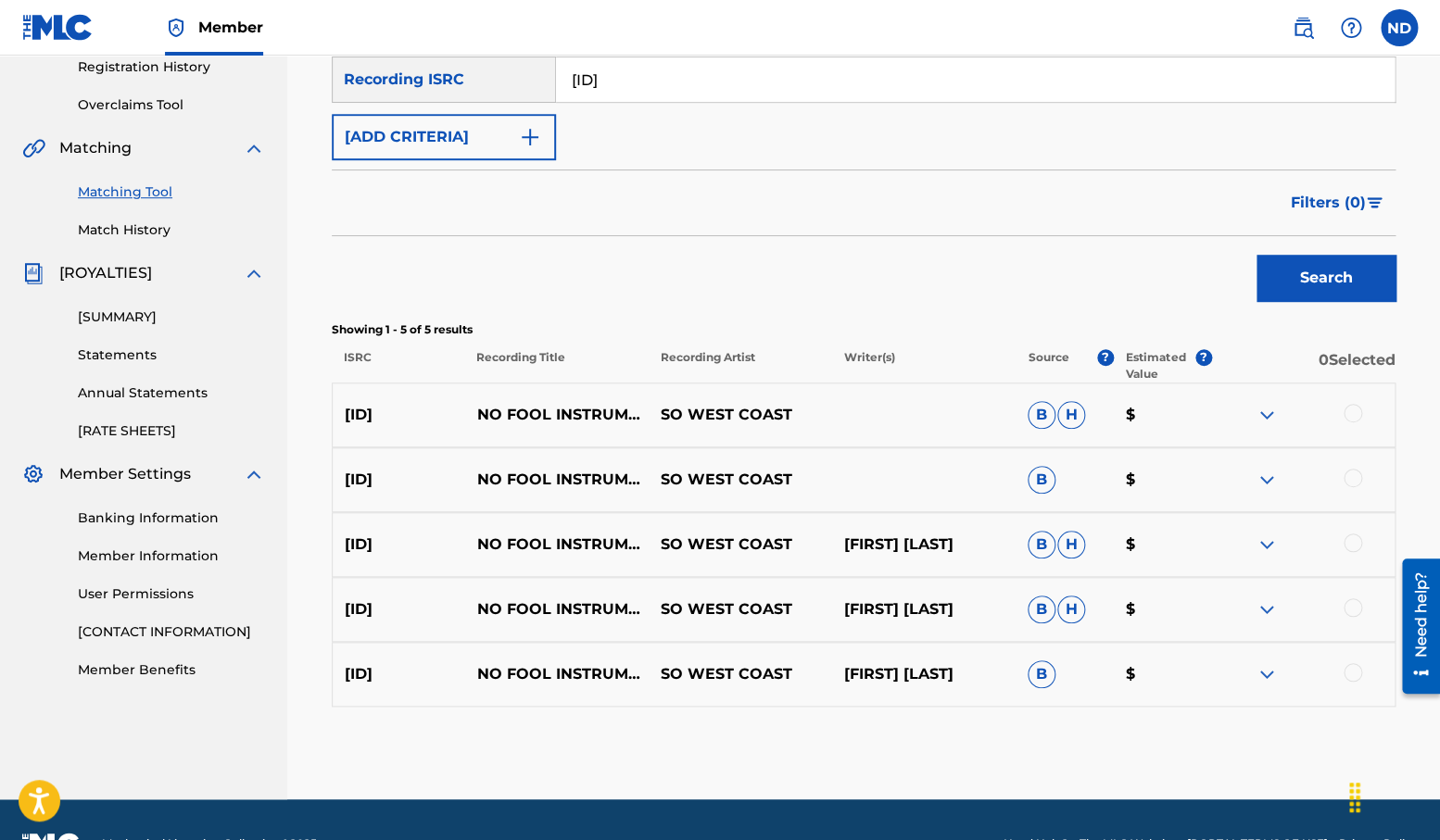 click at bounding box center [1267, 415] 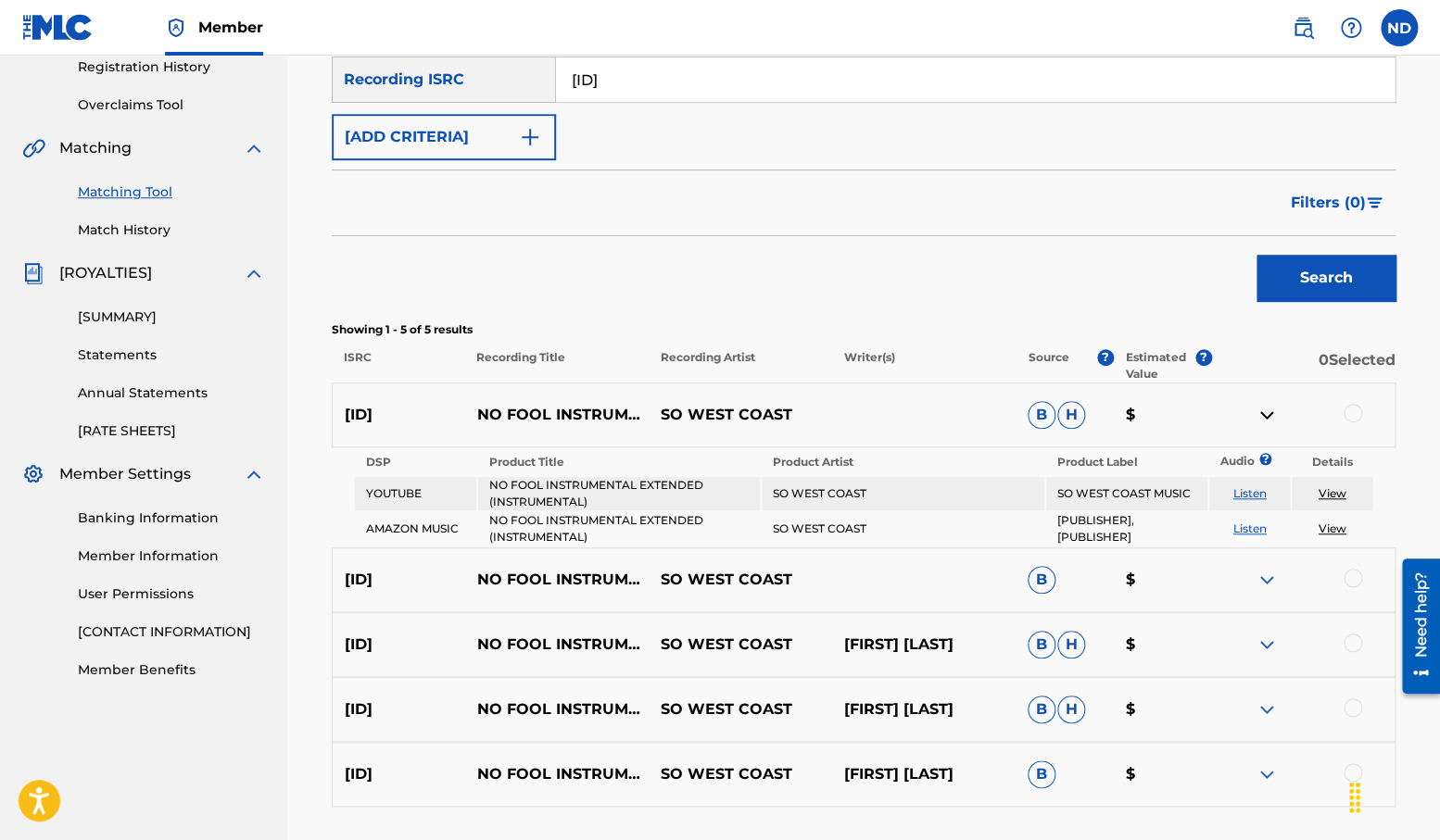 click on "H" at bounding box center (1071, 415) 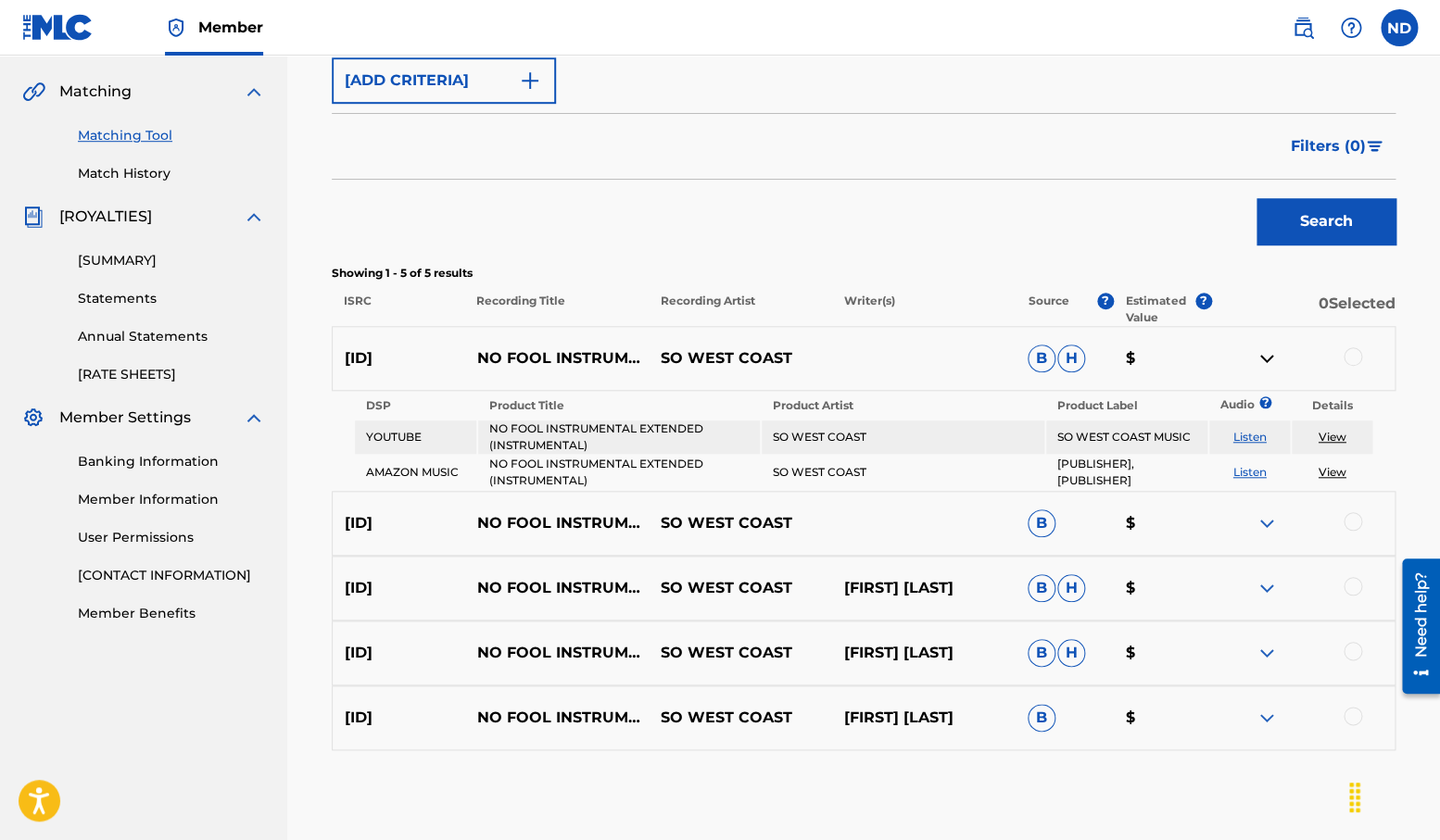 scroll, scrollTop: 436, scrollLeft: 0, axis: vertical 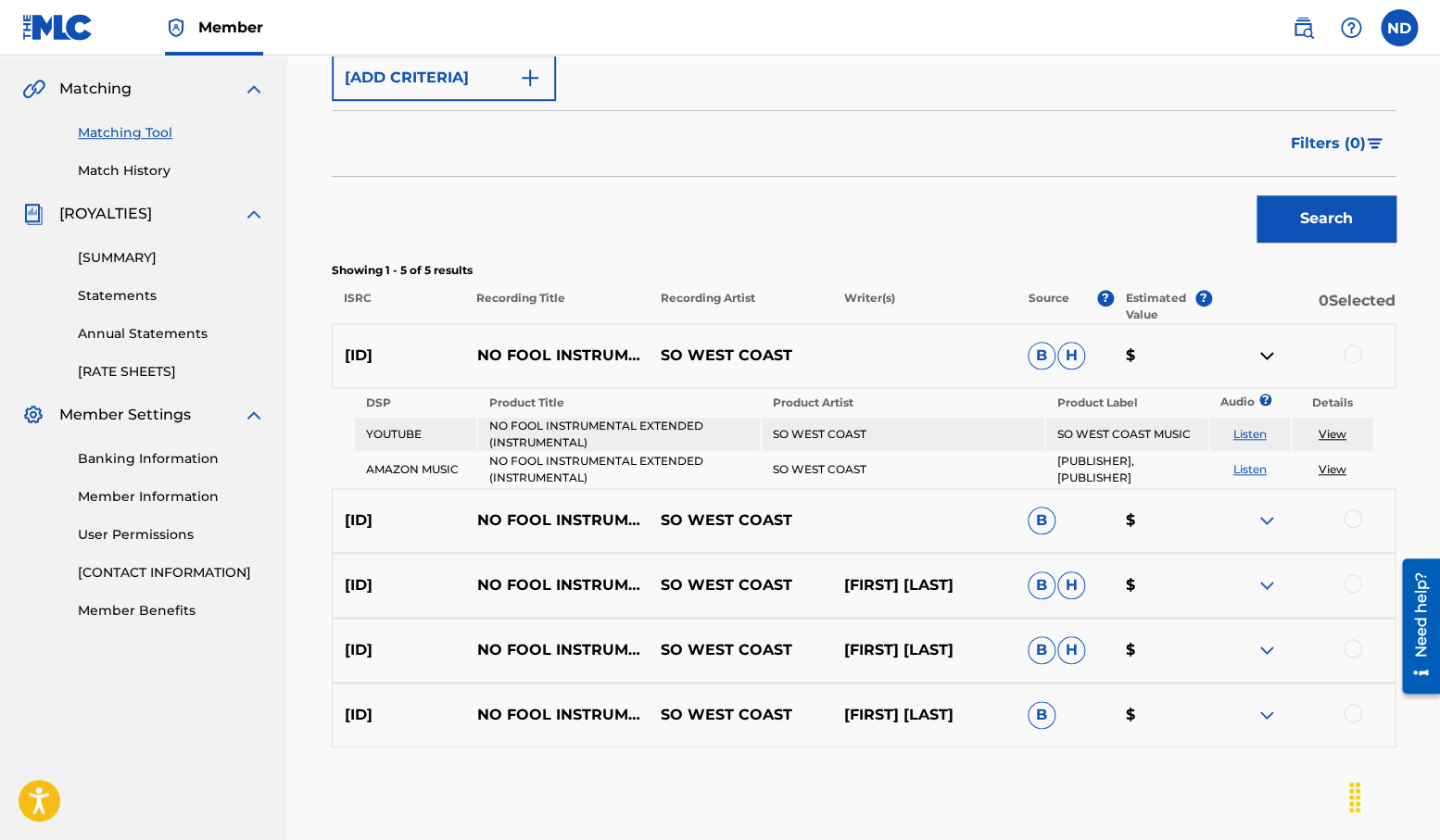 click at bounding box center [1267, 520] 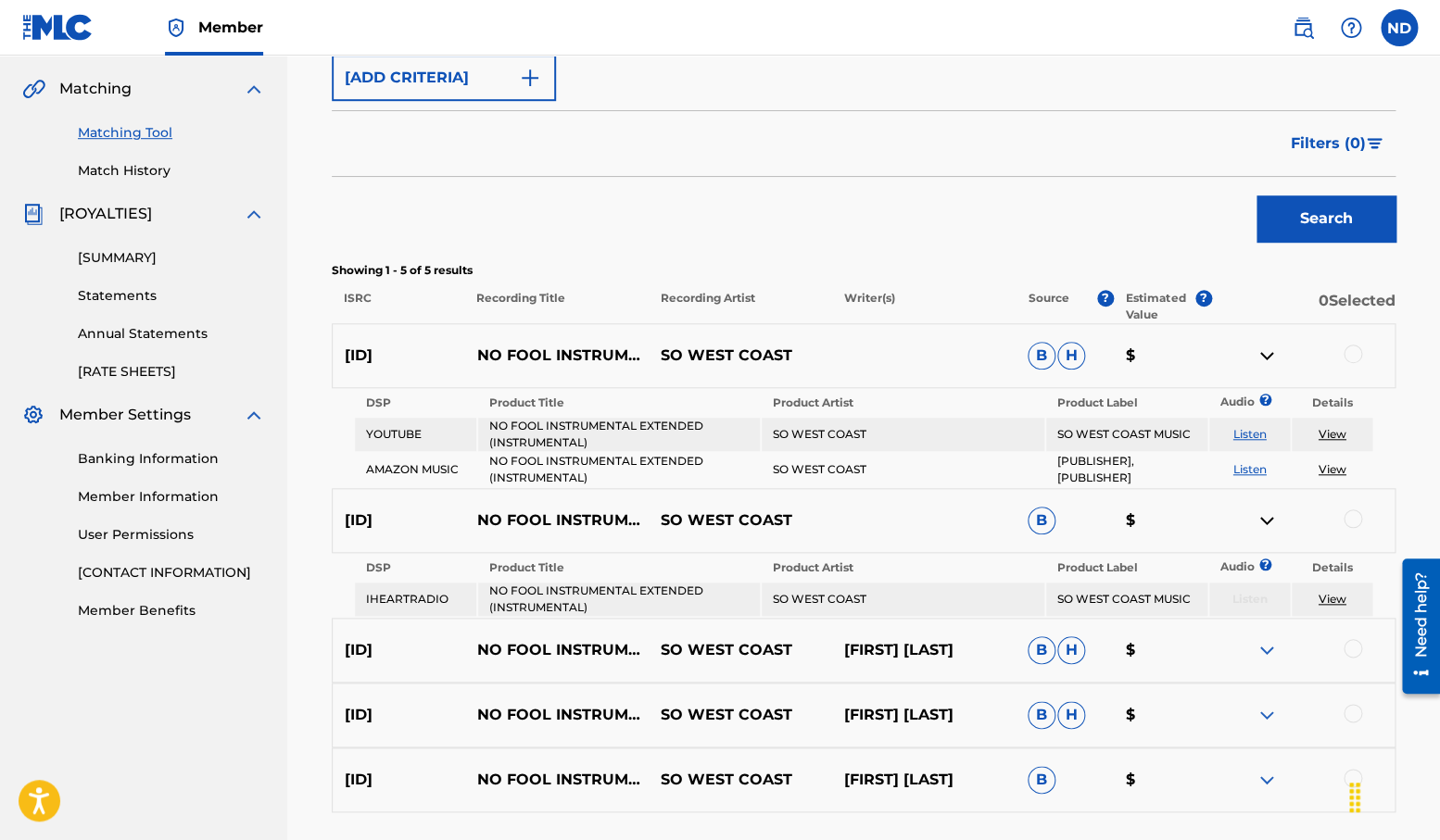 click at bounding box center [1267, 650] 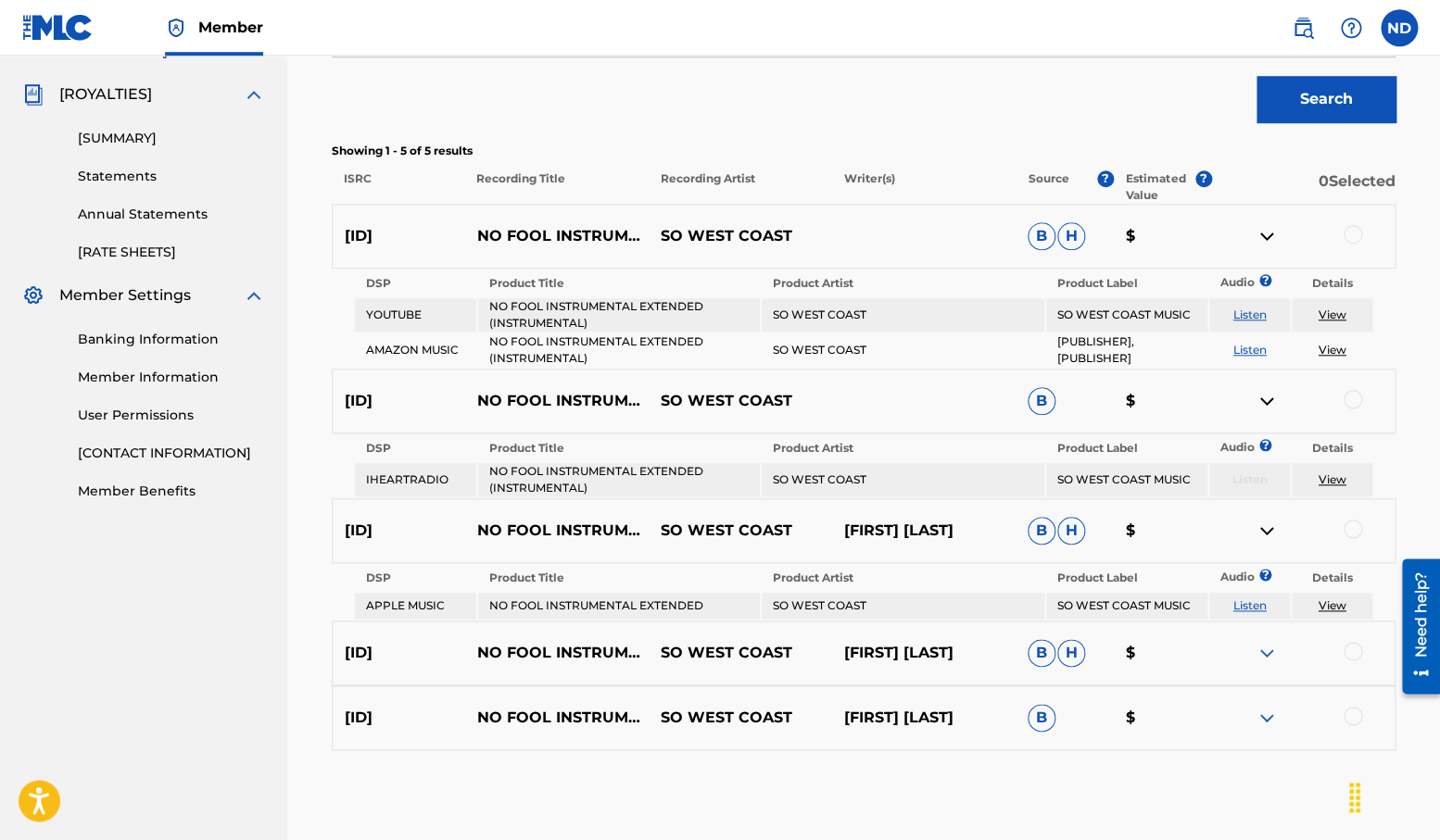 scroll, scrollTop: 584, scrollLeft: 0, axis: vertical 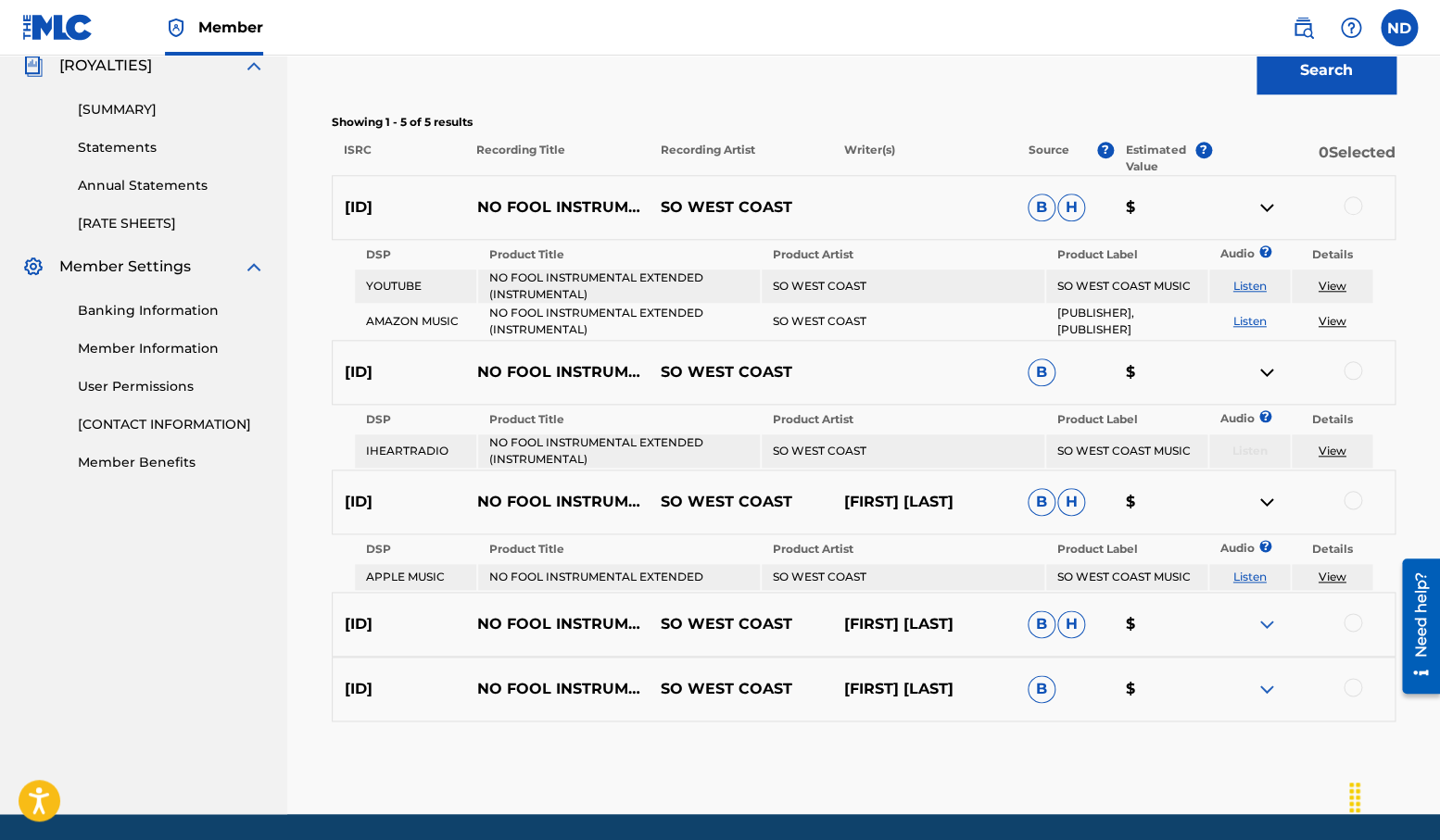 click at bounding box center [1267, 624] 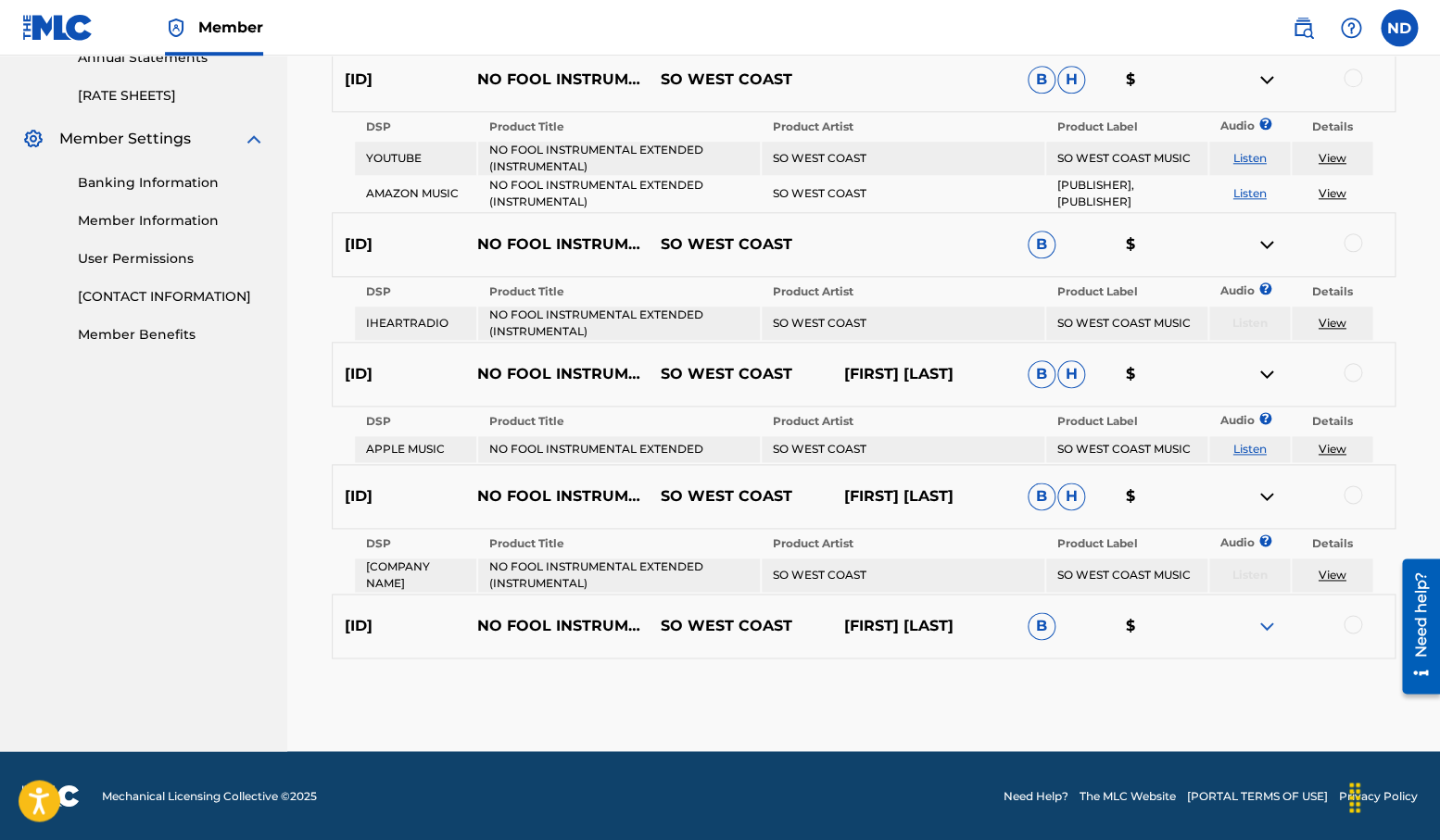 scroll, scrollTop: 729, scrollLeft: 0, axis: vertical 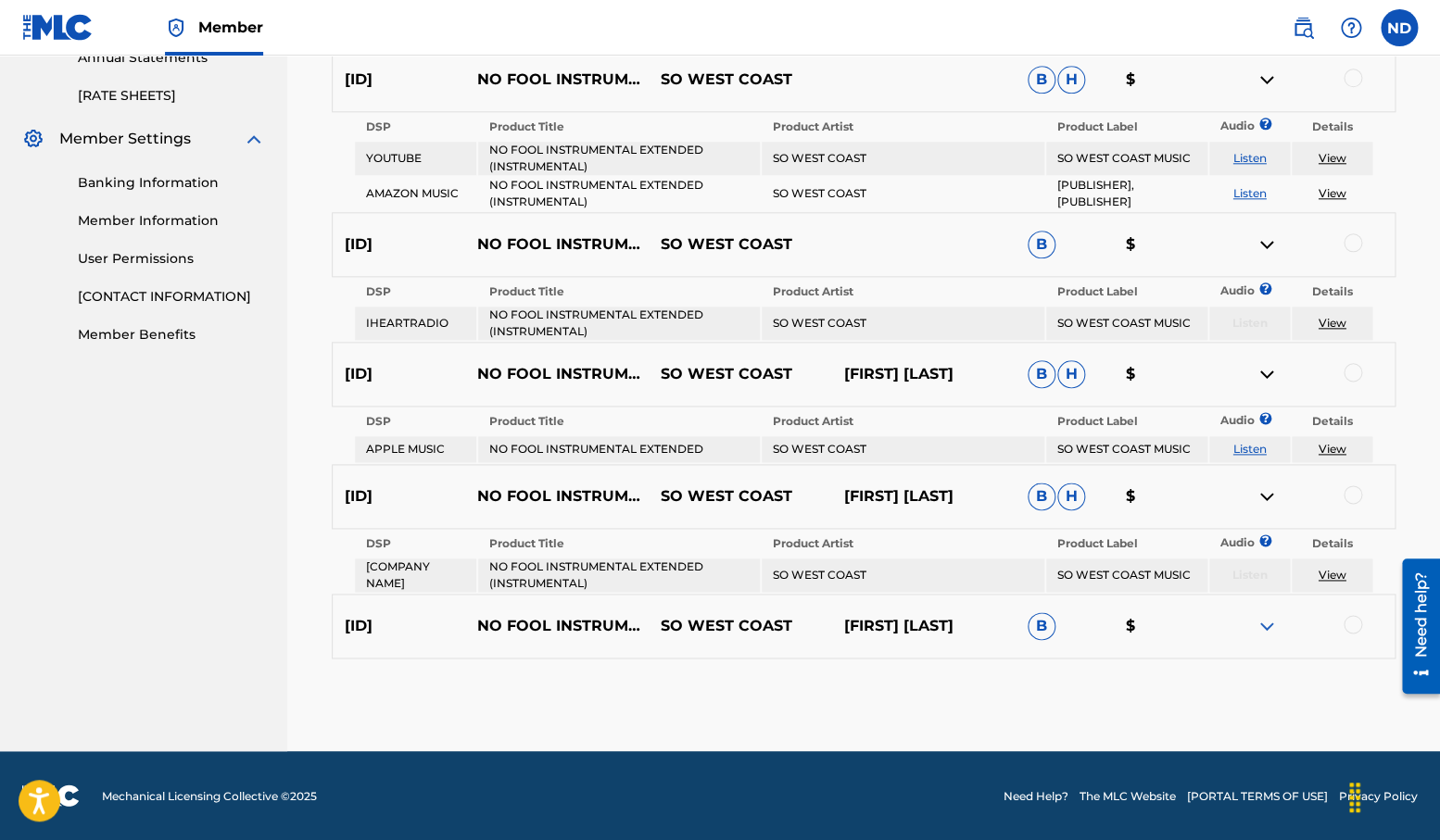 click at bounding box center (1267, 626) 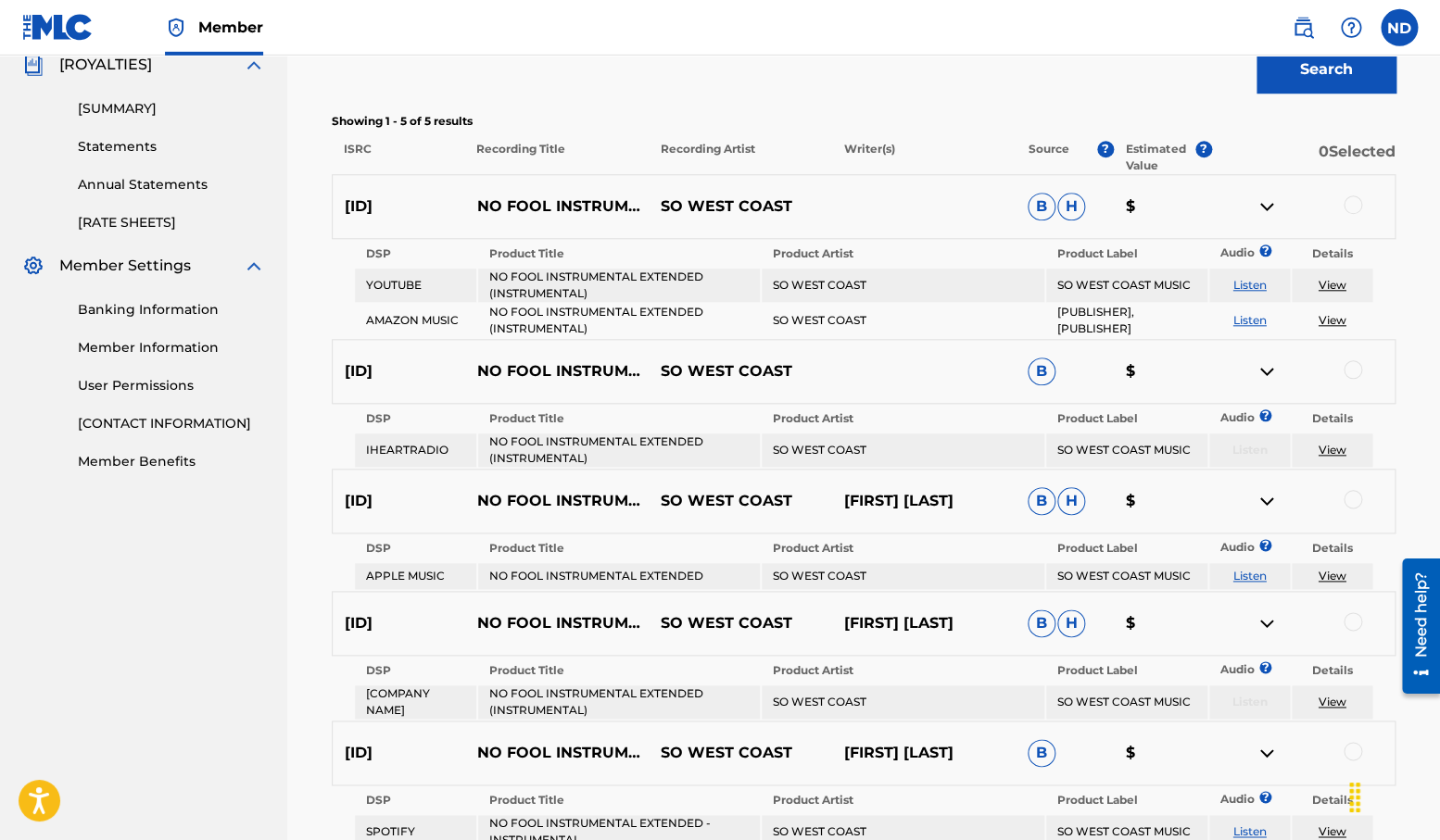 scroll, scrollTop: 566, scrollLeft: 0, axis: vertical 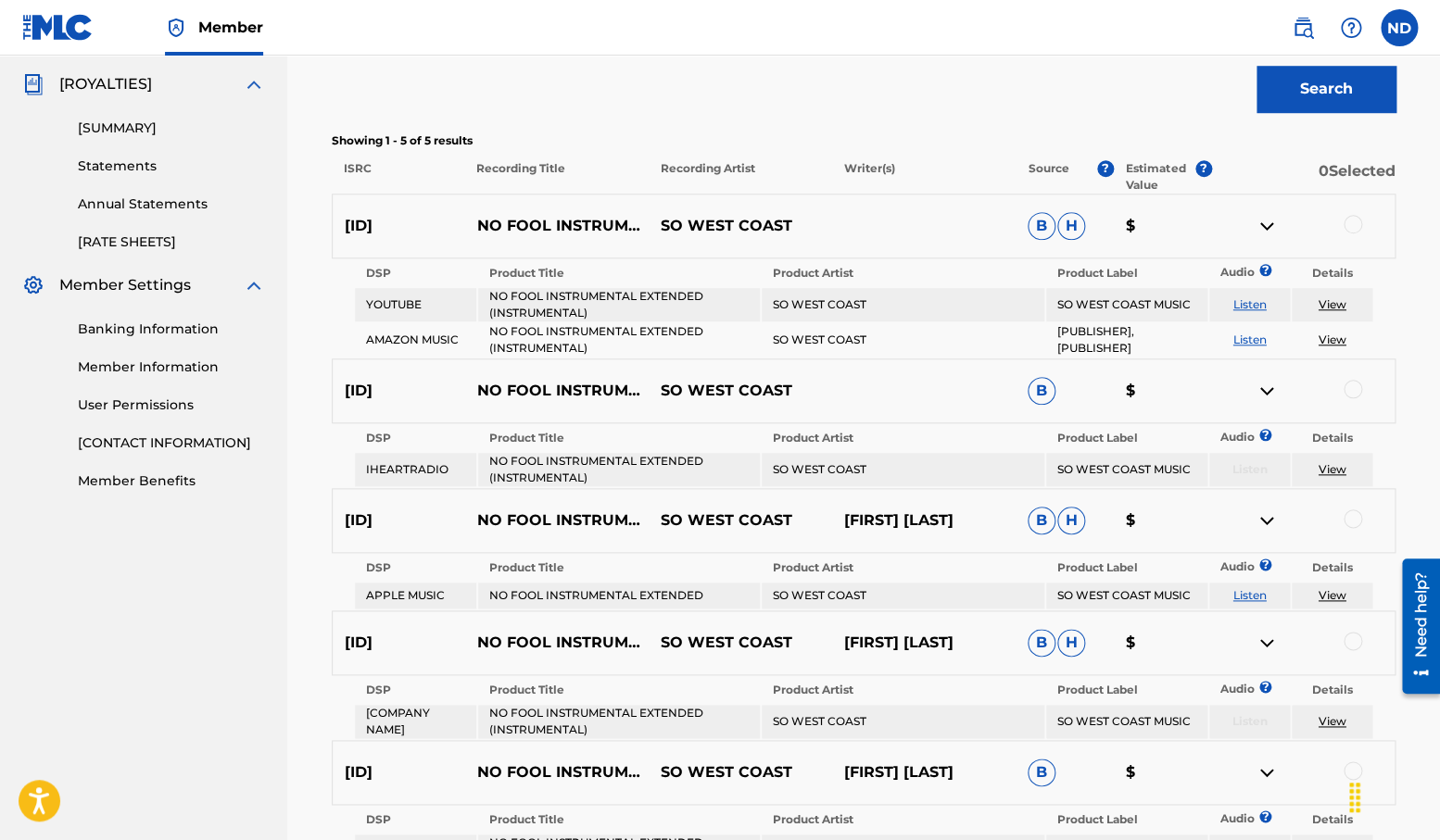 click at bounding box center (1353, 224) 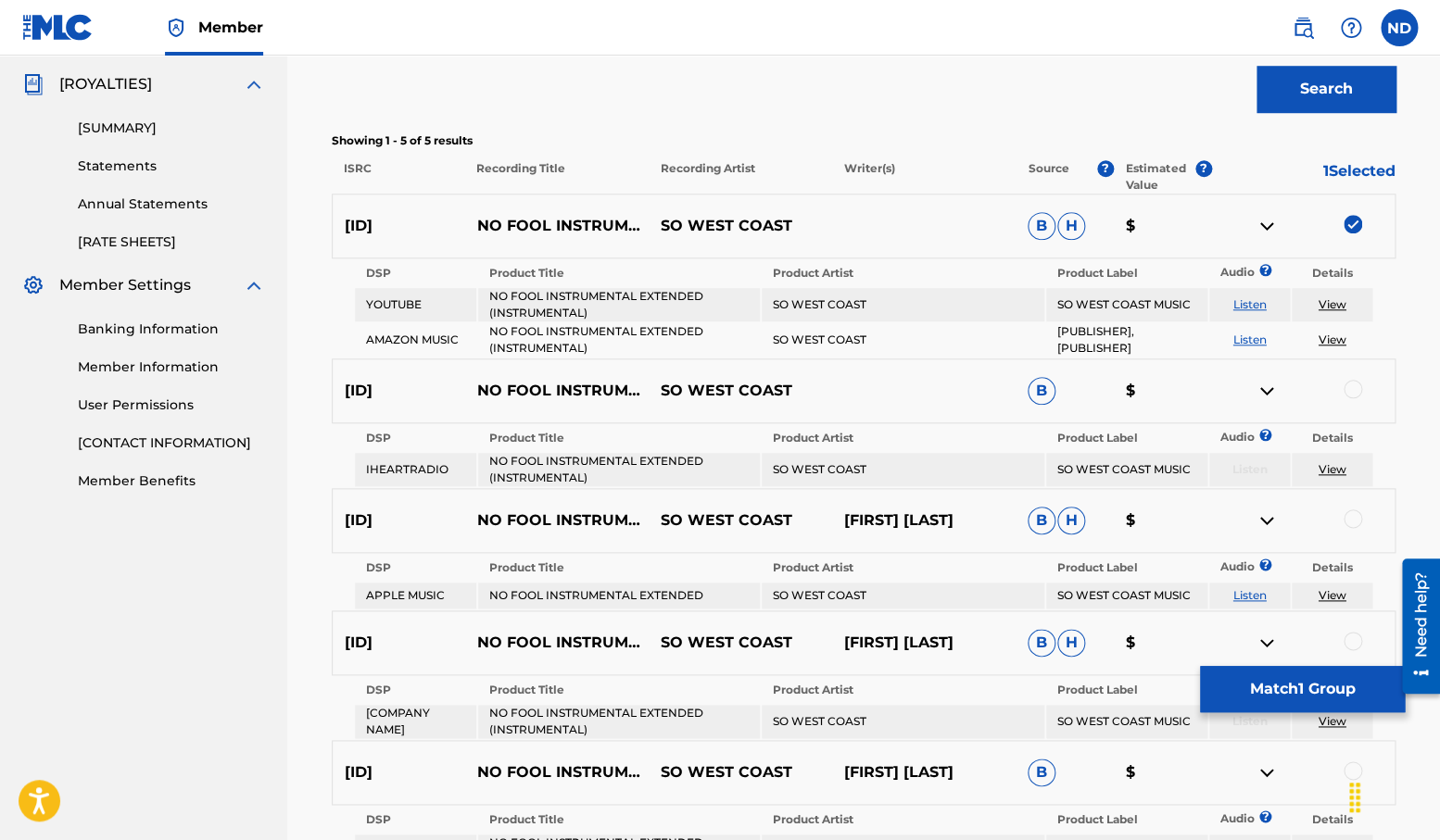 click at bounding box center [1353, 389] 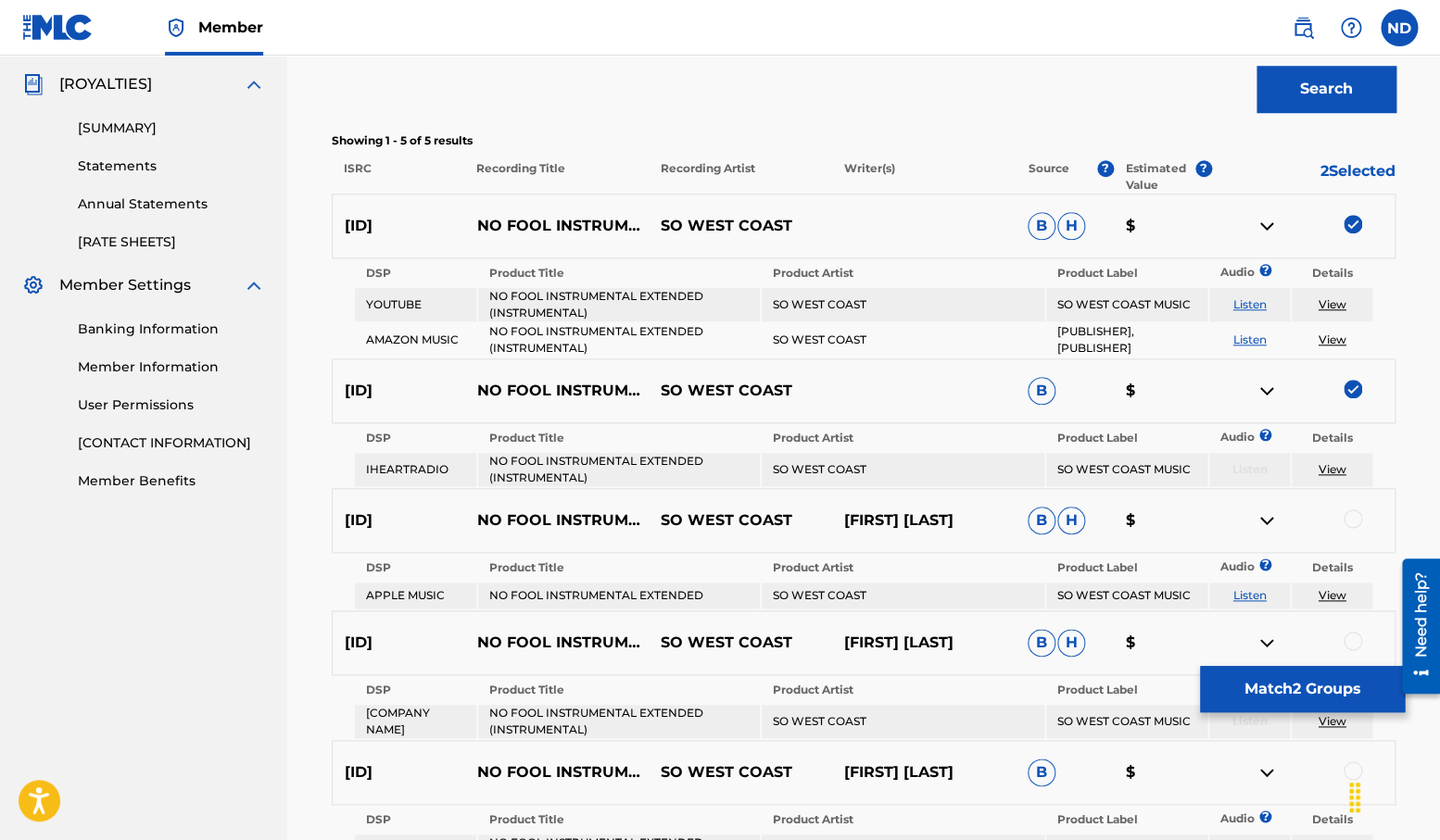click at bounding box center [1353, 519] 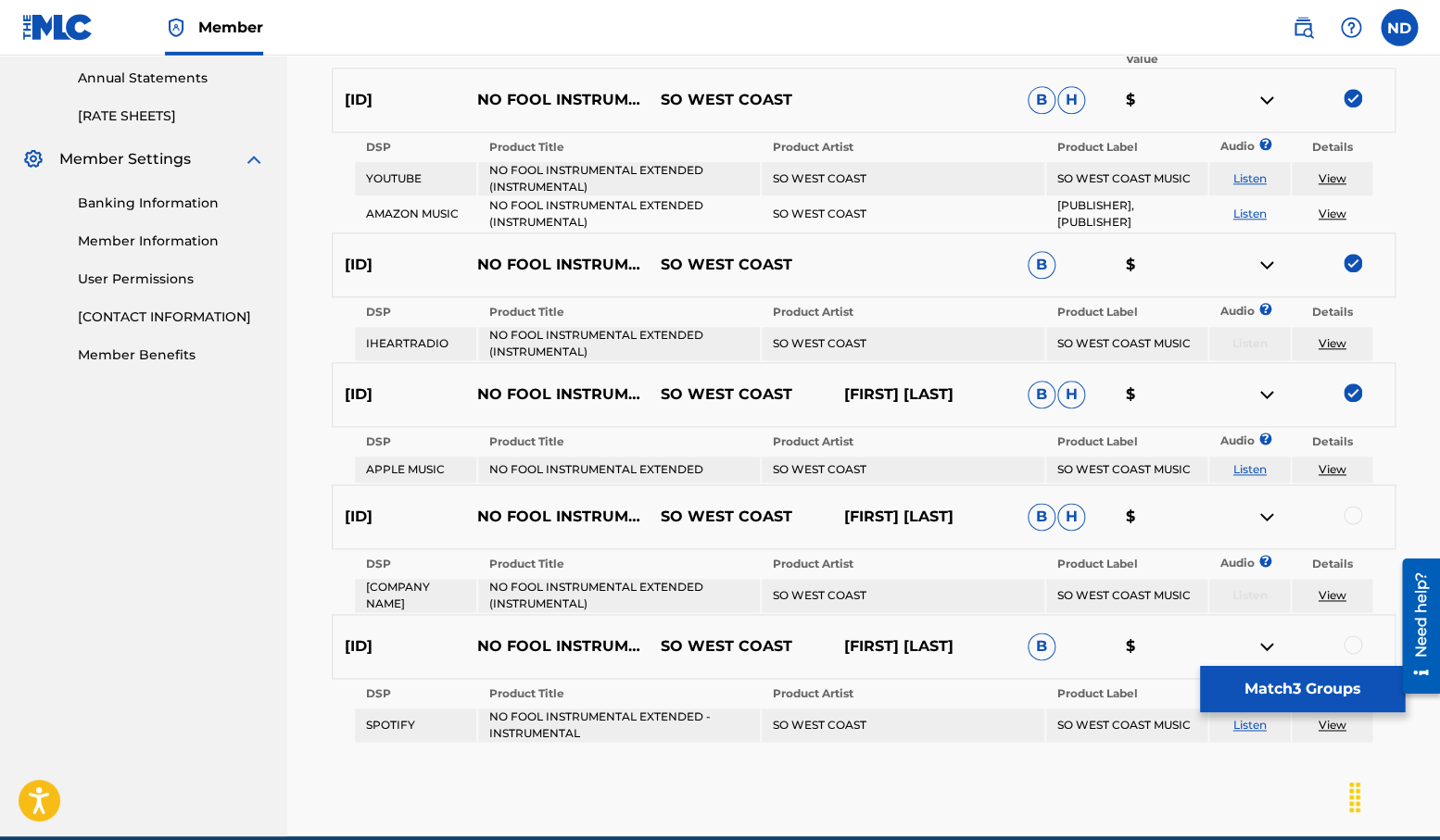 scroll, scrollTop: 744, scrollLeft: 0, axis: vertical 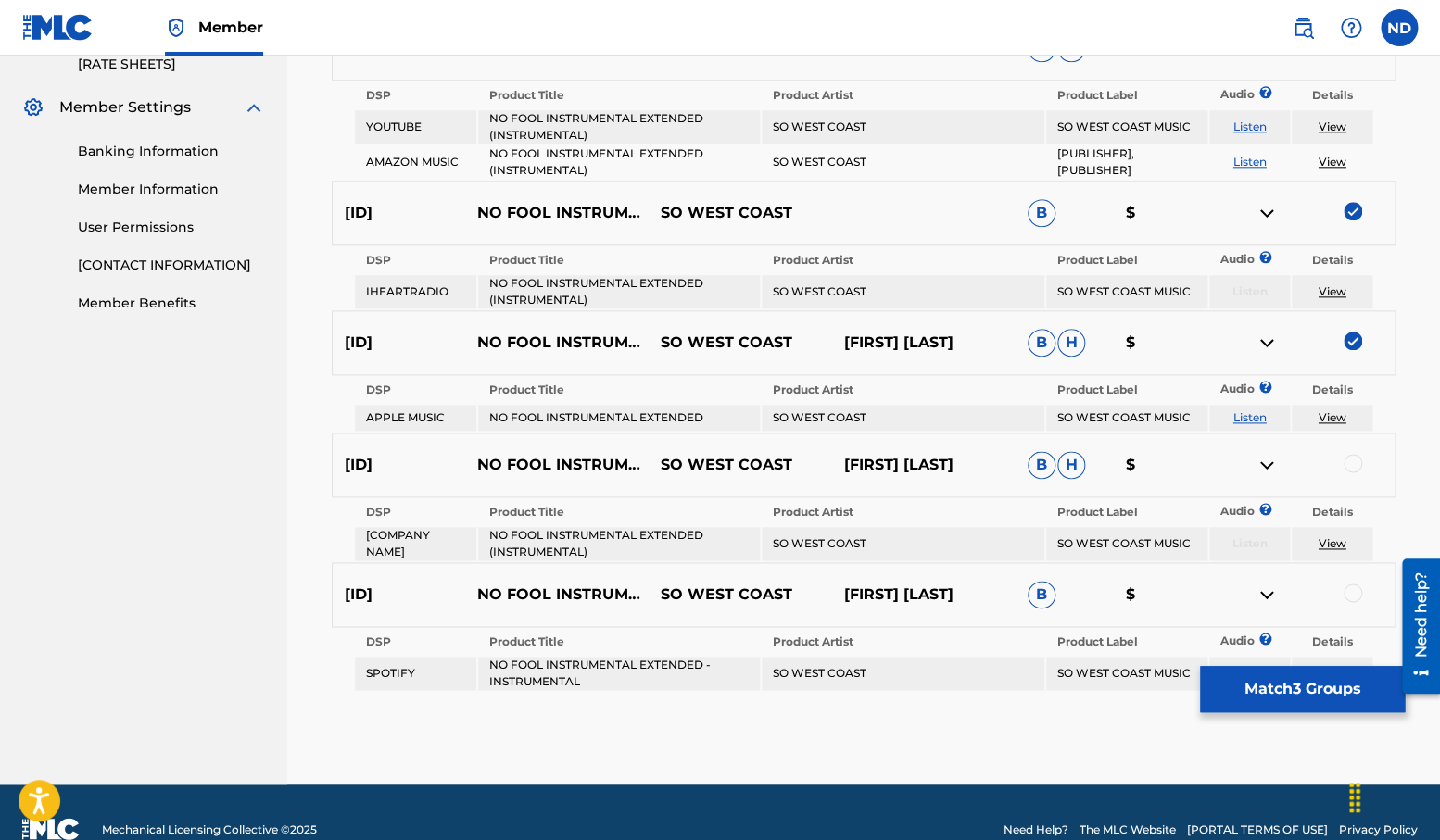 click at bounding box center [1303, 465] 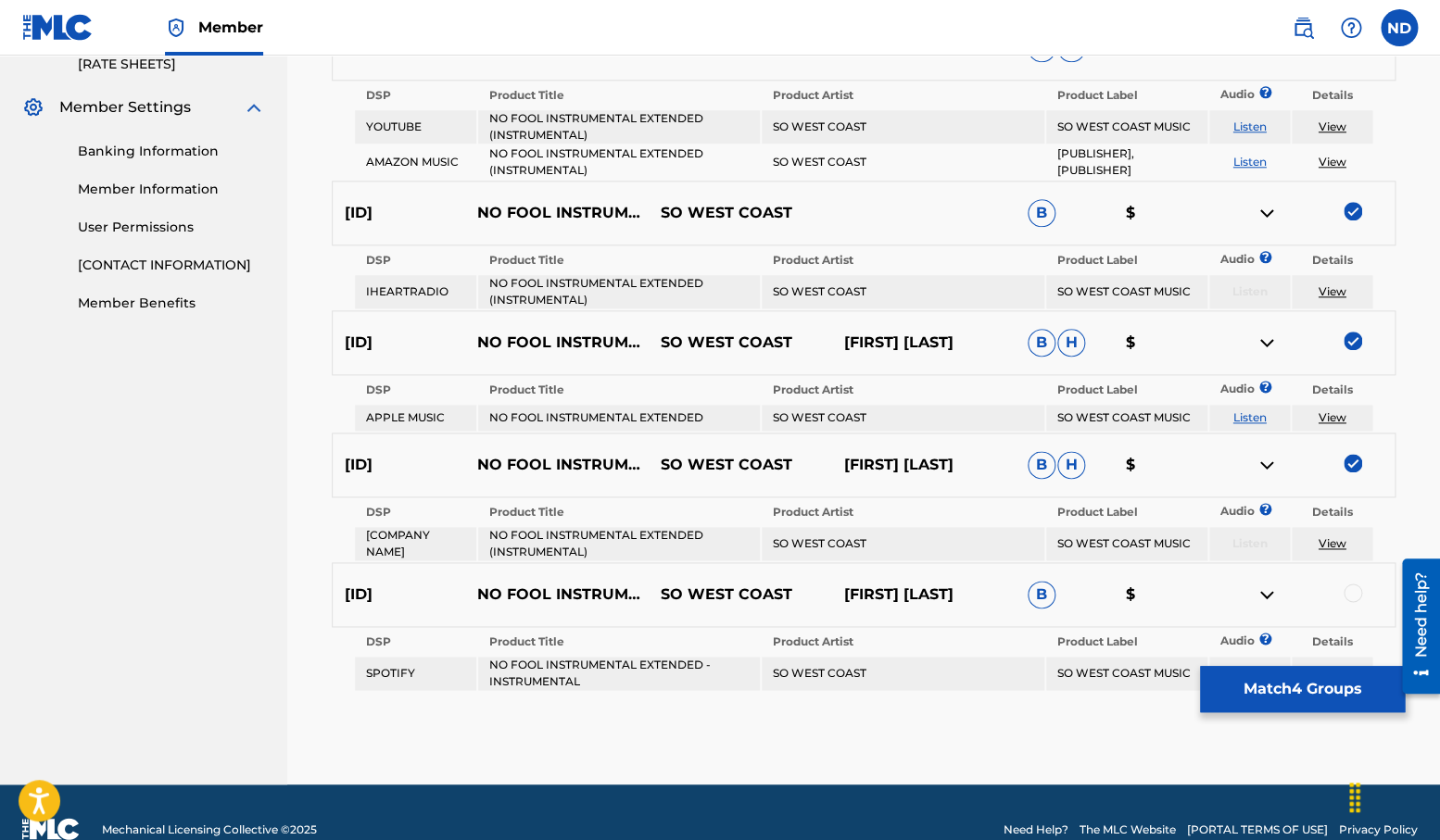 scroll, scrollTop: 794, scrollLeft: 0, axis: vertical 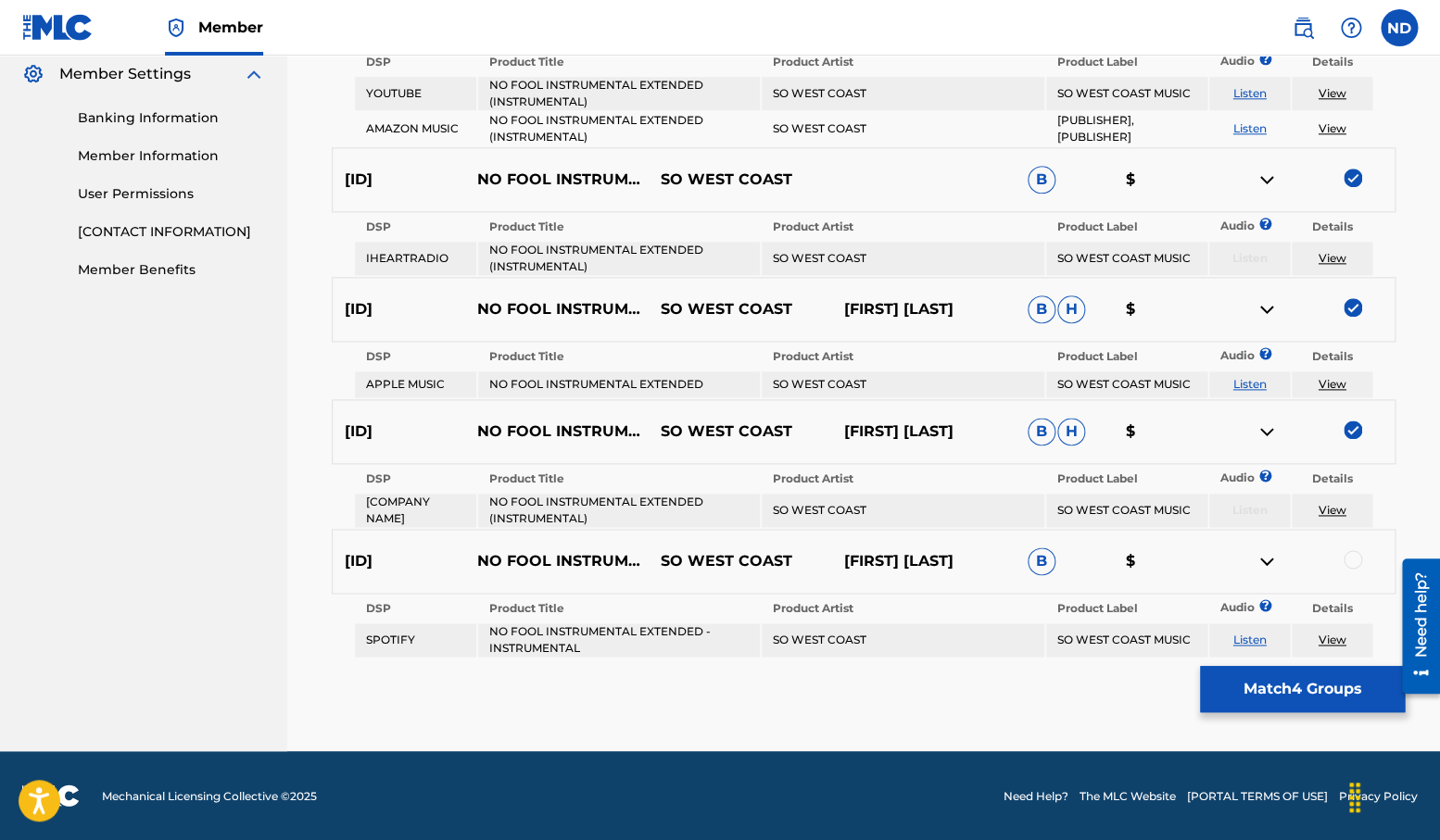 click at bounding box center [1353, 559] 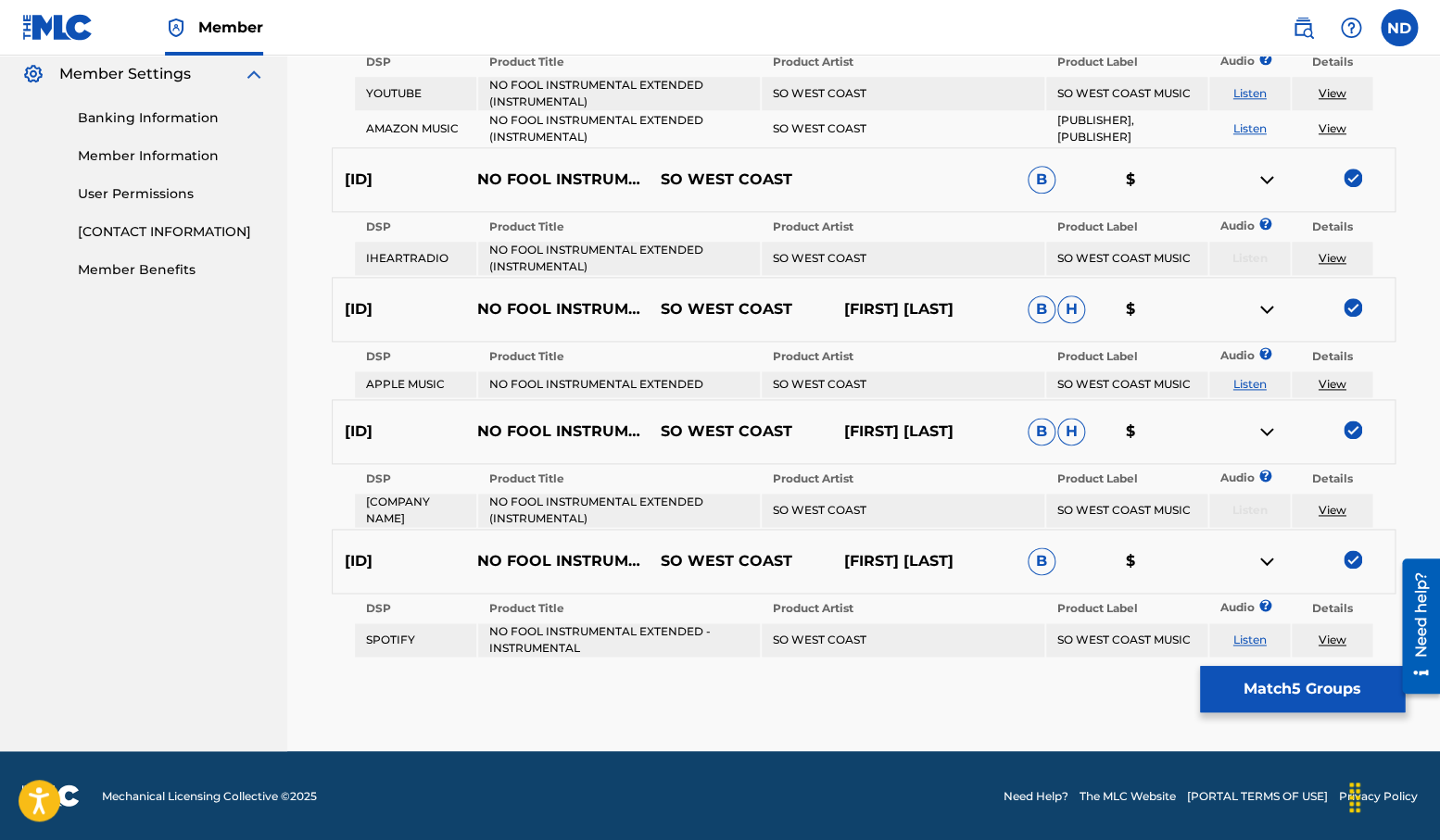 click on "Match  5 Groups" at bounding box center [1302, 689] 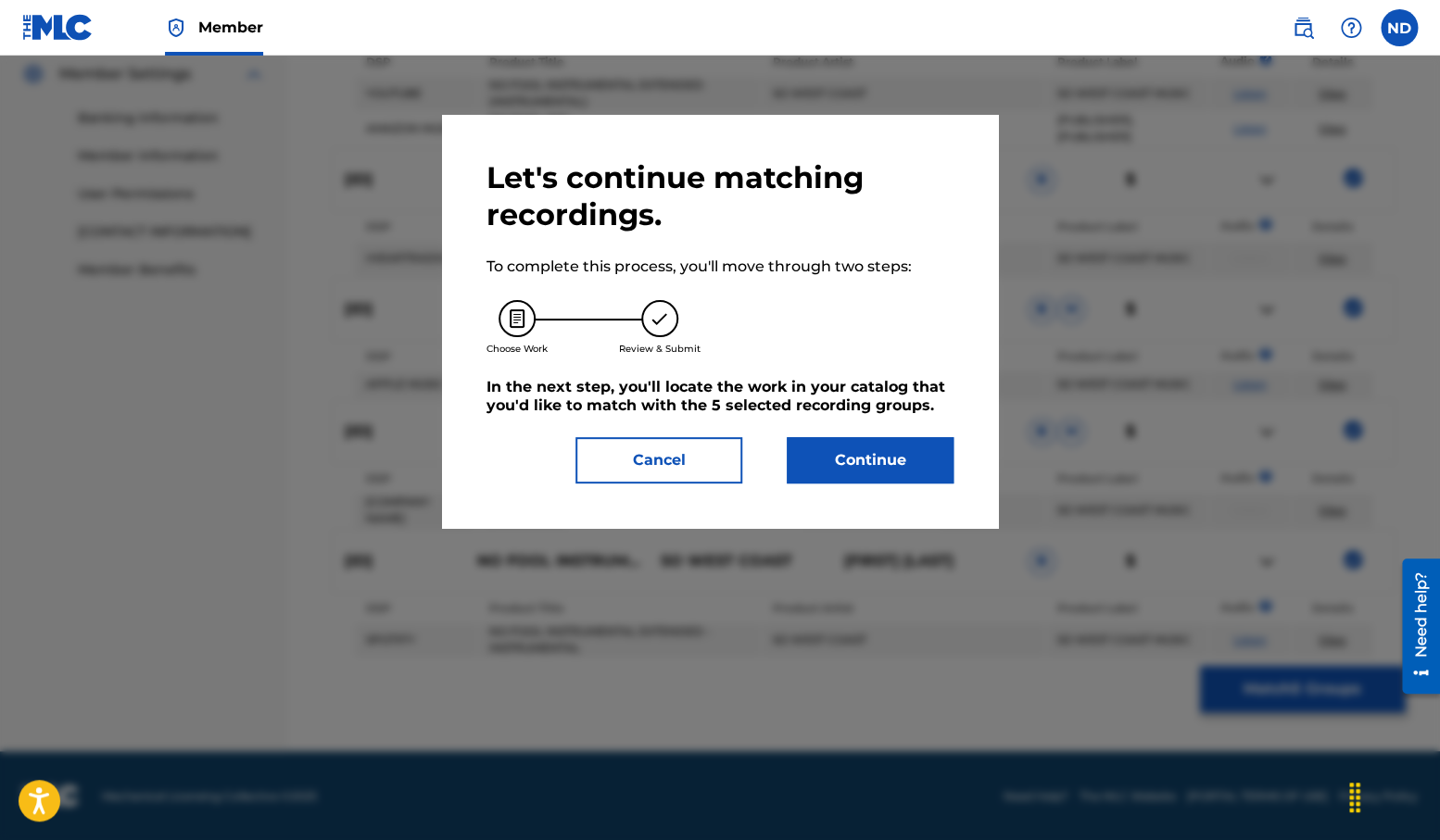 click on "Continue" at bounding box center [870, 460] 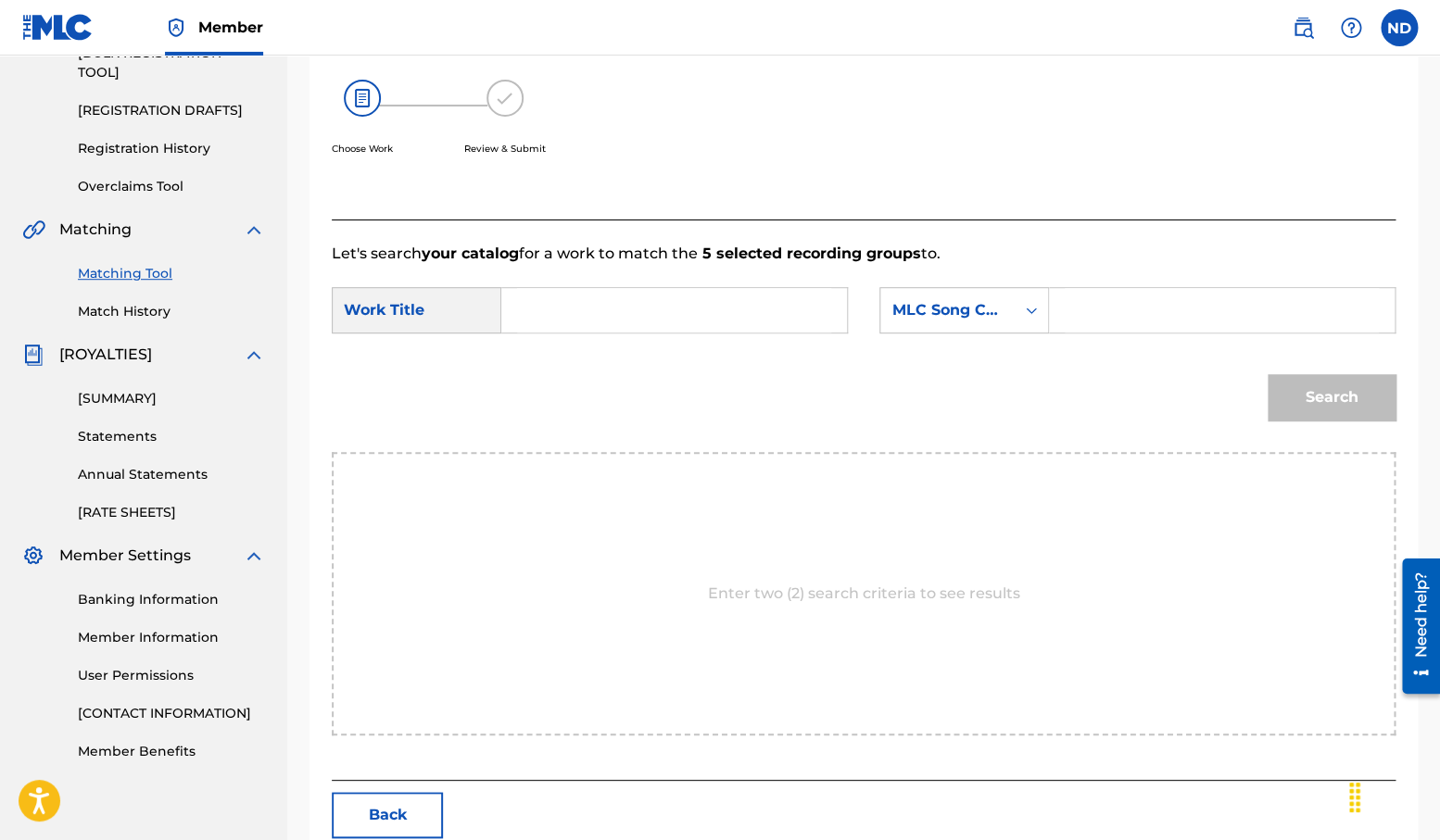 scroll, scrollTop: 260, scrollLeft: 0, axis: vertical 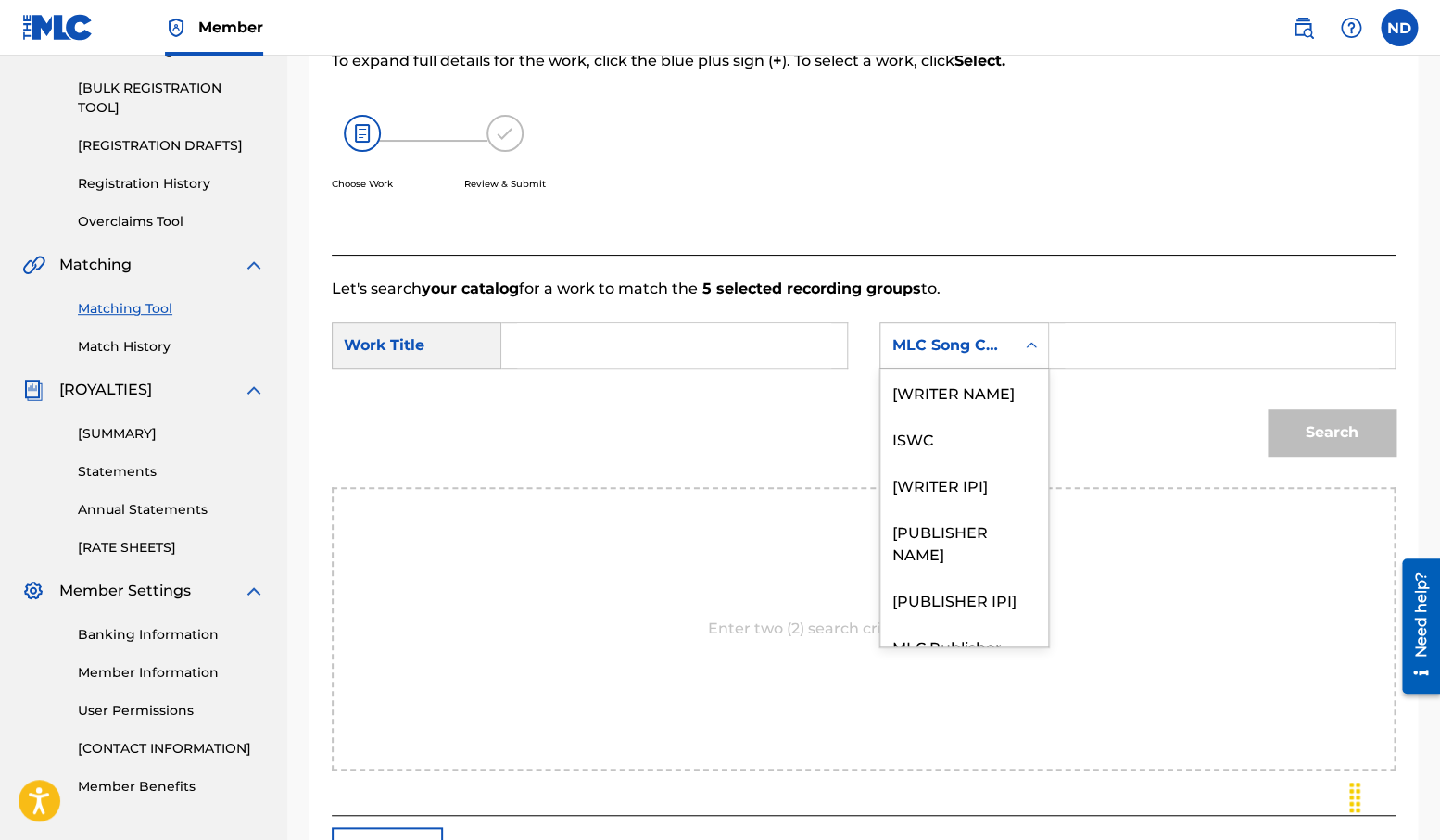 click on "MLC Song Code" at bounding box center (947, 345) 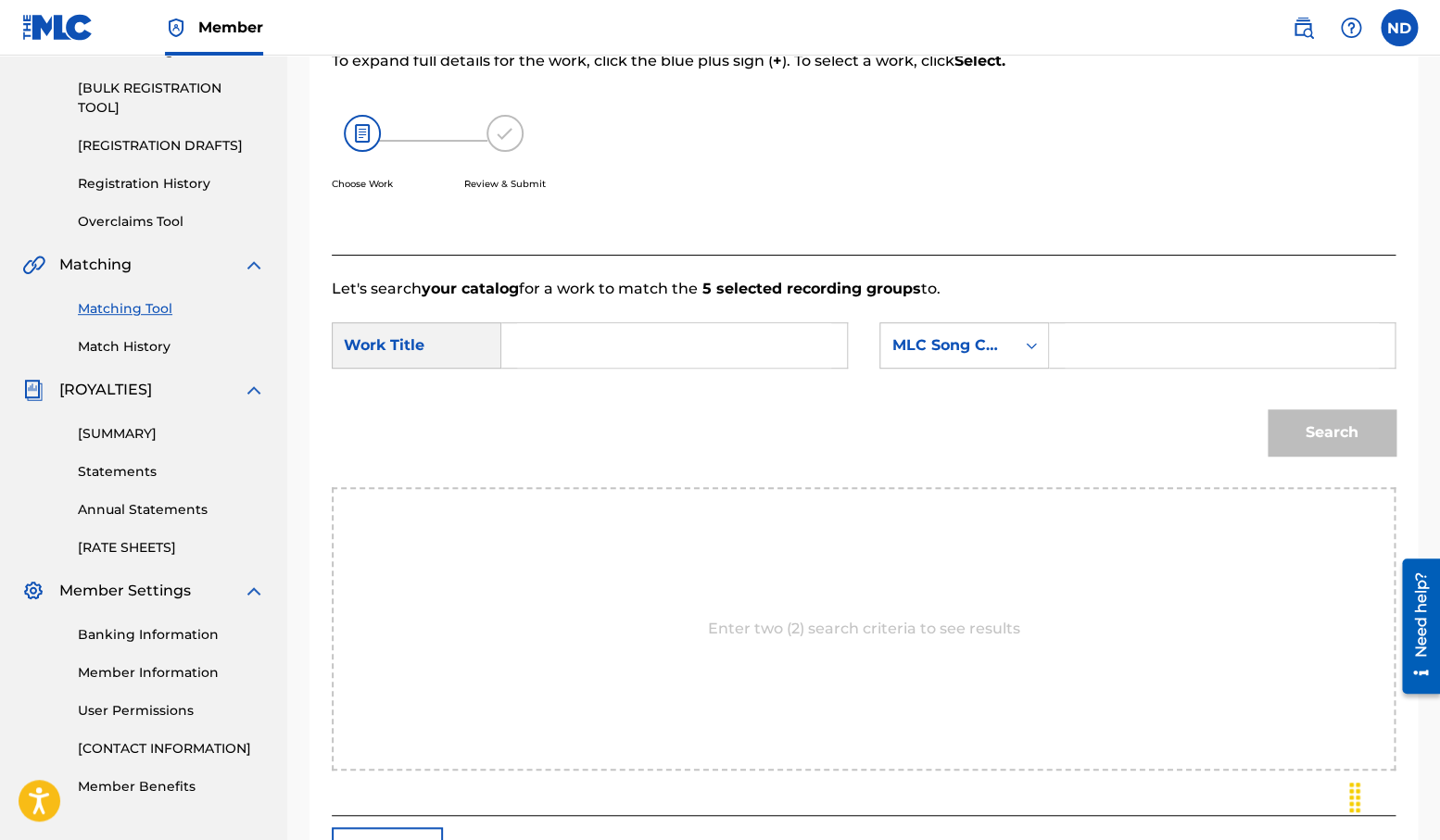 click at bounding box center (674, 345) 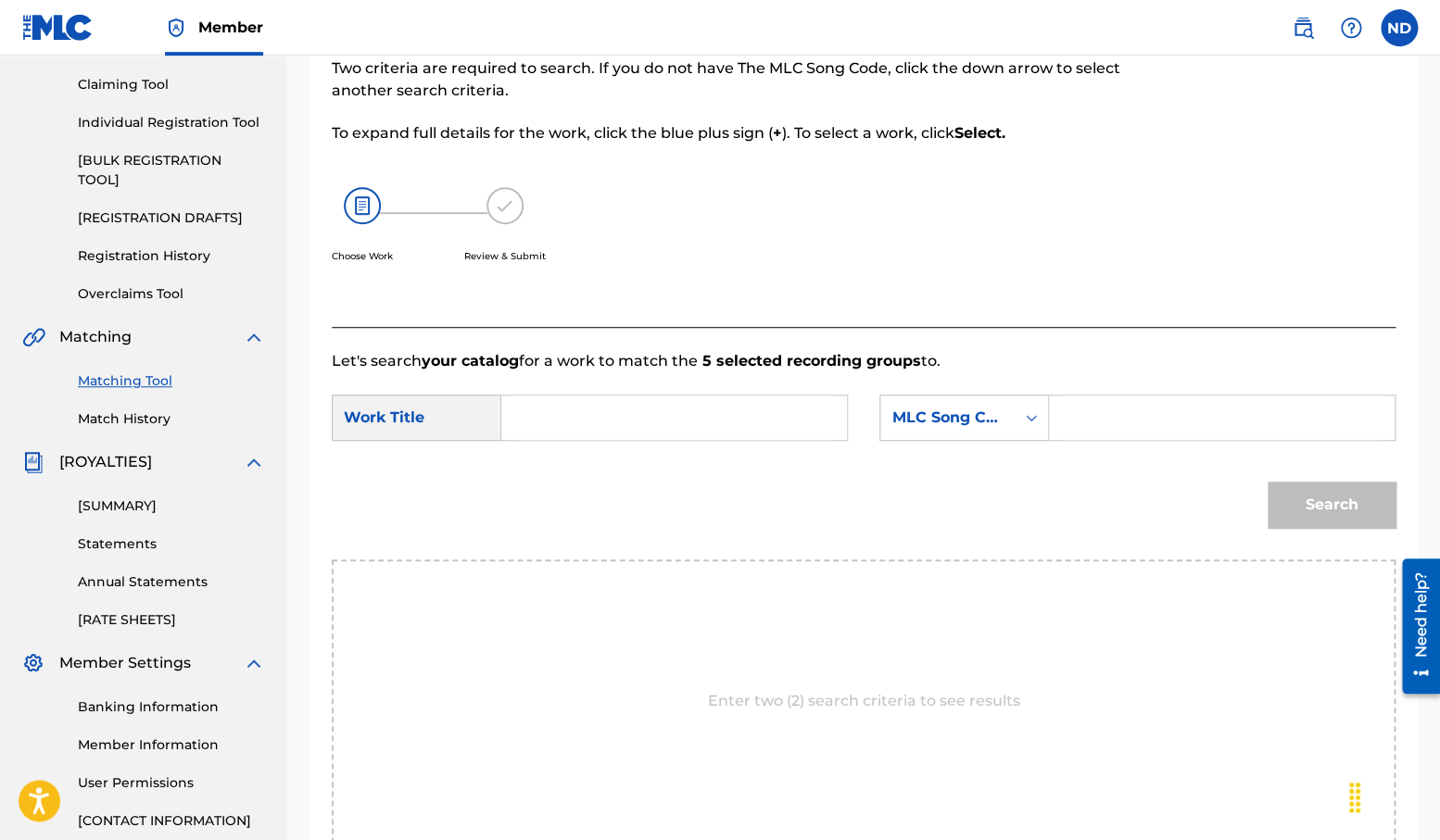 scroll, scrollTop: 186, scrollLeft: 0, axis: vertical 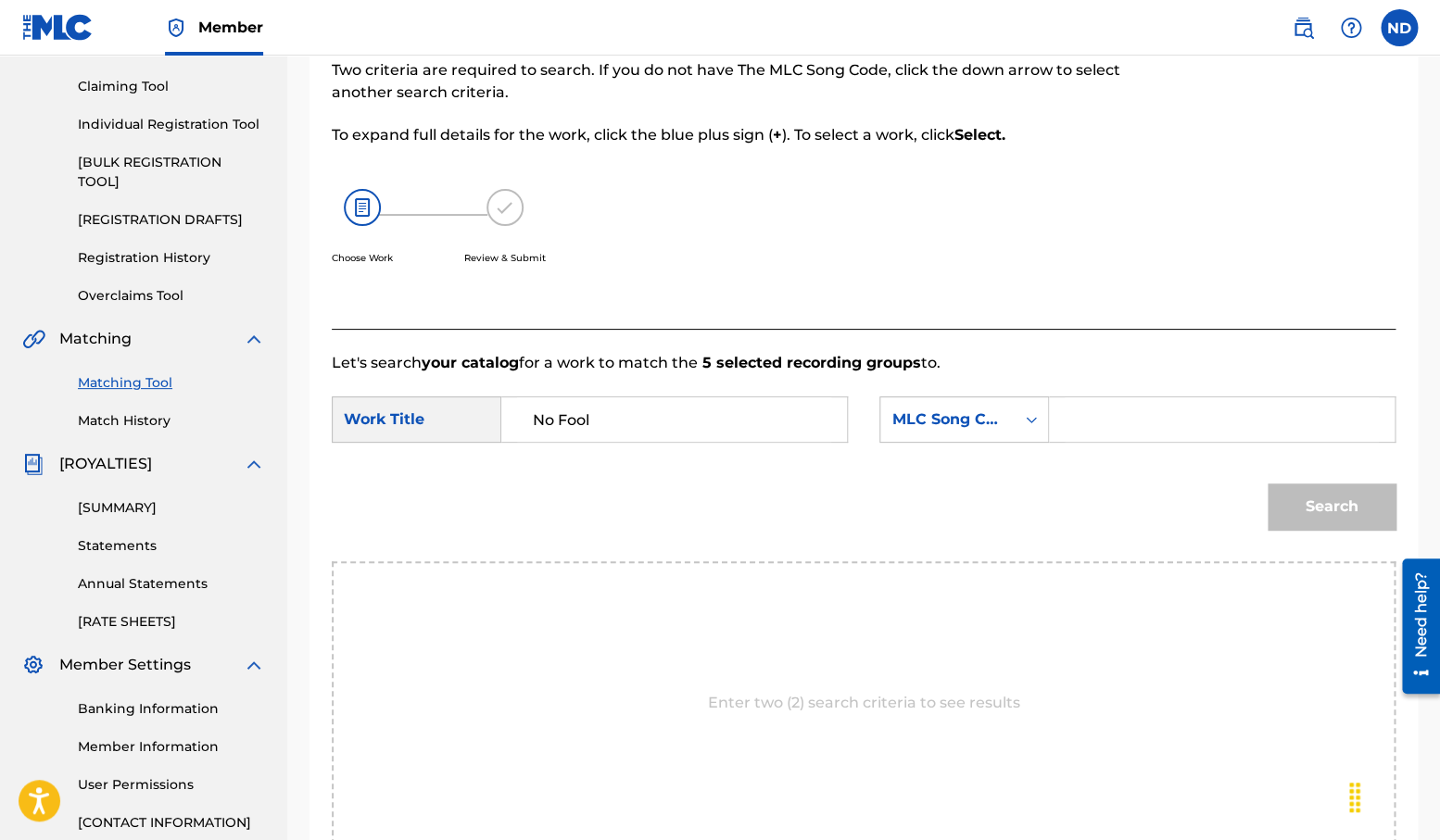 type on "No Fool" 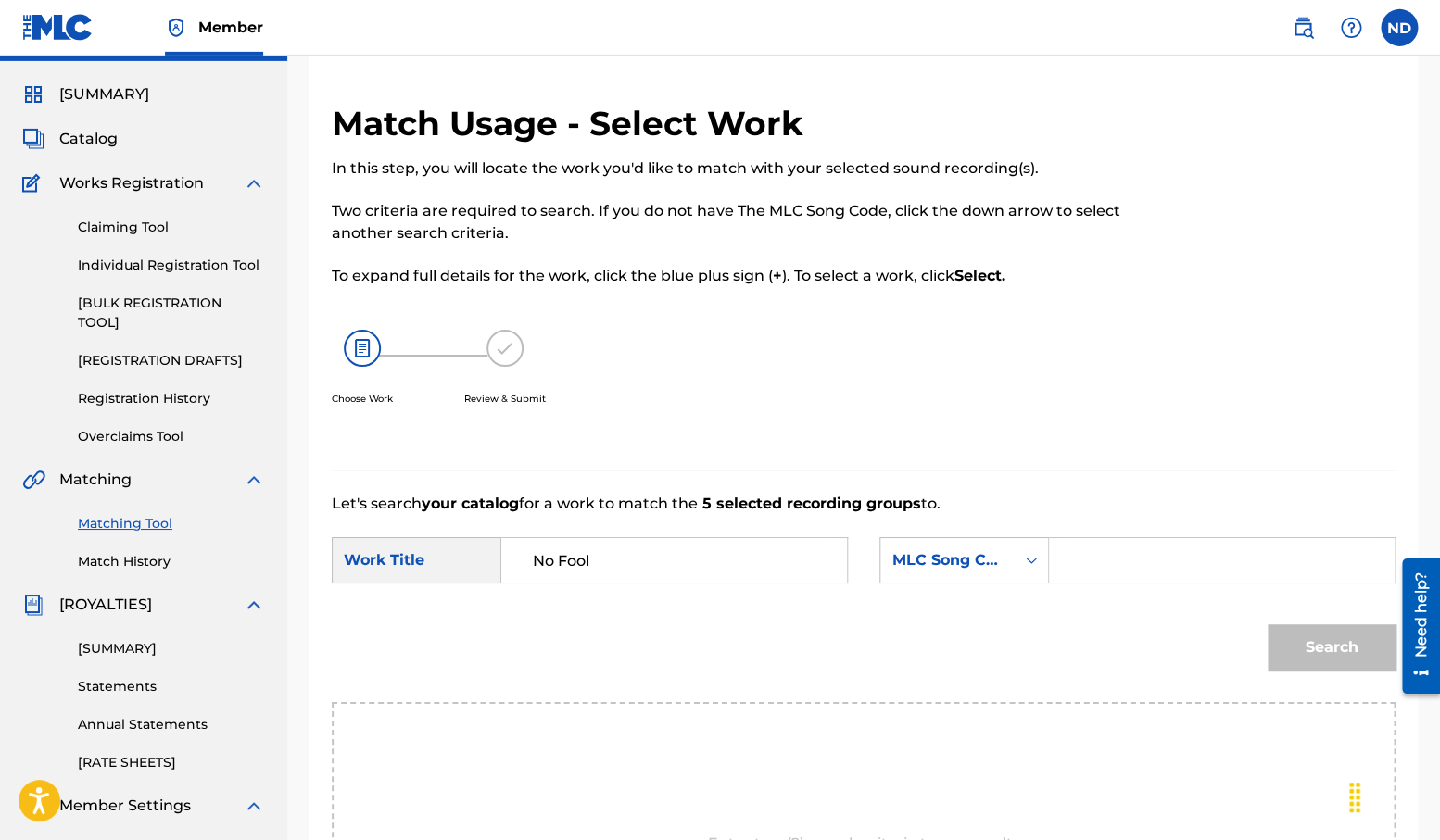 scroll, scrollTop: 163, scrollLeft: 0, axis: vertical 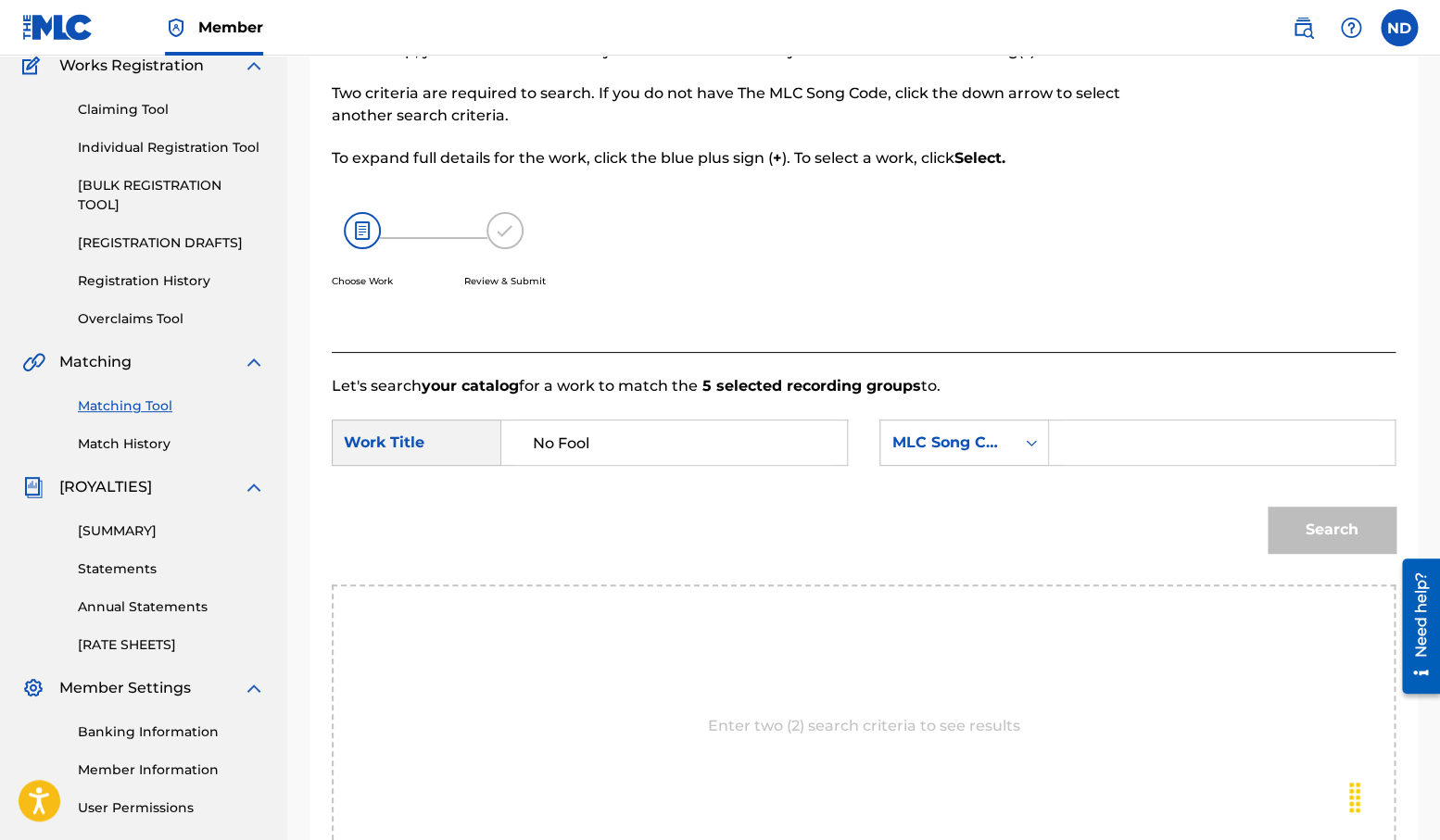 click on "No Fool" at bounding box center [674, 443] 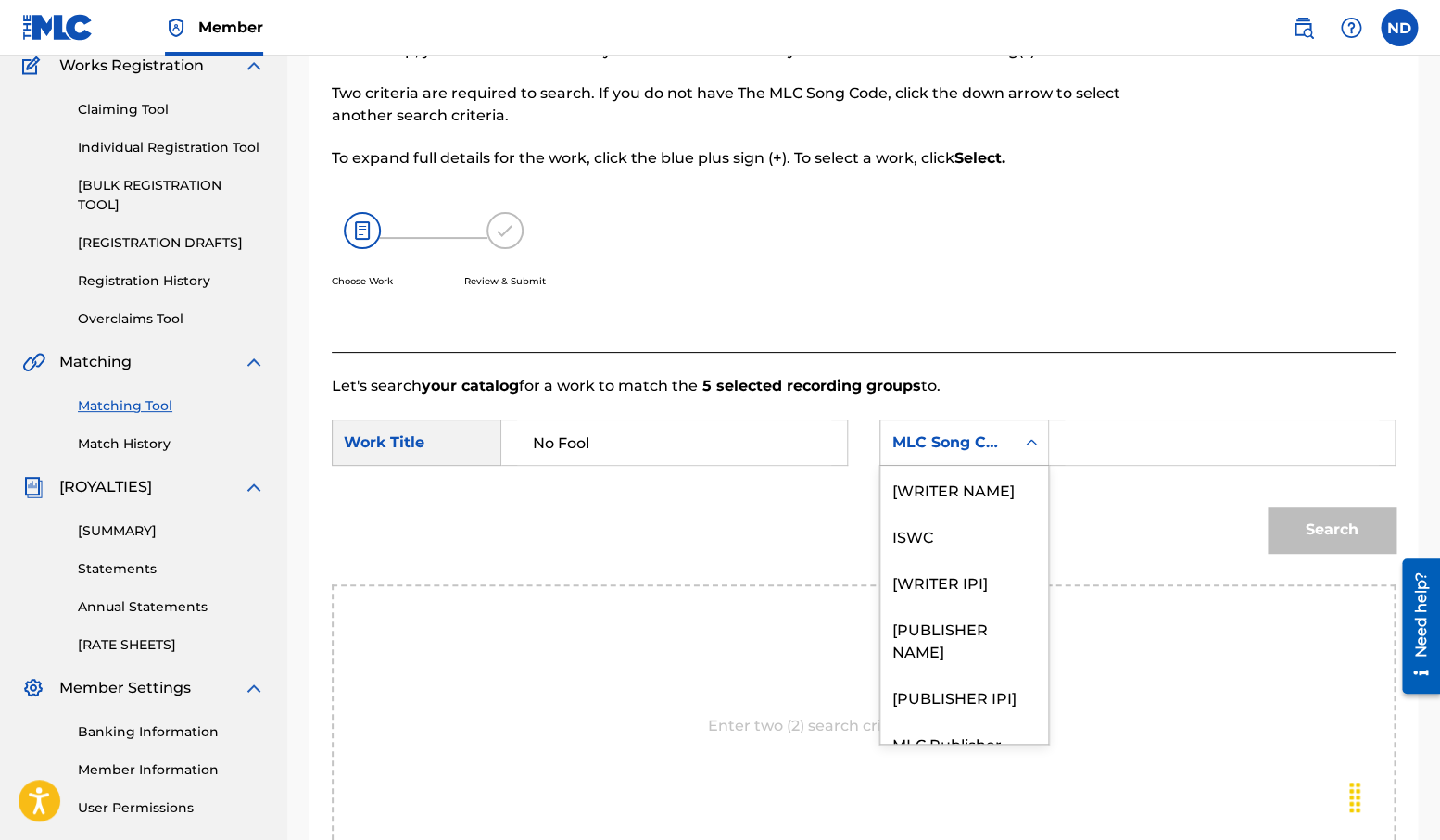 click 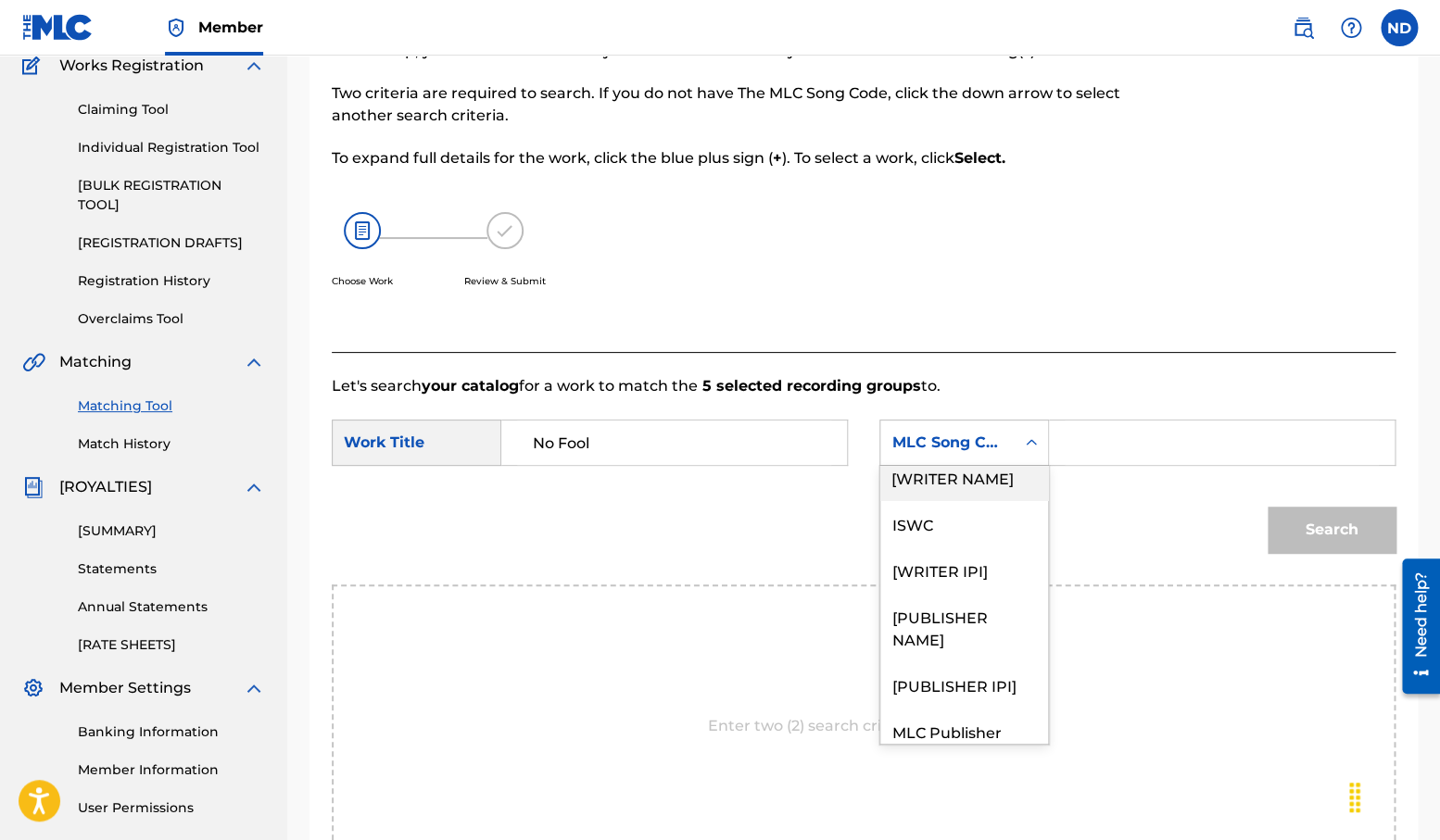 scroll, scrollTop: 69, scrollLeft: 0, axis: vertical 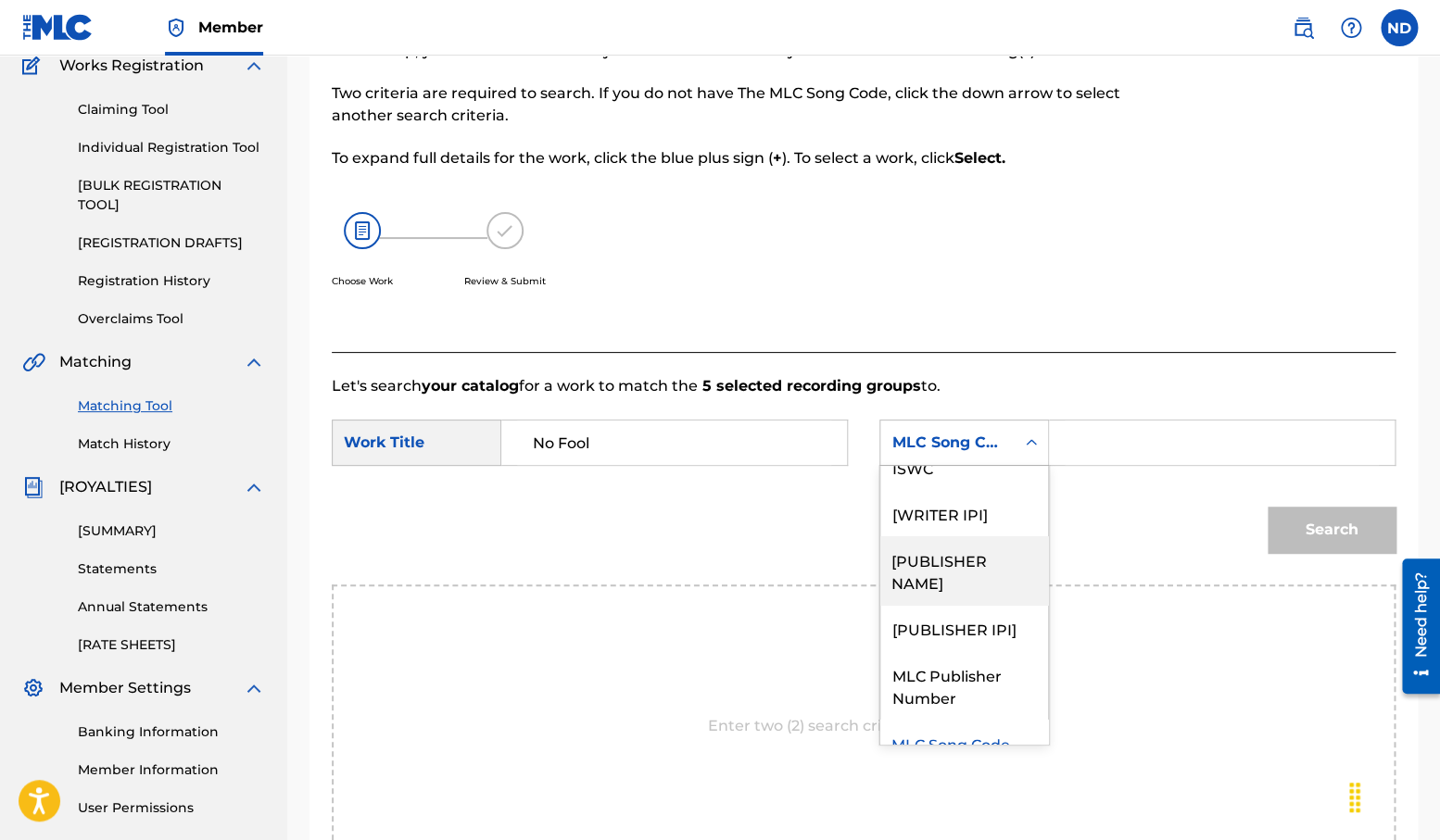 click on "[PUBLISHER NAME]" at bounding box center (964, 570) 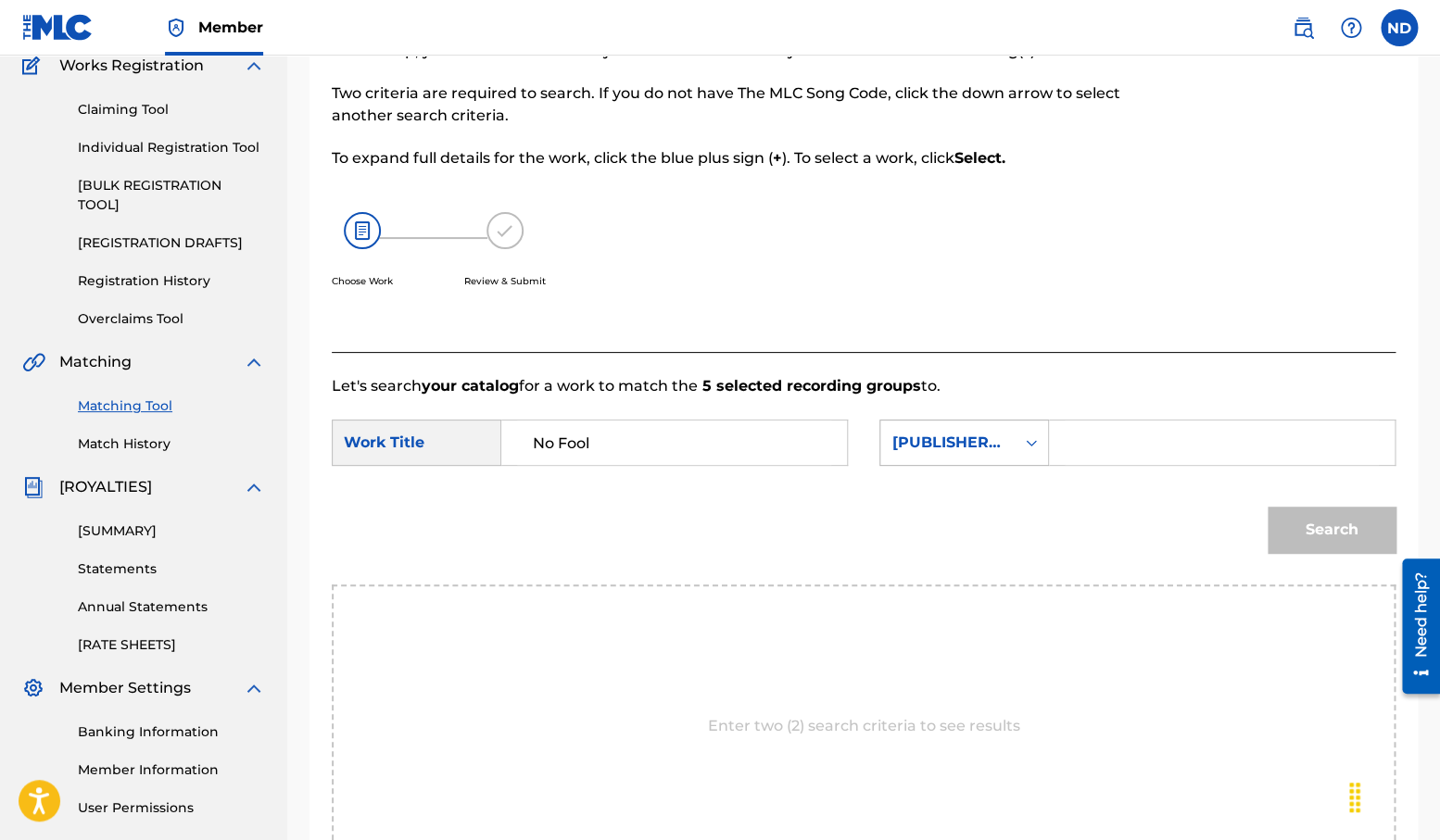 click 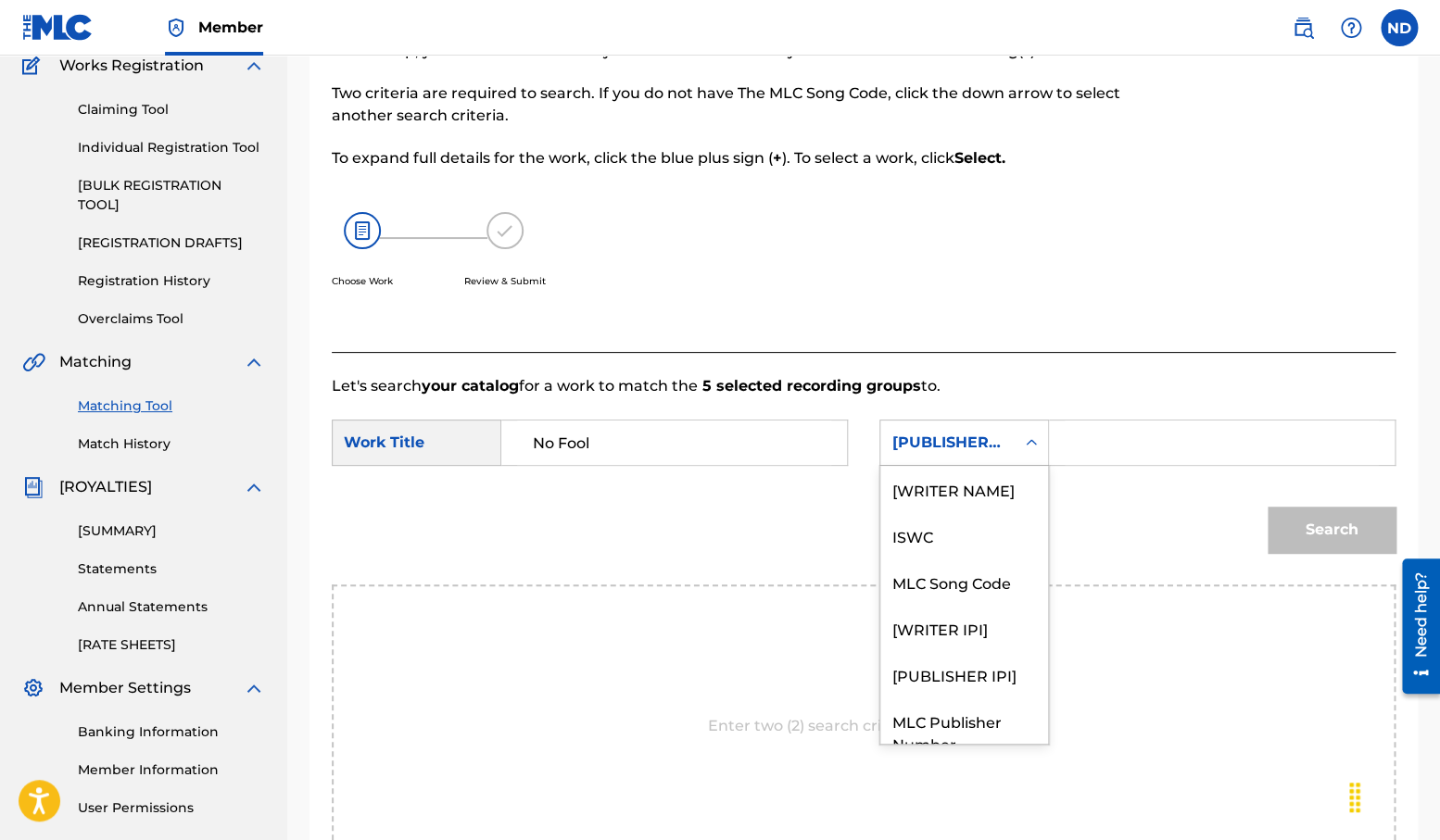 scroll, scrollTop: 69, scrollLeft: 0, axis: vertical 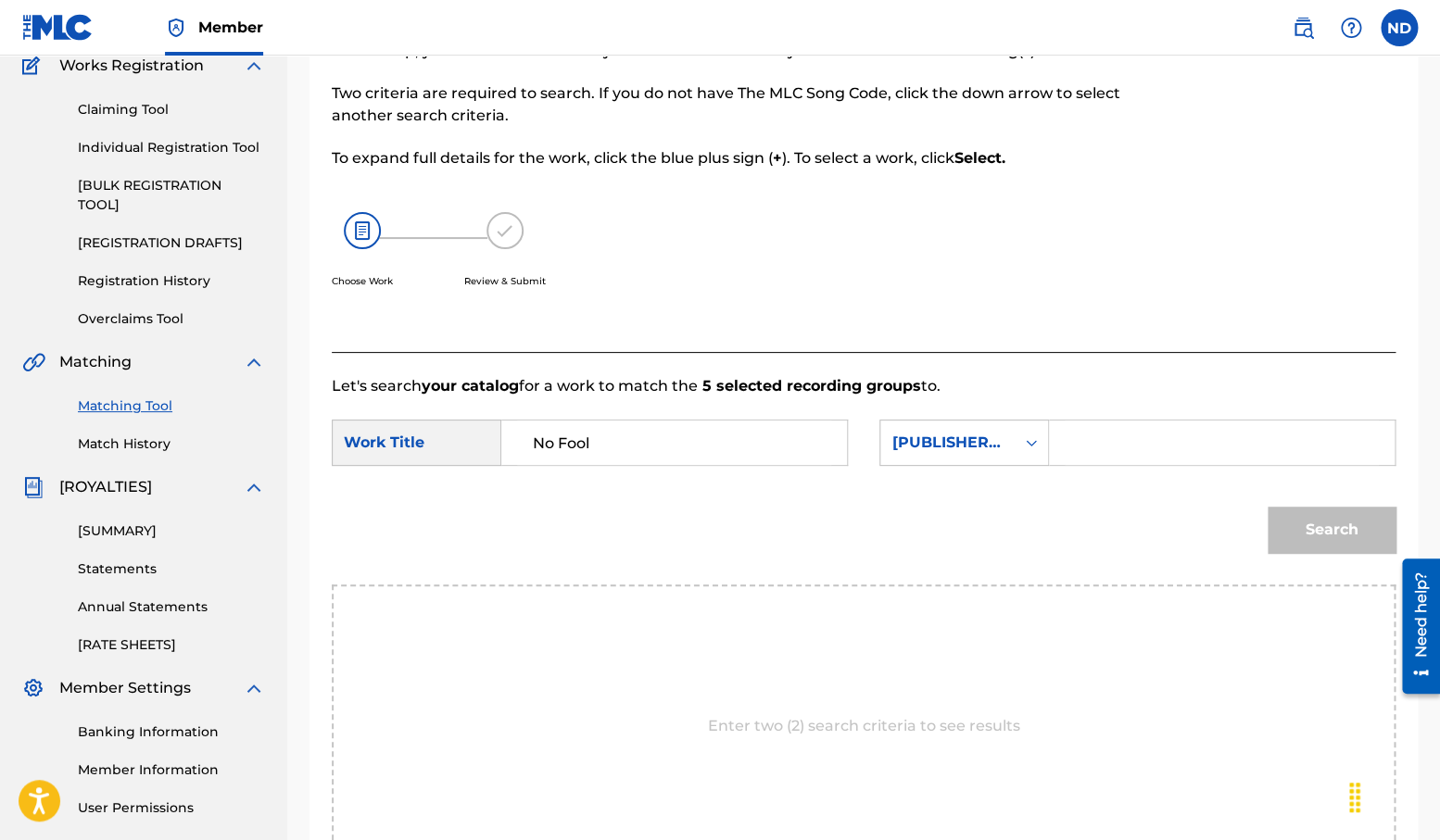 click at bounding box center (1221, 443) 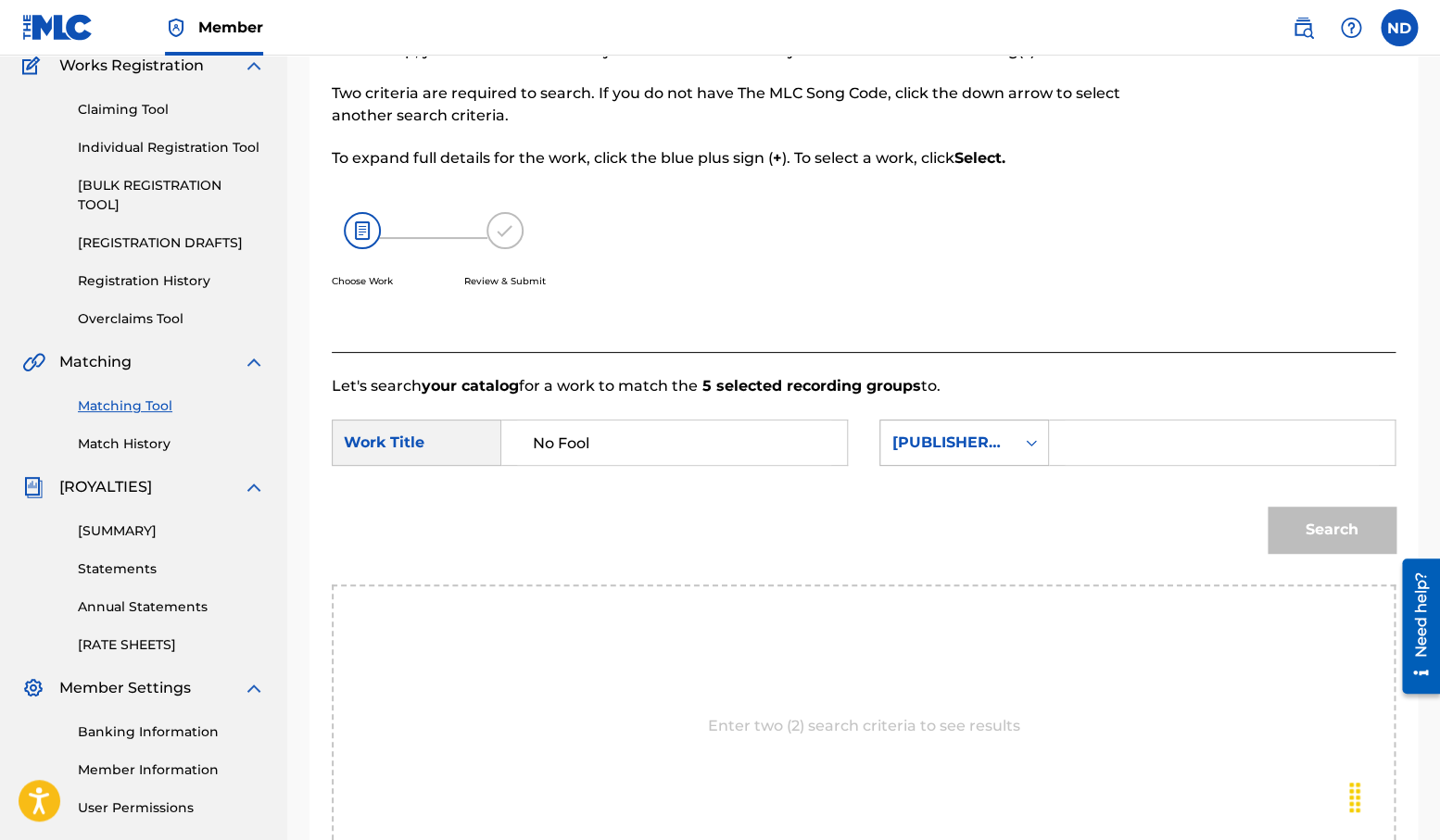 click on "[PUBLISHER NAME]" at bounding box center (947, 443) 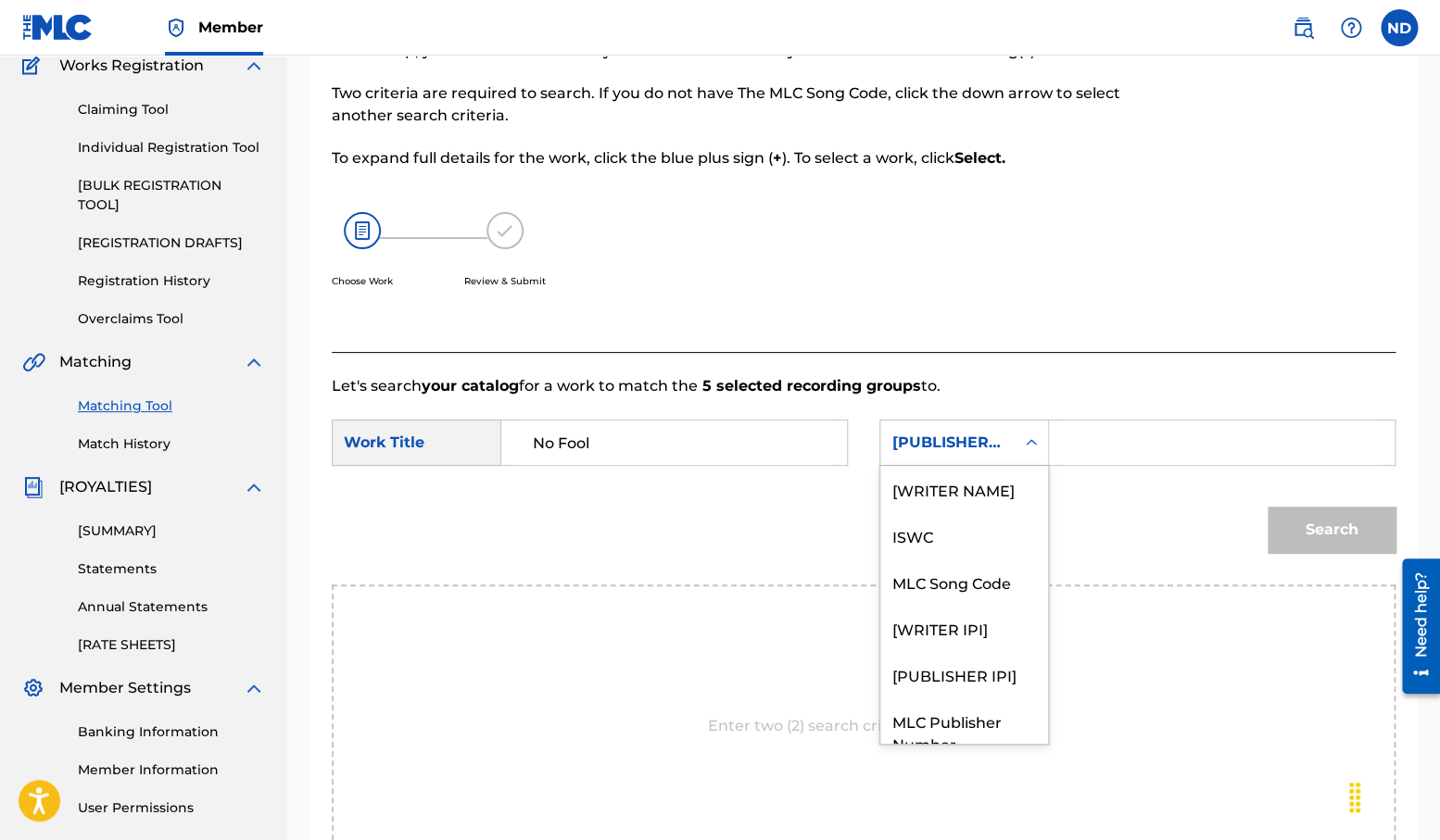 scroll, scrollTop: 69, scrollLeft: 0, axis: vertical 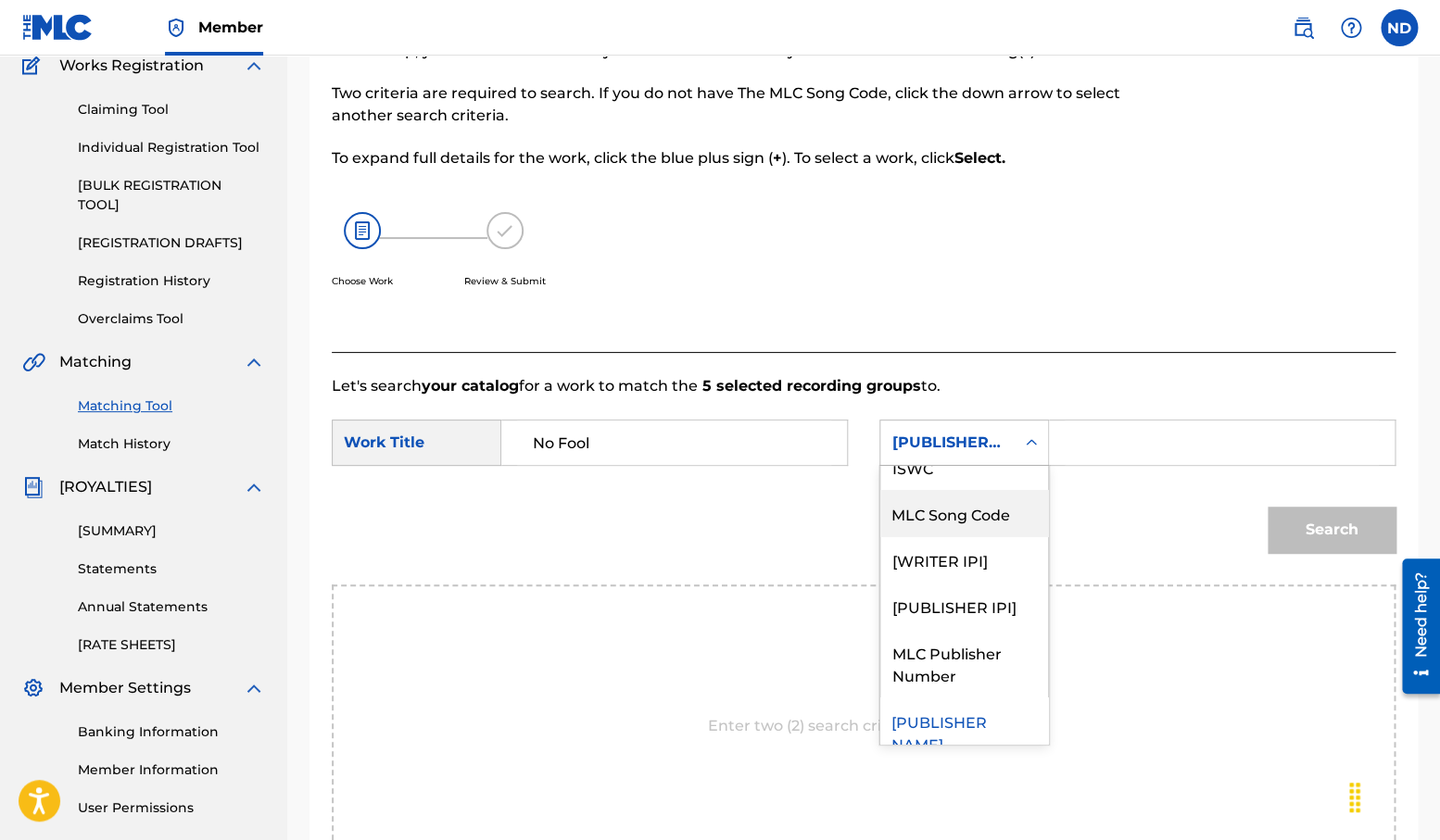 click at bounding box center (362, 231) 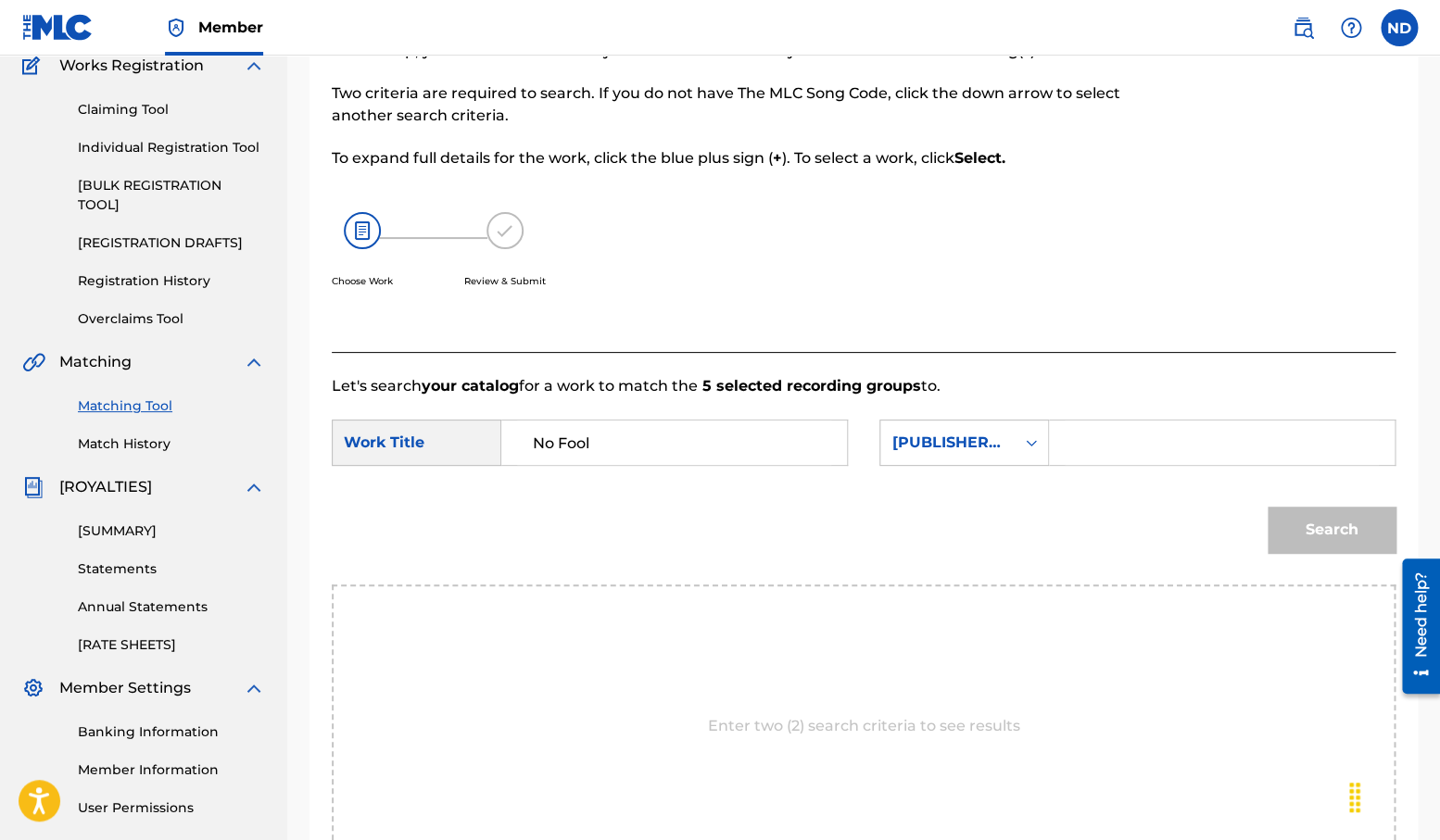 click at bounding box center (362, 231) 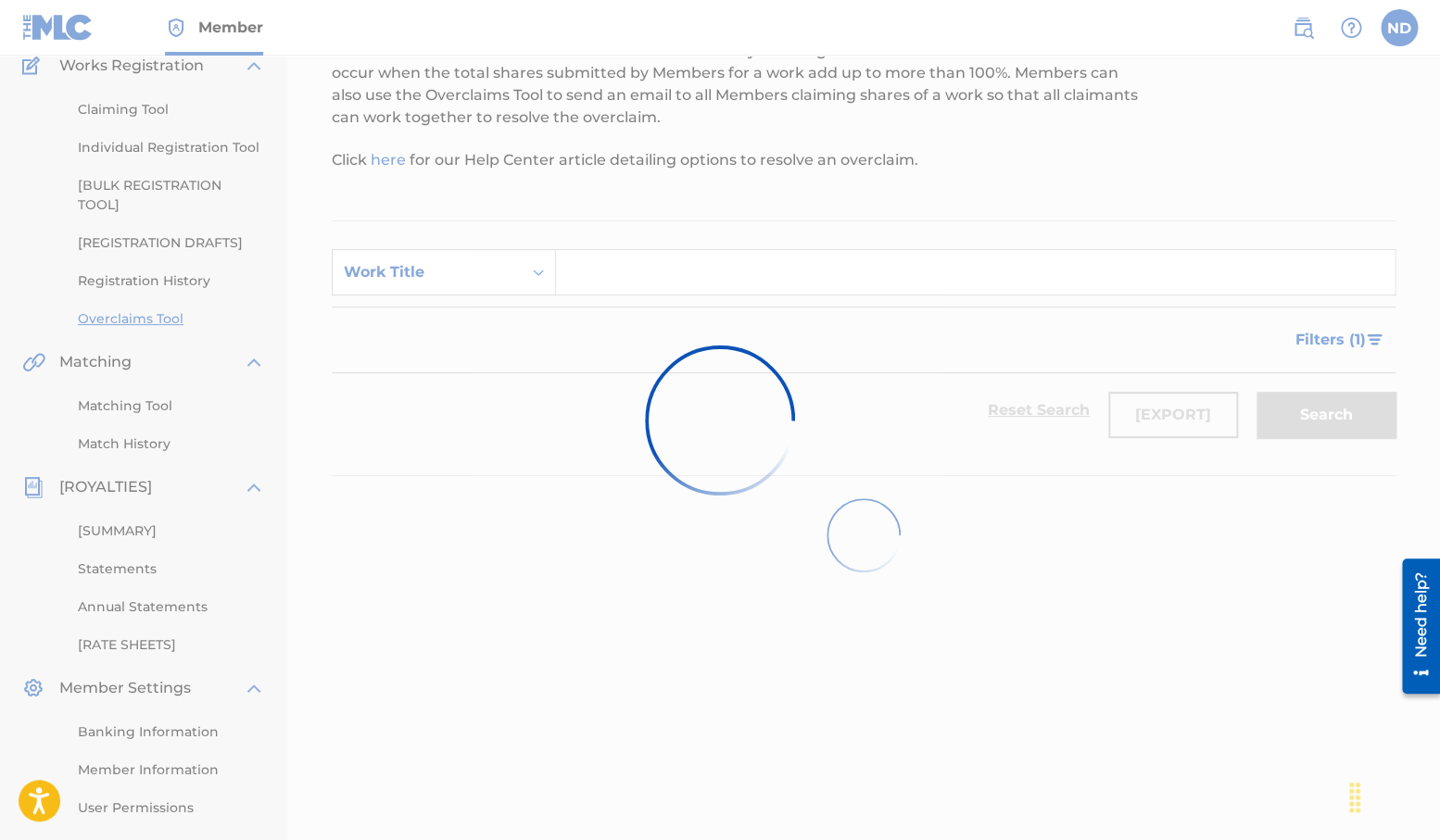 scroll, scrollTop: 0, scrollLeft: 0, axis: both 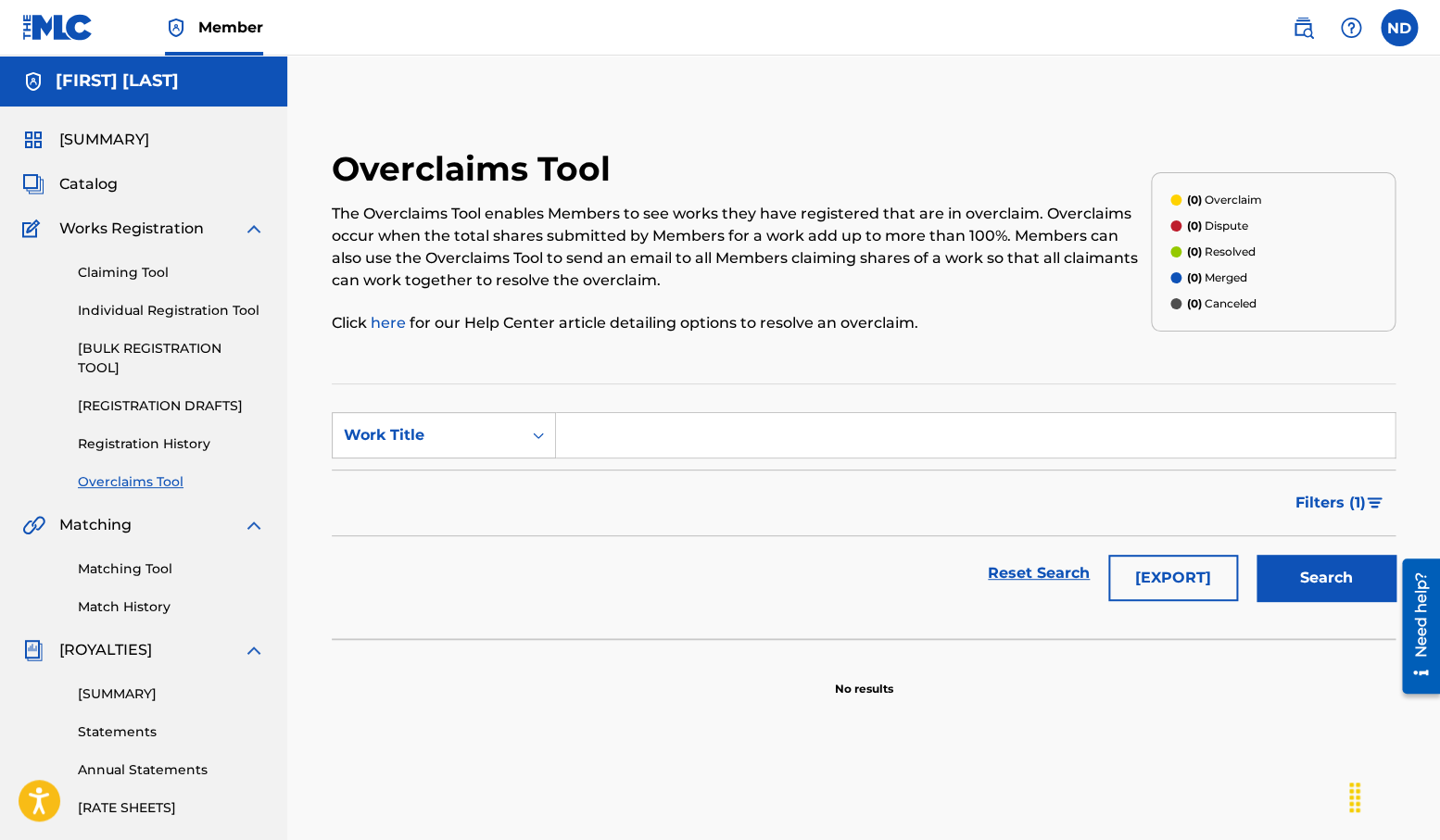click on "Claiming Tool" at bounding box center (171, 272) 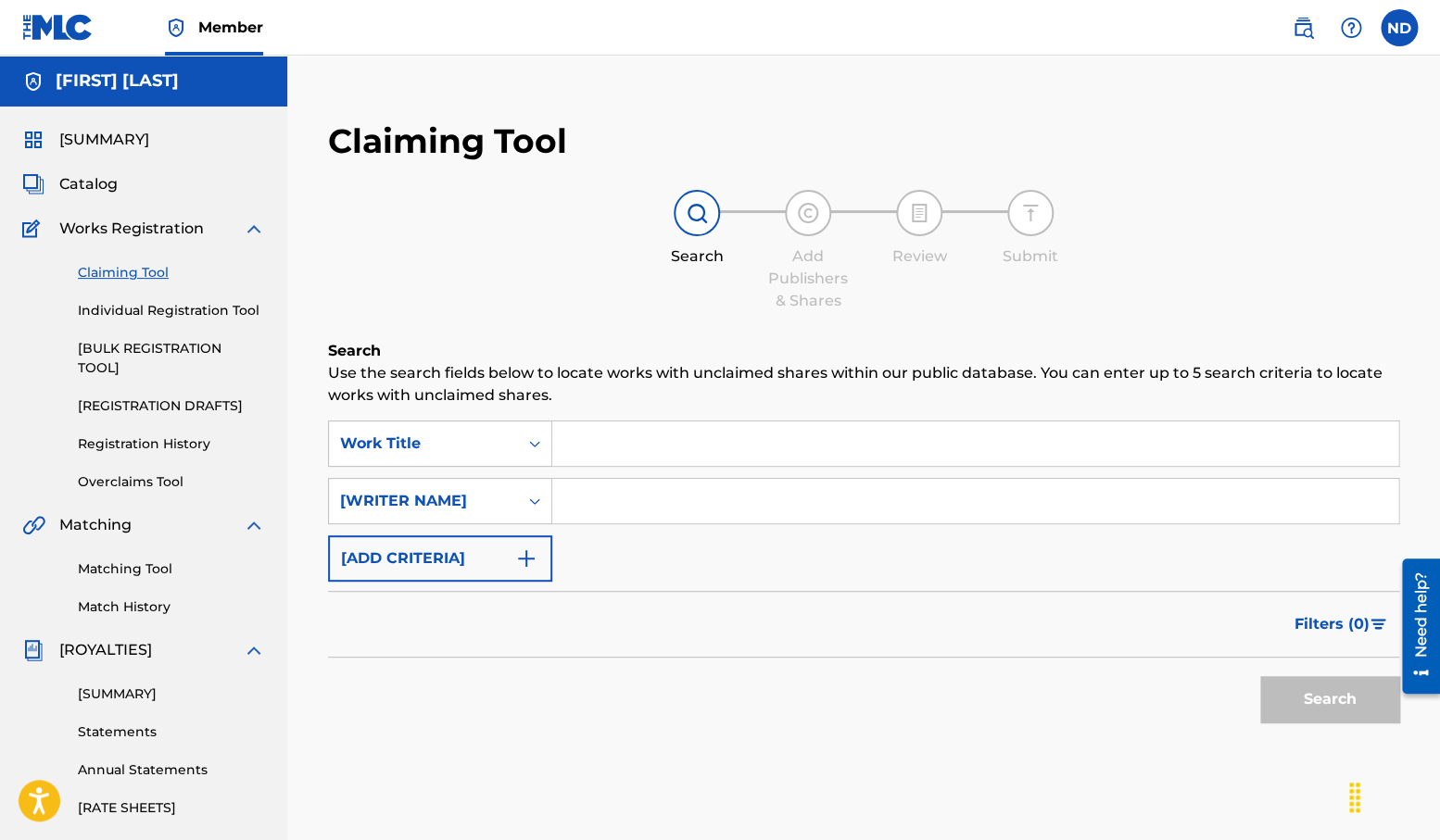click at bounding box center [975, 444] 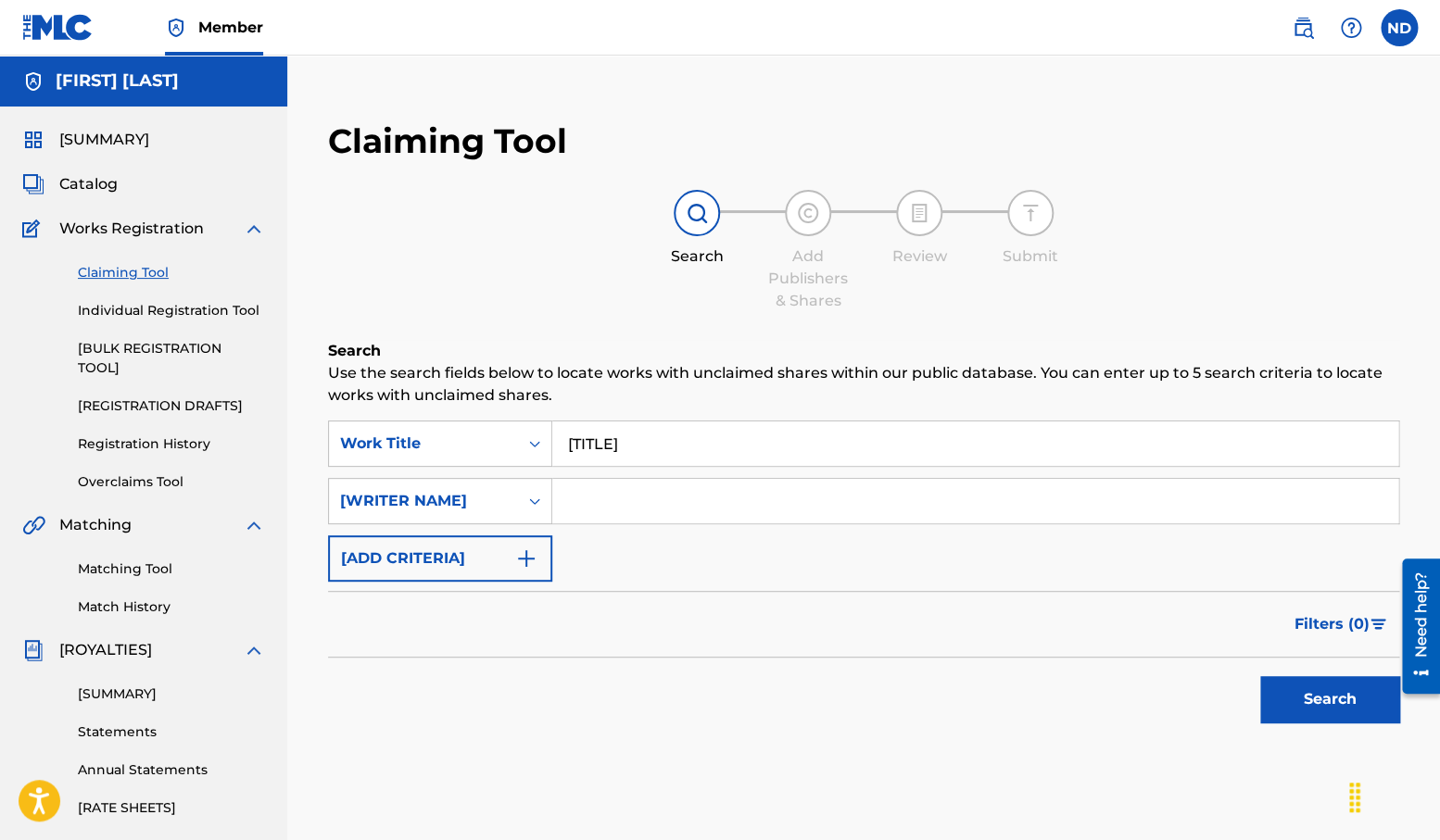 scroll, scrollTop: 237, scrollLeft: 0, axis: vertical 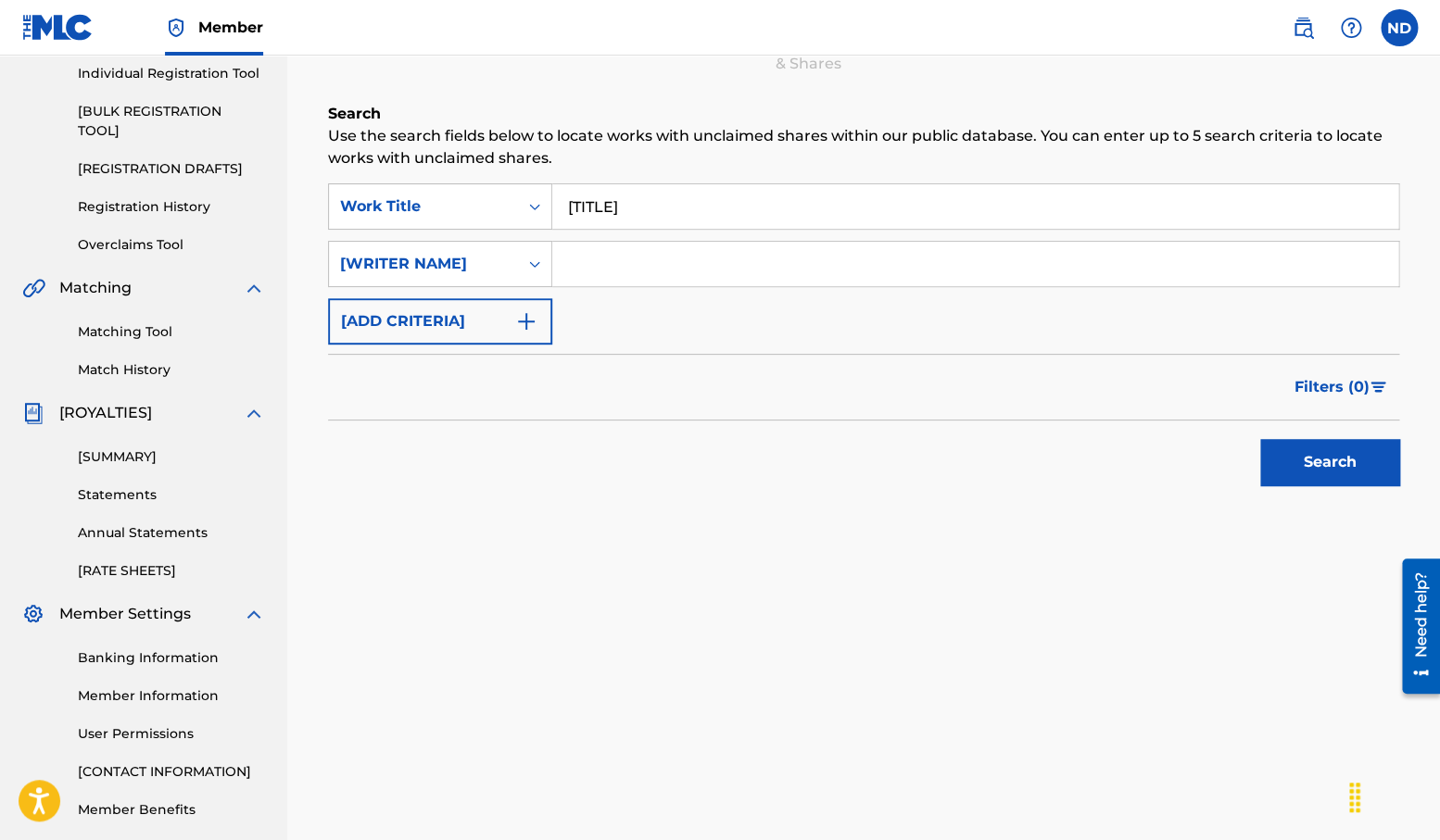 type on "[TITLE]" 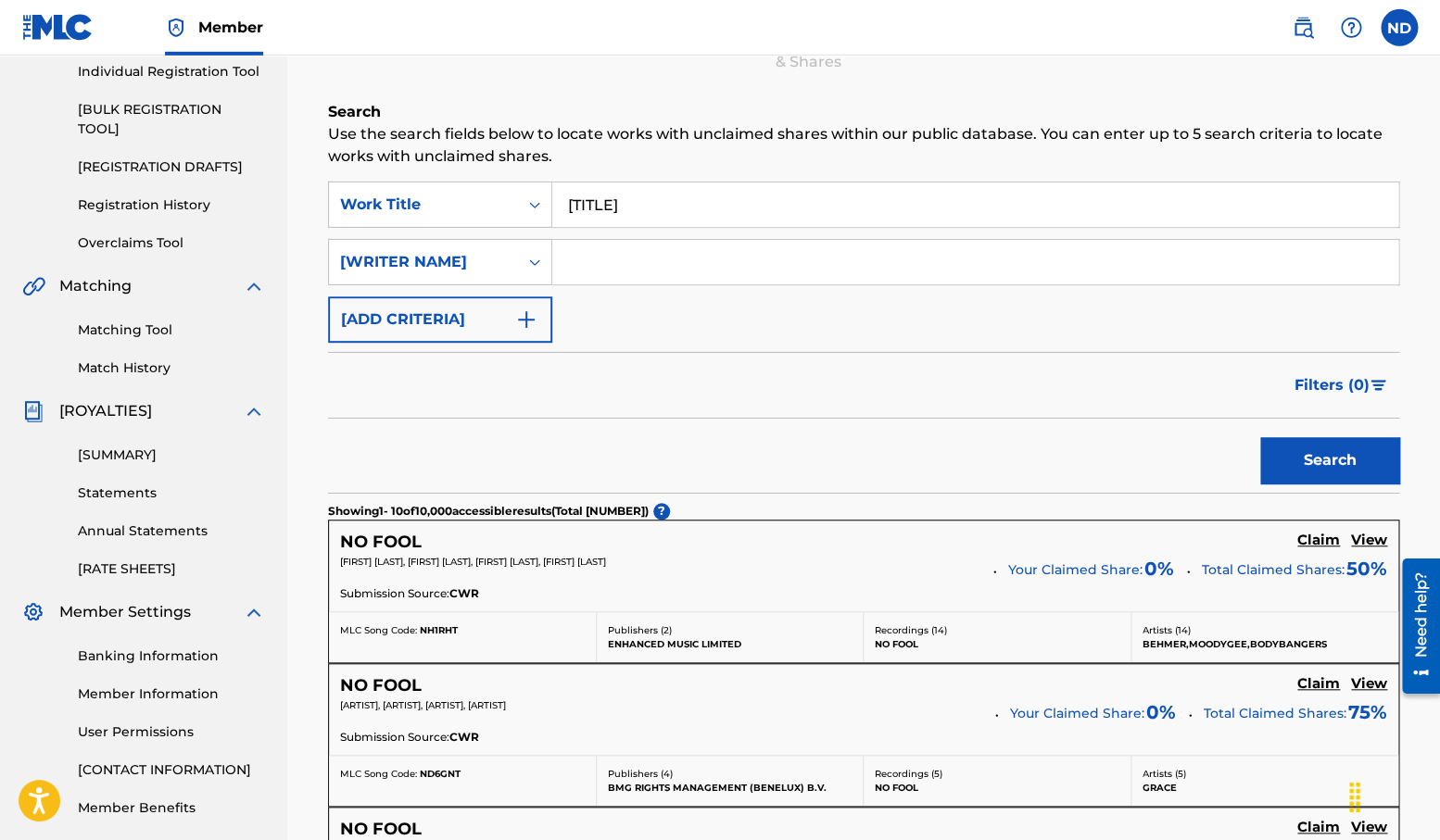 scroll, scrollTop: 175, scrollLeft: 0, axis: vertical 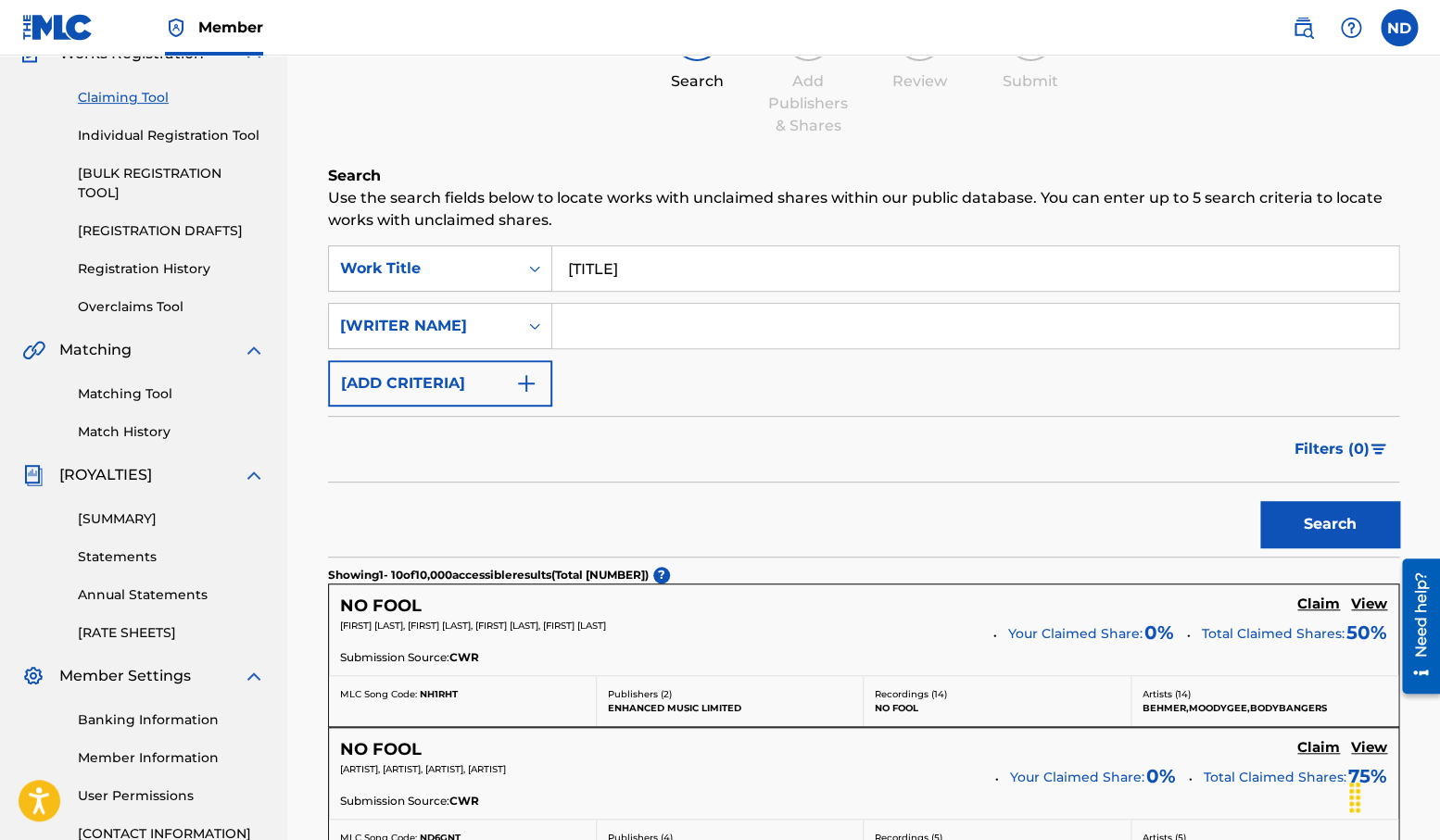 click at bounding box center (975, 326) 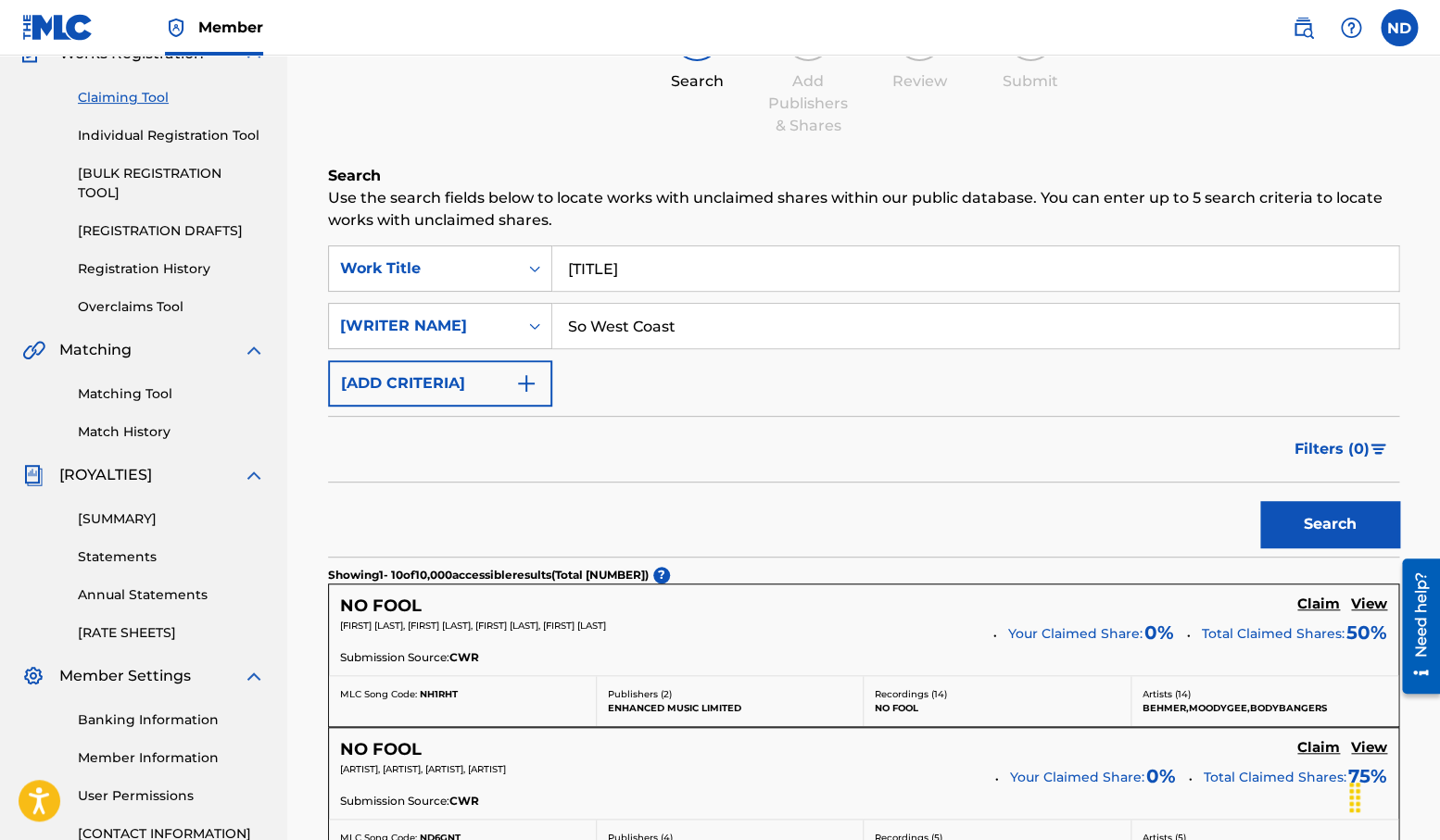 click on "Search" at bounding box center (1330, 524) 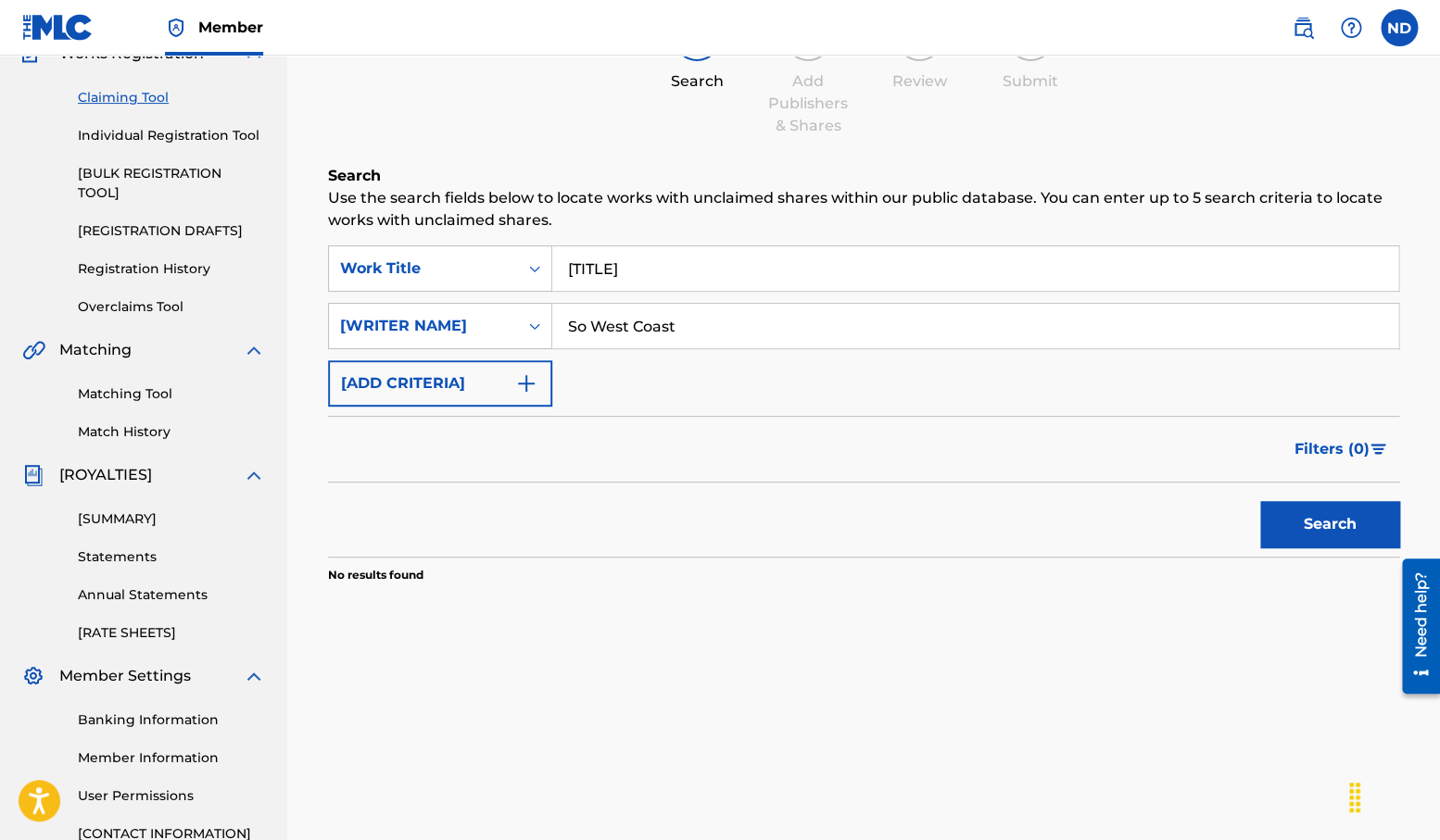 drag, startPoint x: 746, startPoint y: 322, endPoint x: 491, endPoint y: 306, distance: 255.50147 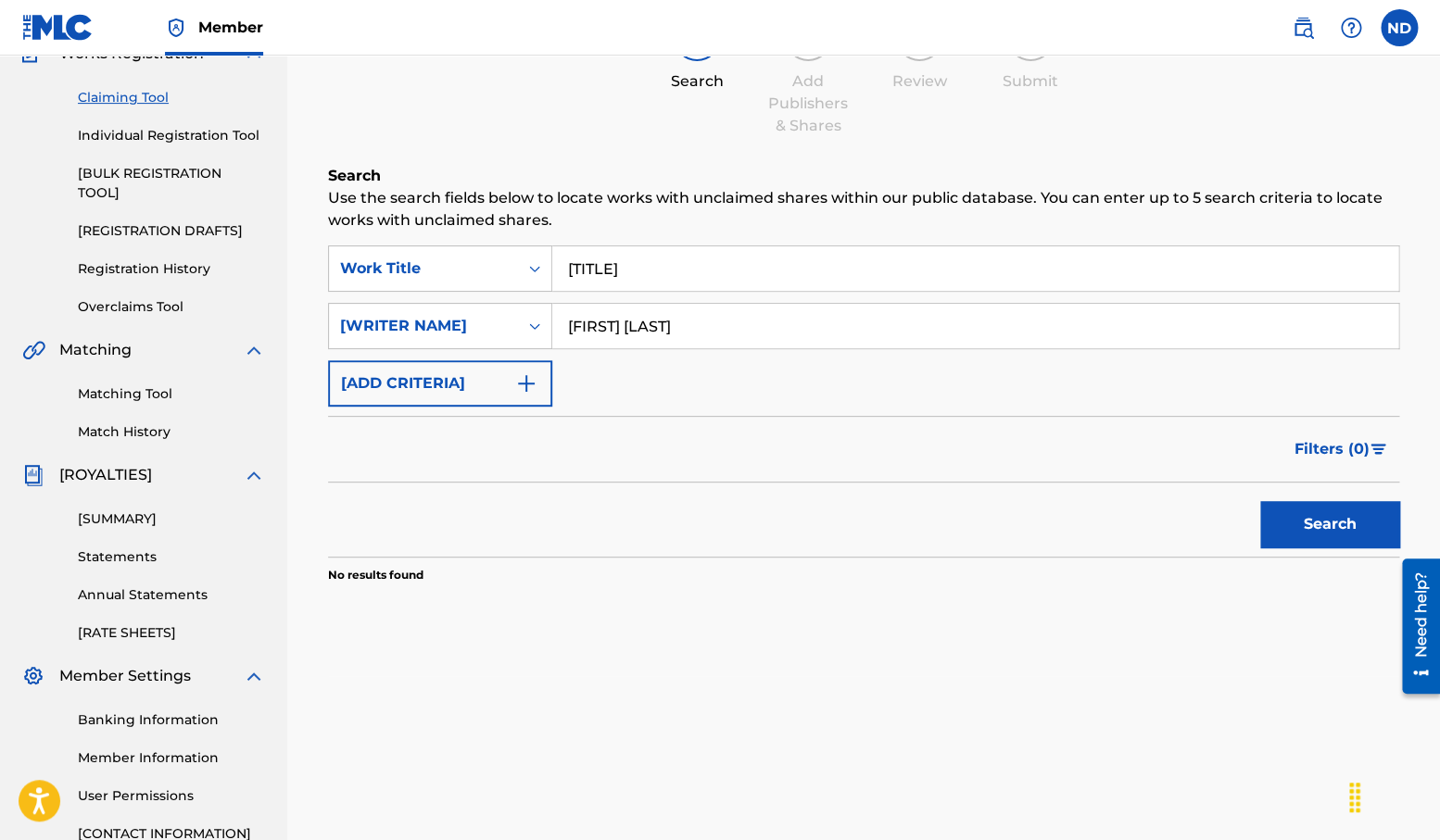 type on "[FIRST] [LAST]" 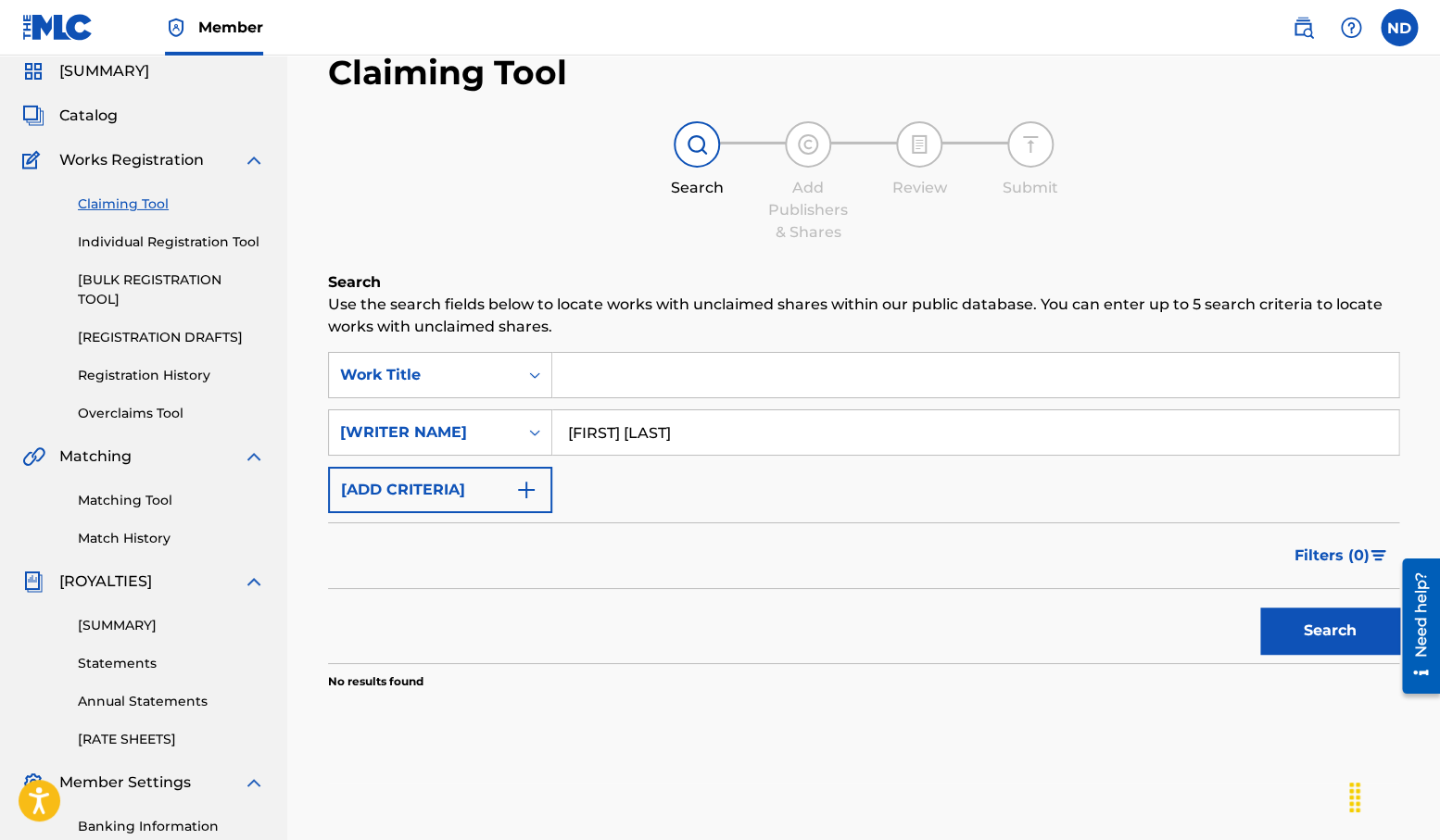scroll, scrollTop: 27, scrollLeft: 0, axis: vertical 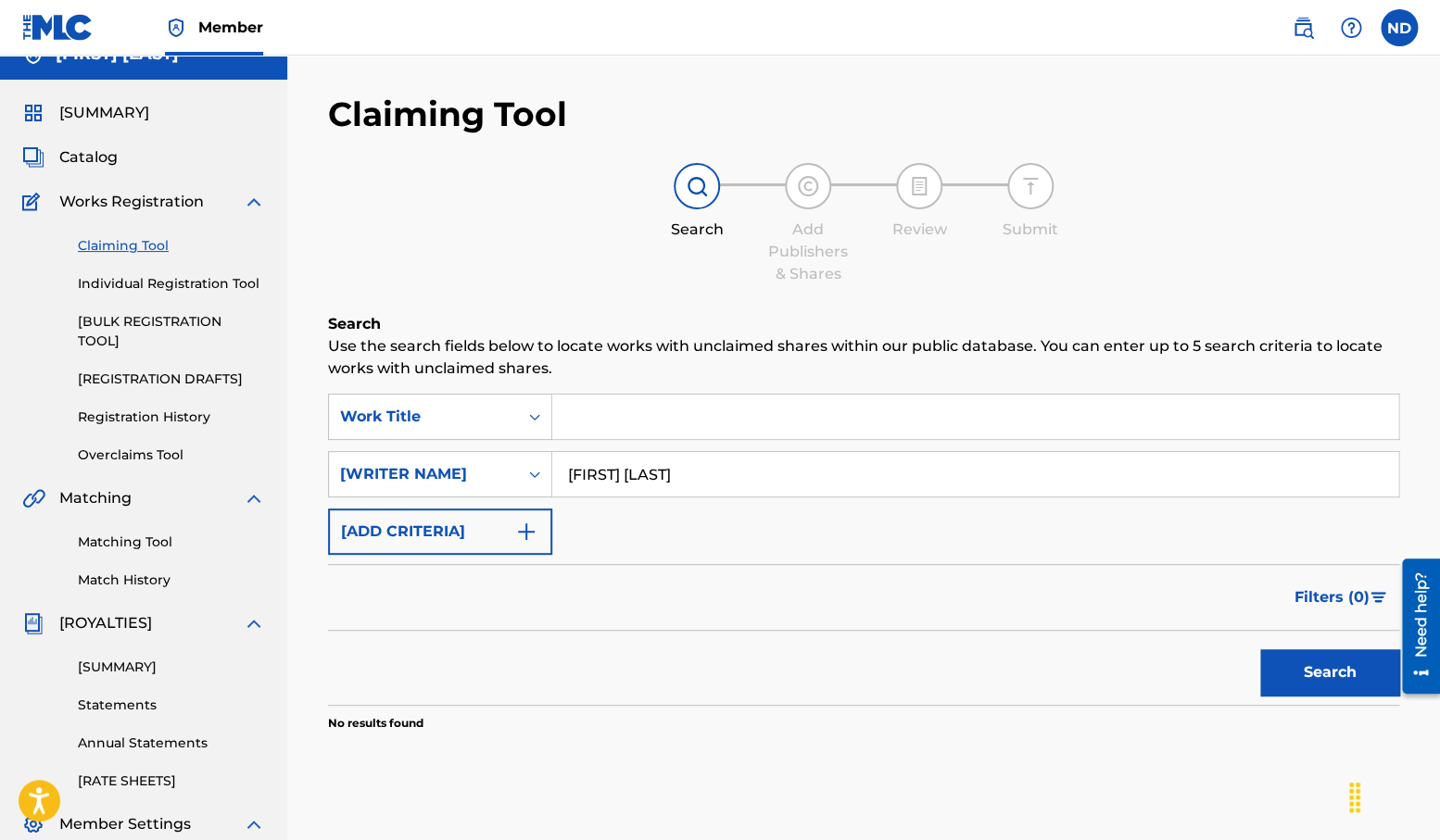 type 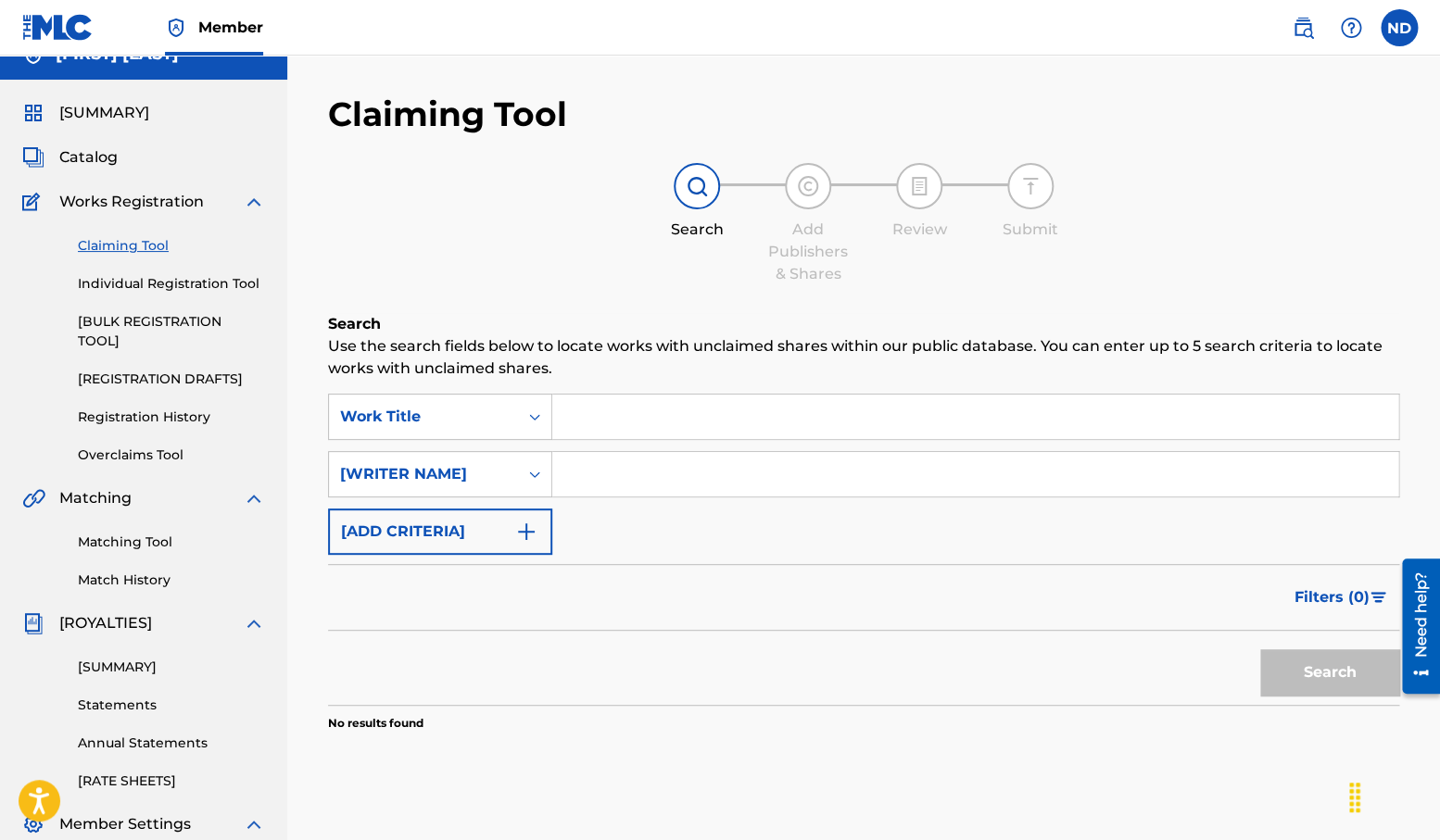 type 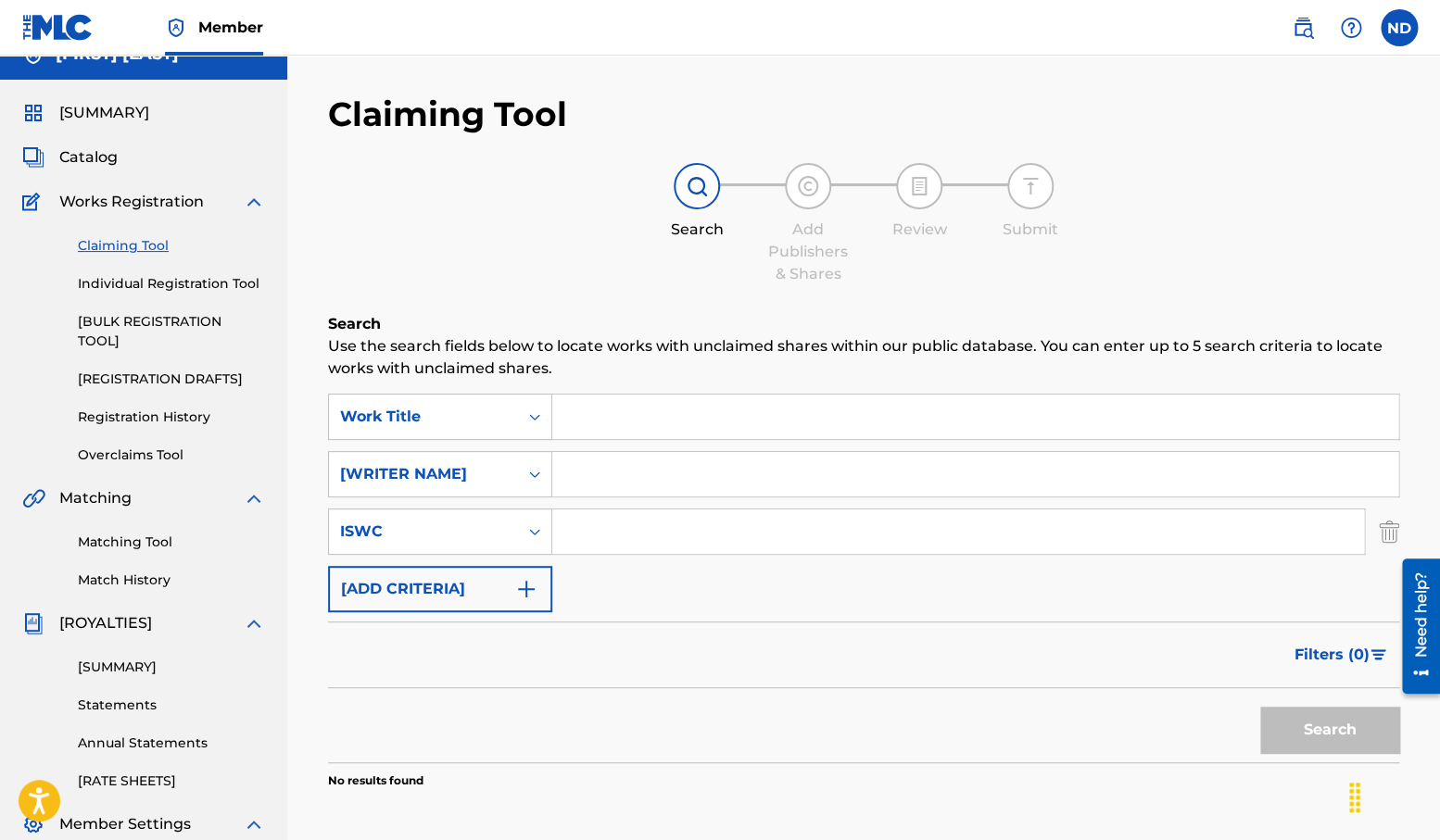 click at bounding box center (975, 417) 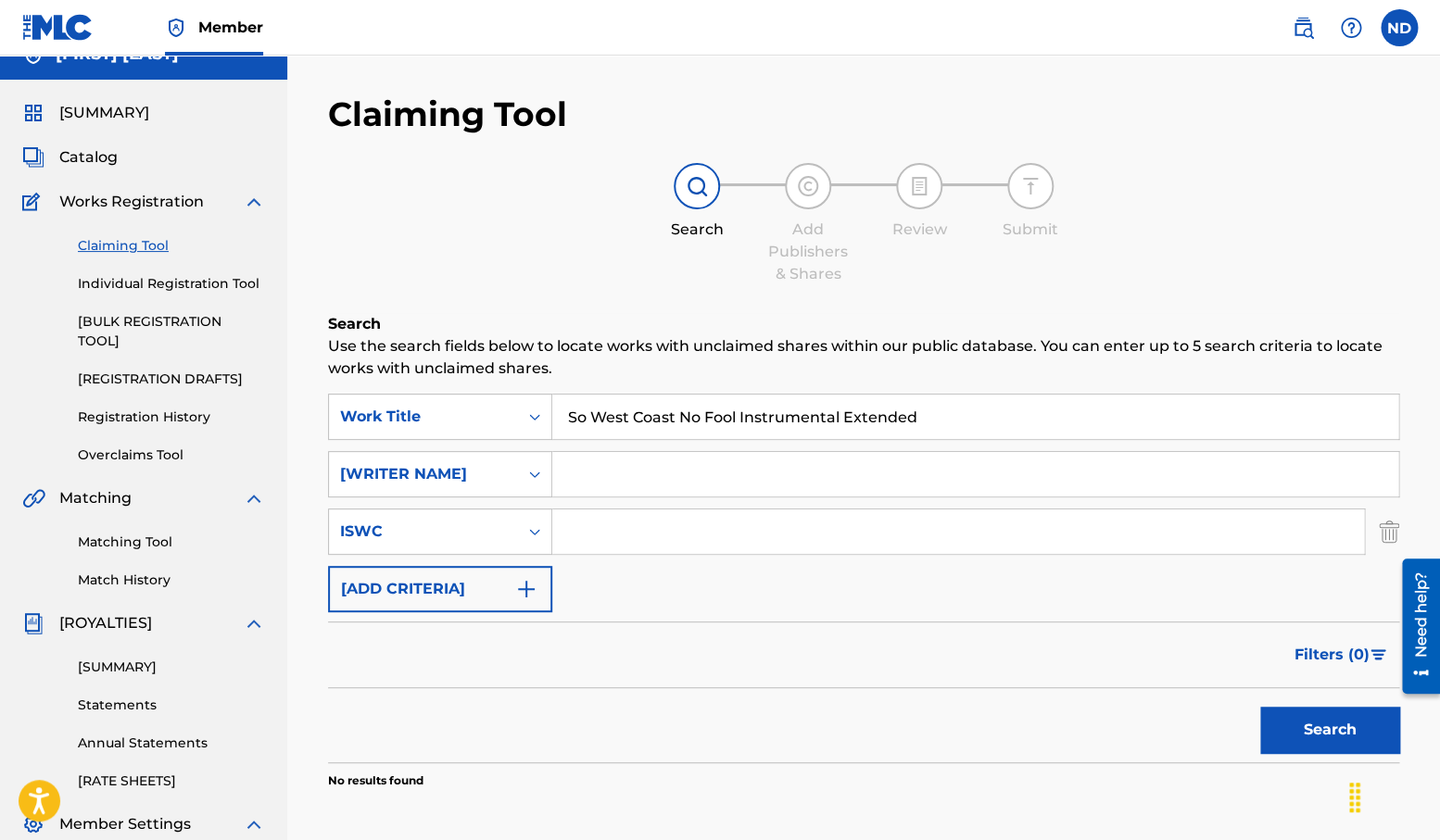 type on "So West Coast No Fool Instrumental Extended" 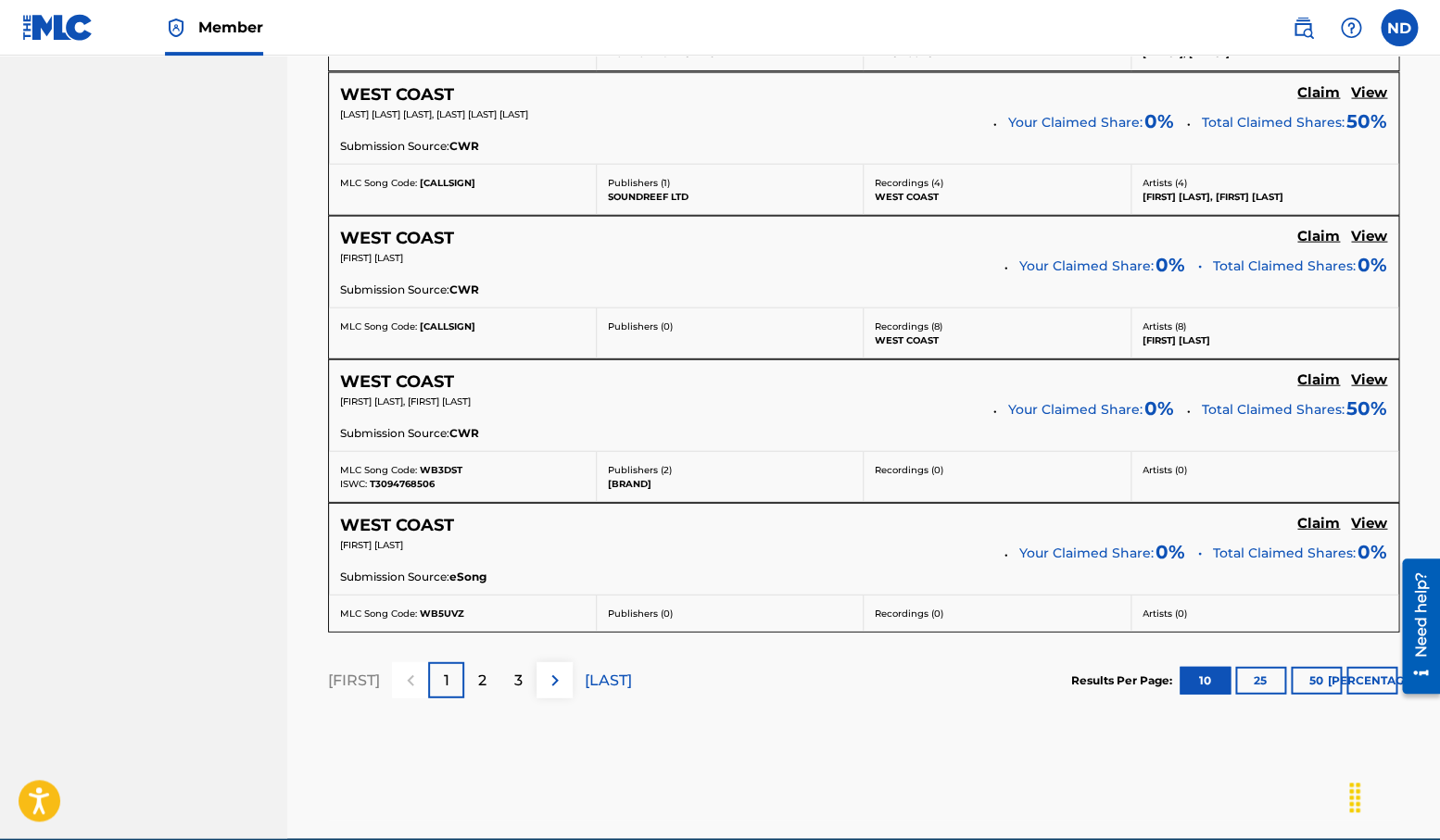 scroll, scrollTop: 1693, scrollLeft: 0, axis: vertical 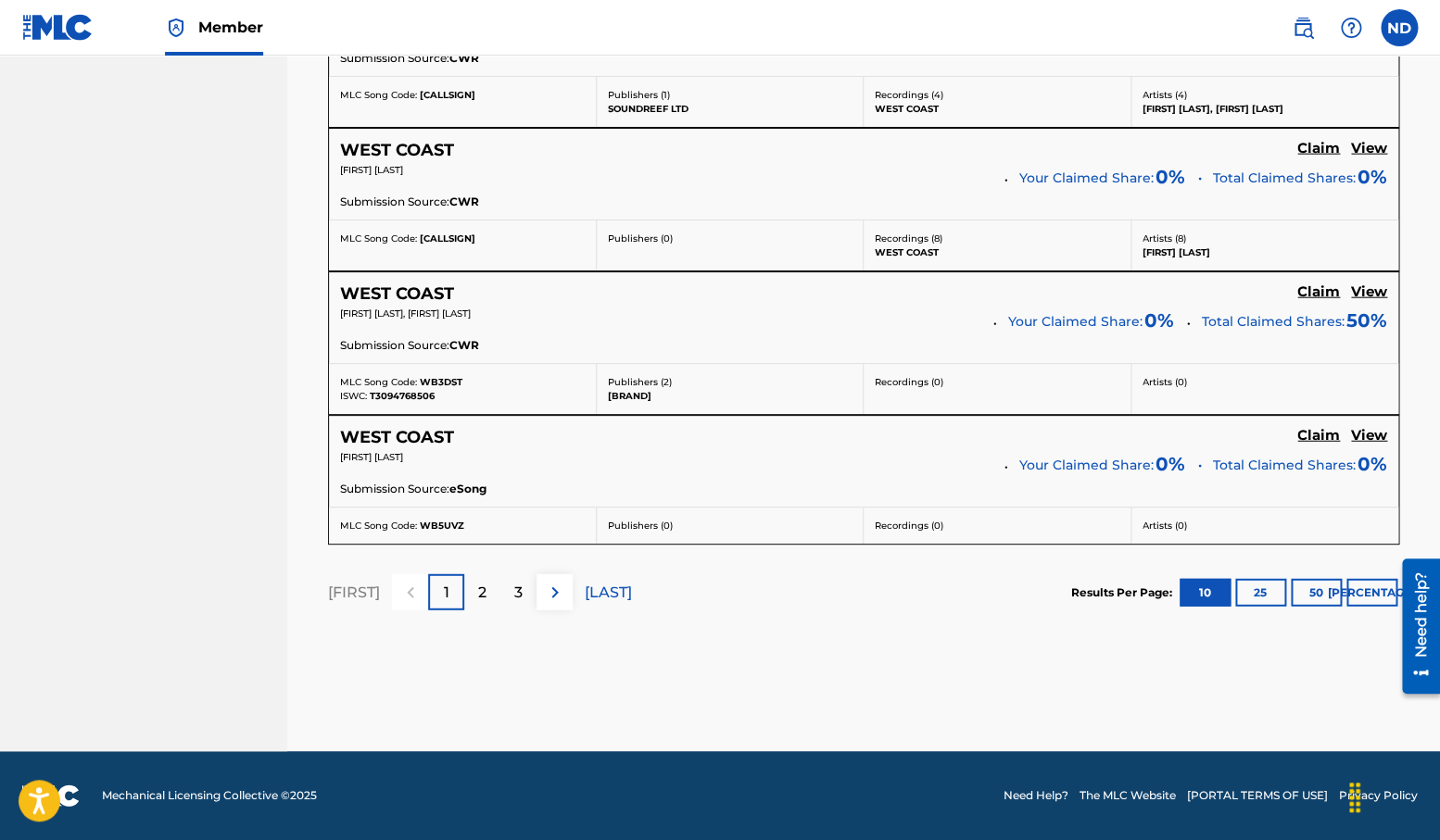 click at bounding box center (555, 593) 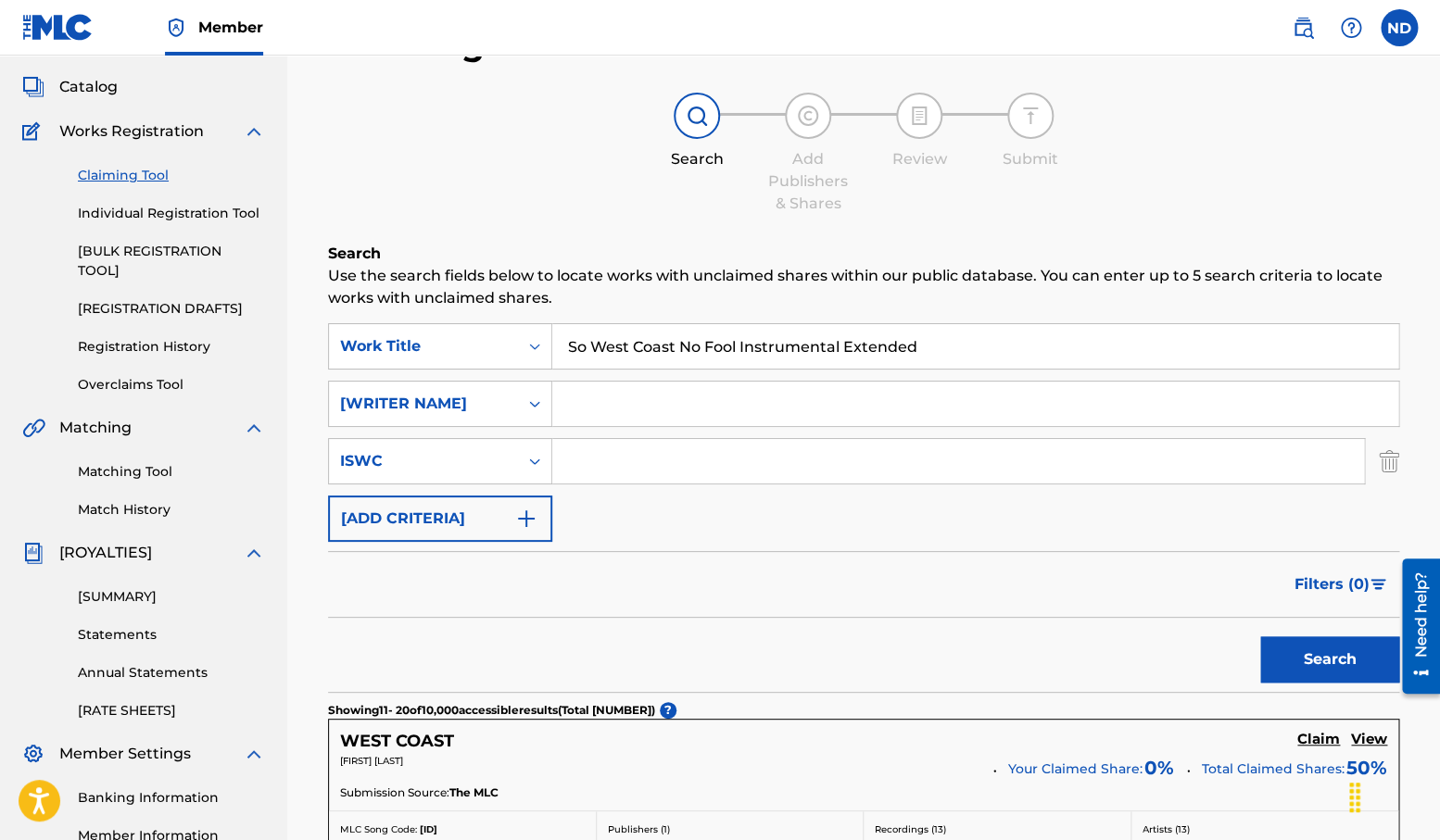 scroll, scrollTop: 92, scrollLeft: 0, axis: vertical 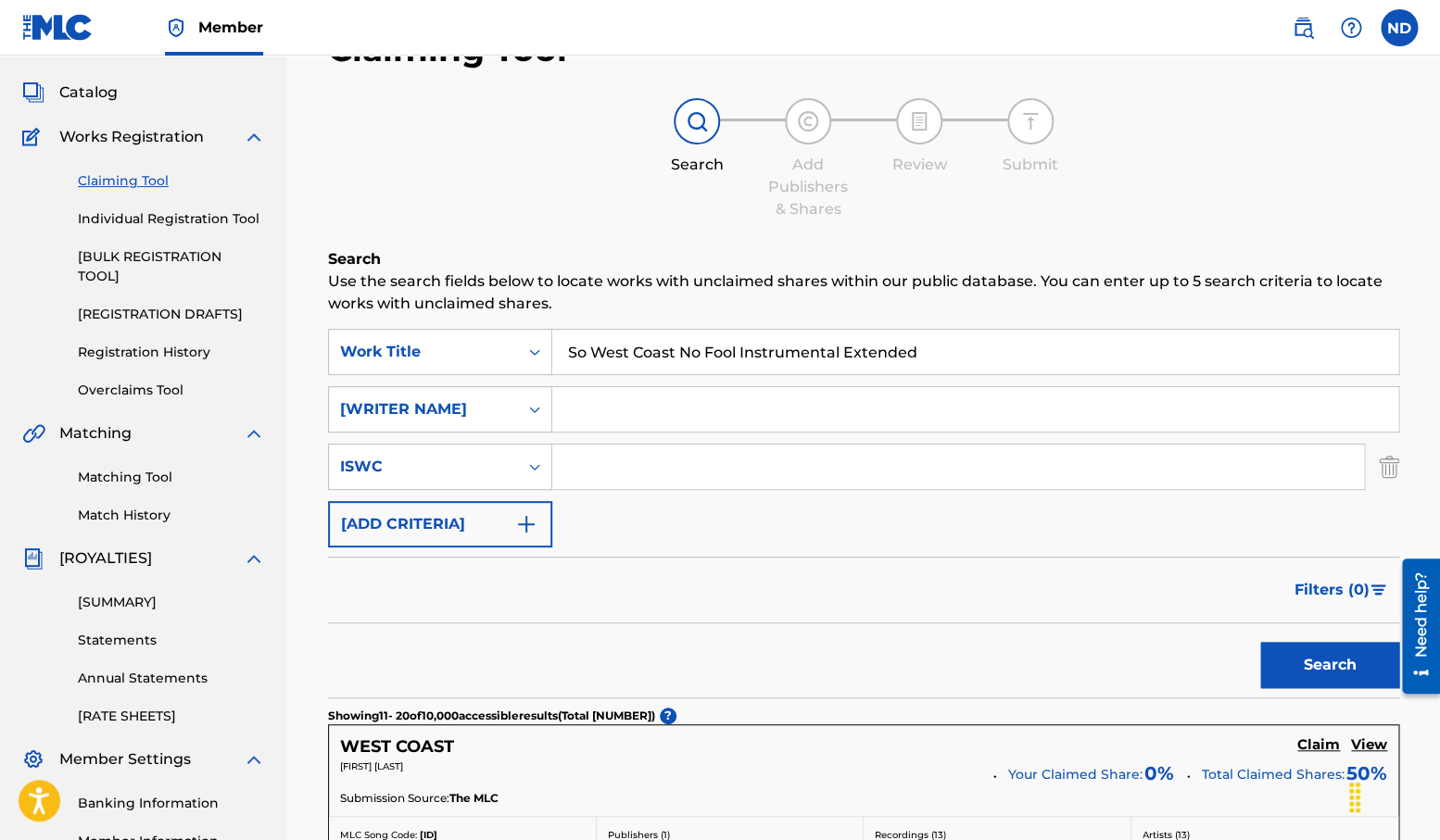 click on "Matching Tool" at bounding box center (171, 477) 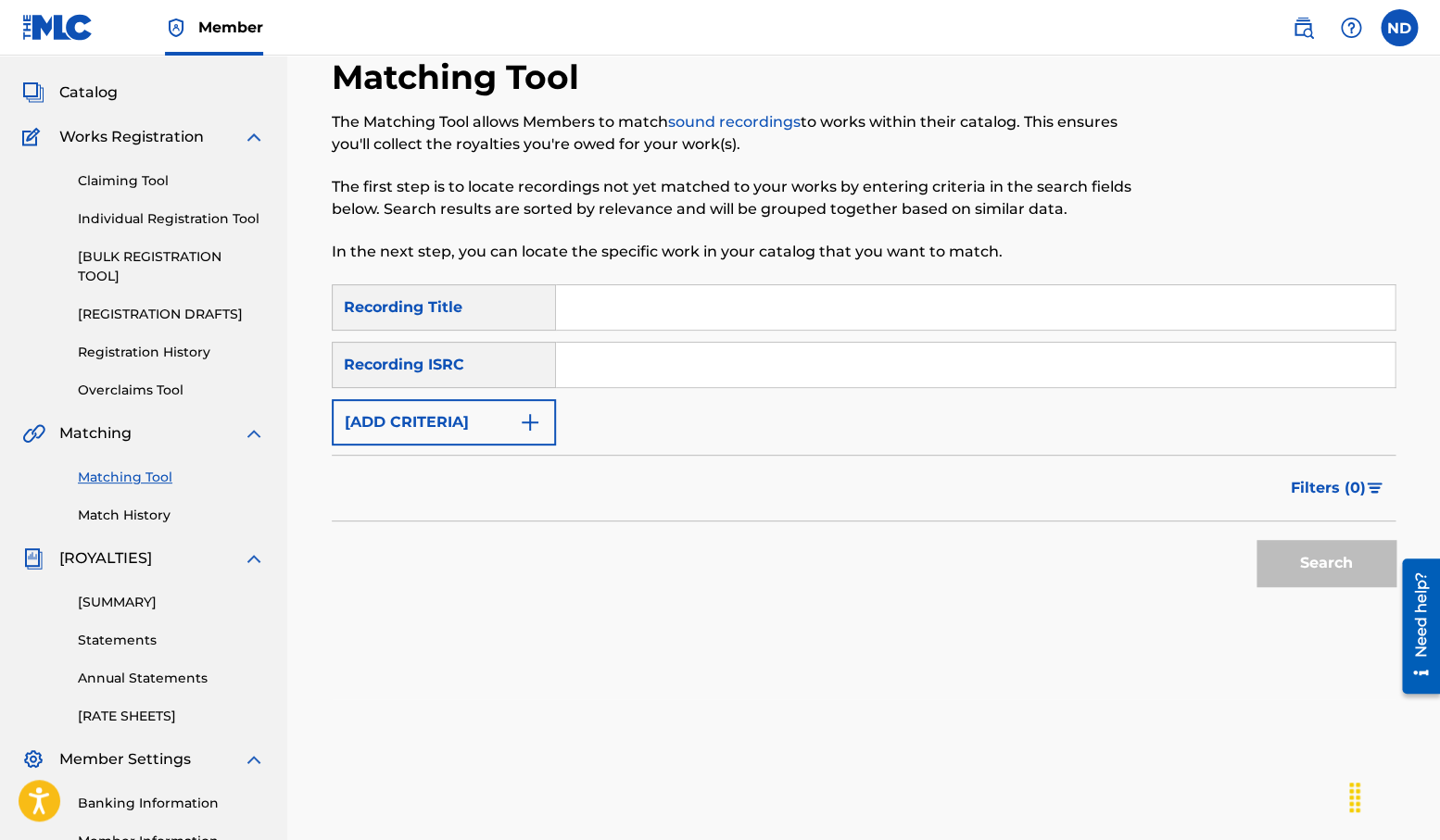 scroll, scrollTop: 0, scrollLeft: 0, axis: both 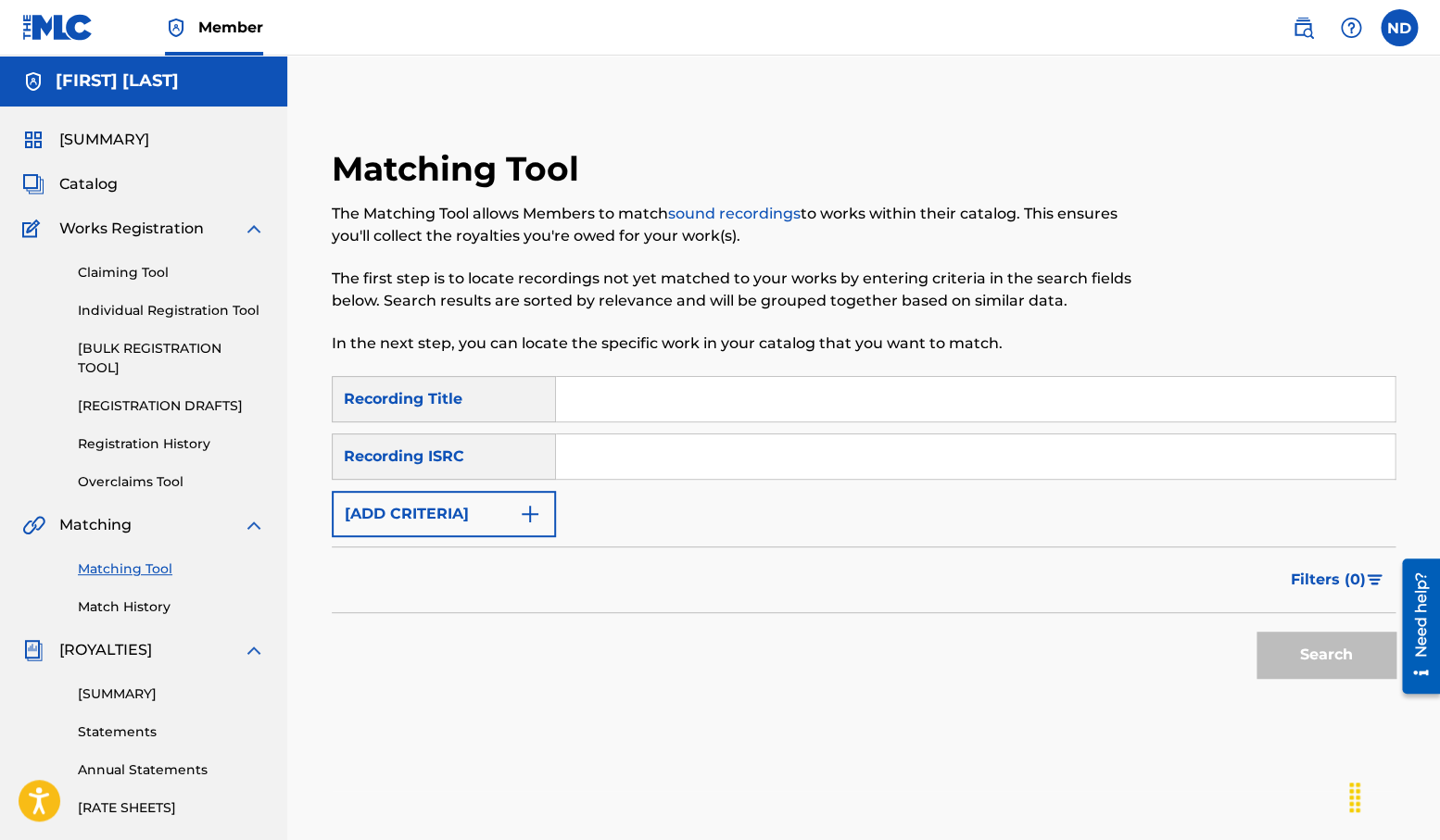 click at bounding box center (975, 457) 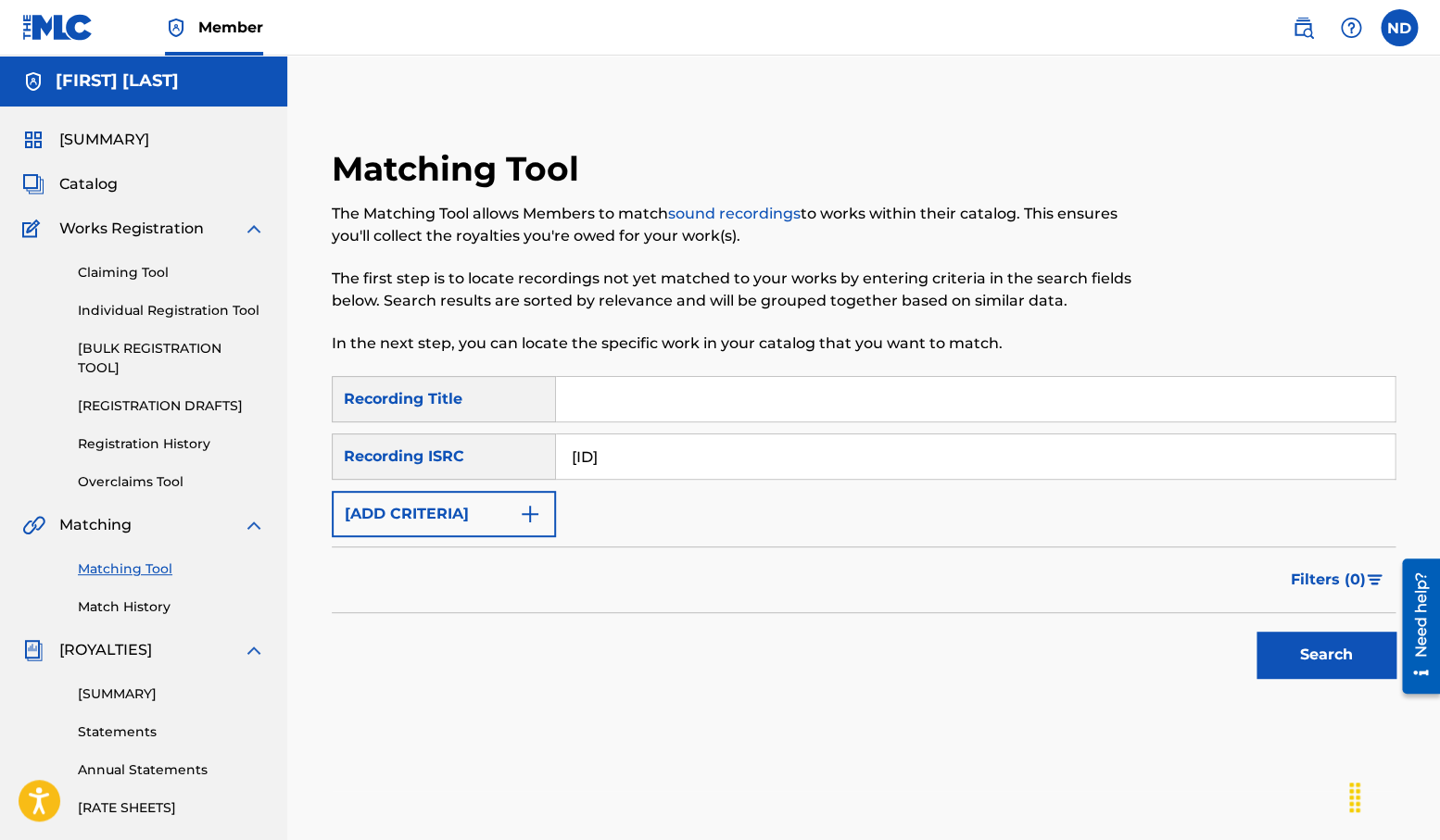 click on "Search" at bounding box center (1326, 655) 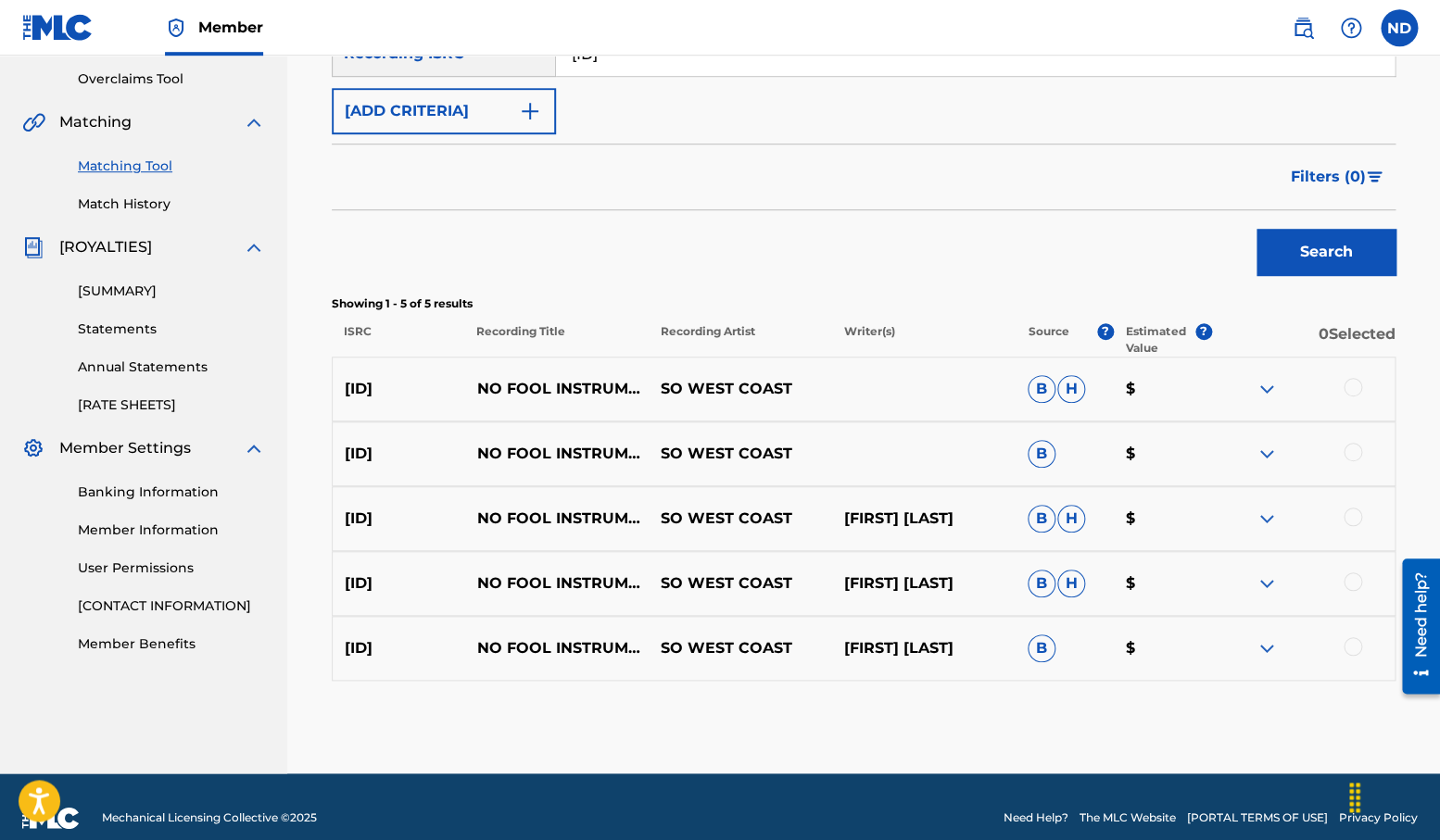 scroll, scrollTop: 425, scrollLeft: 0, axis: vertical 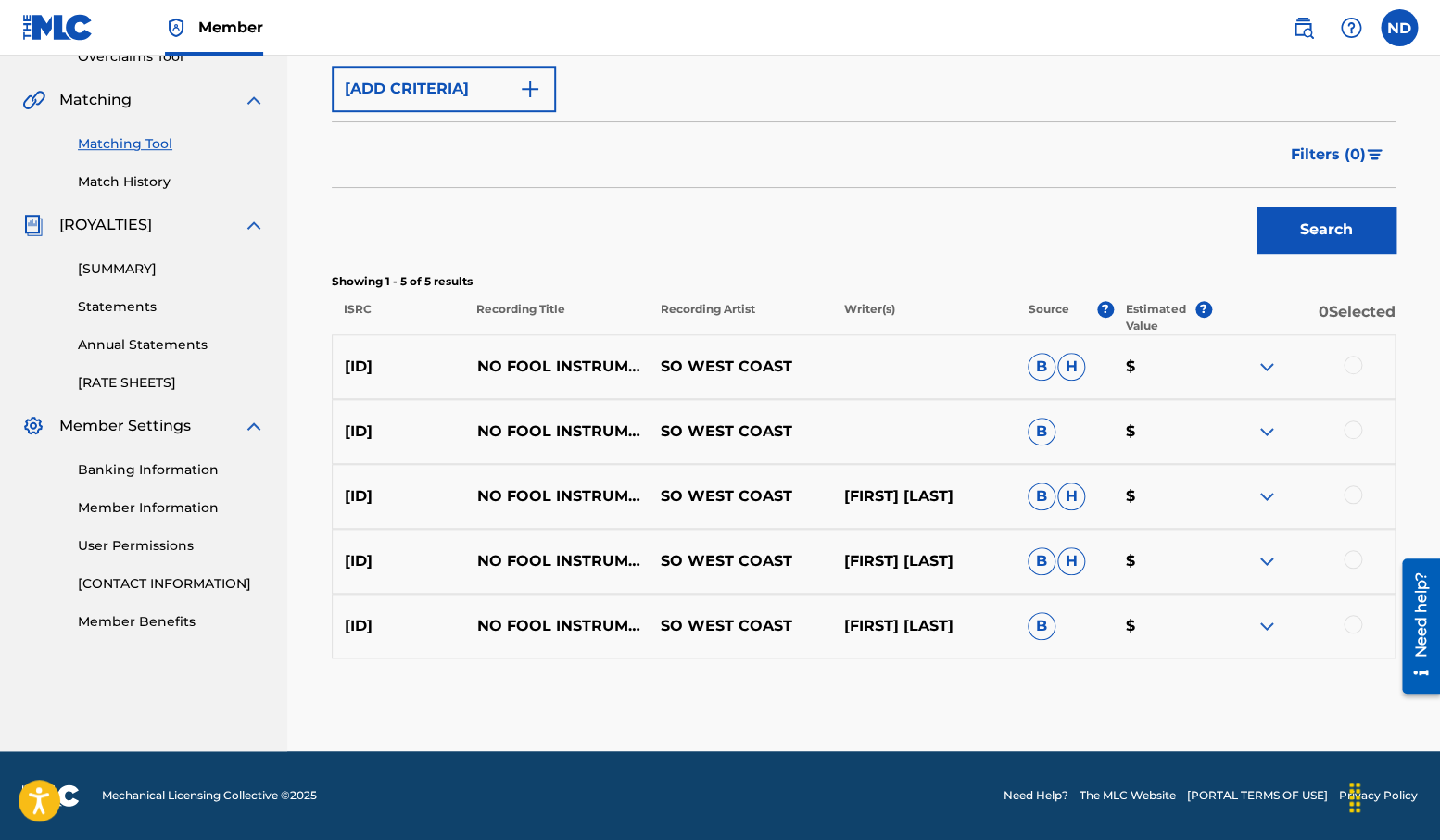 click at bounding box center (1267, 496) 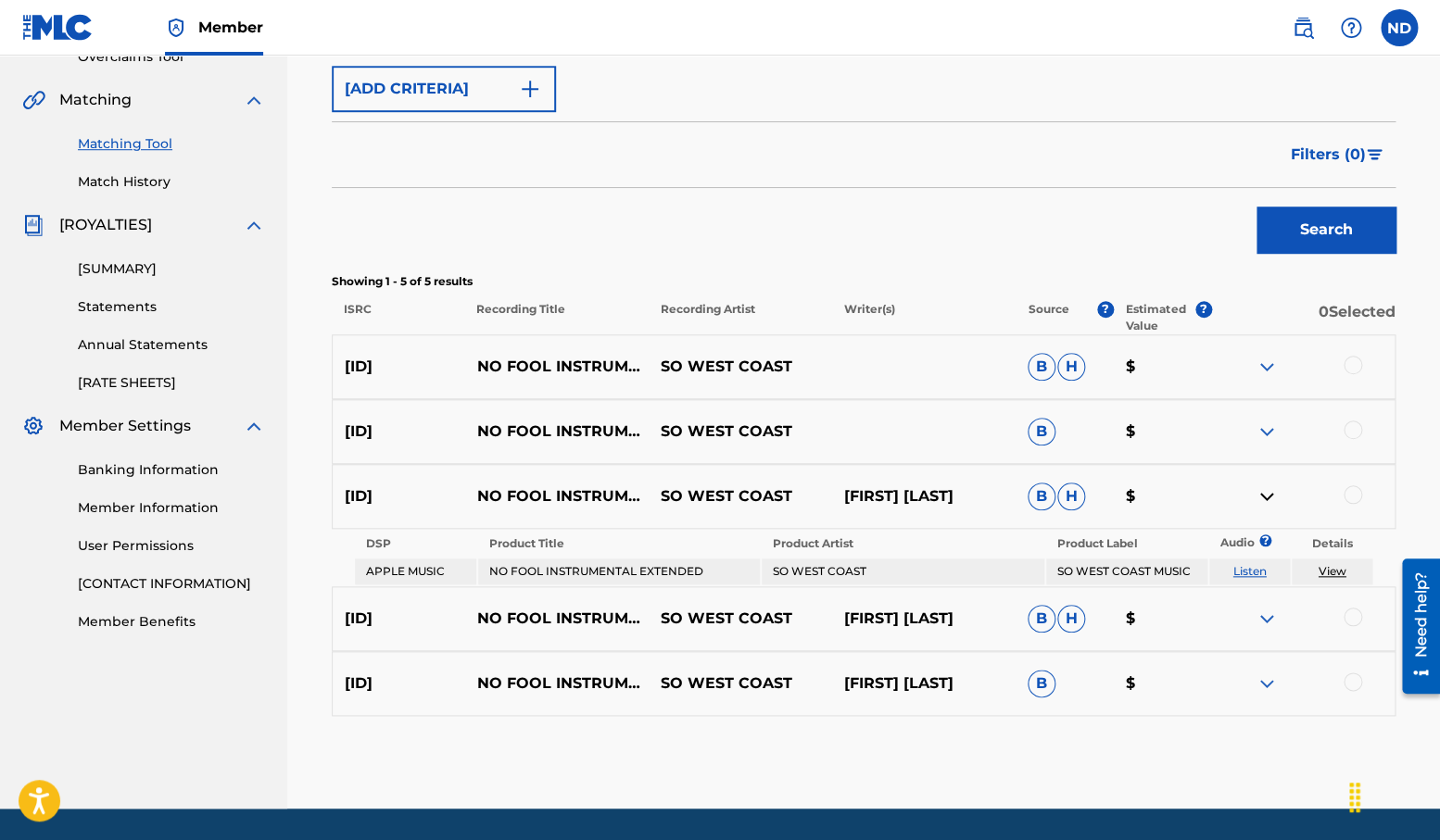 click on "Listen" at bounding box center [1249, 570] 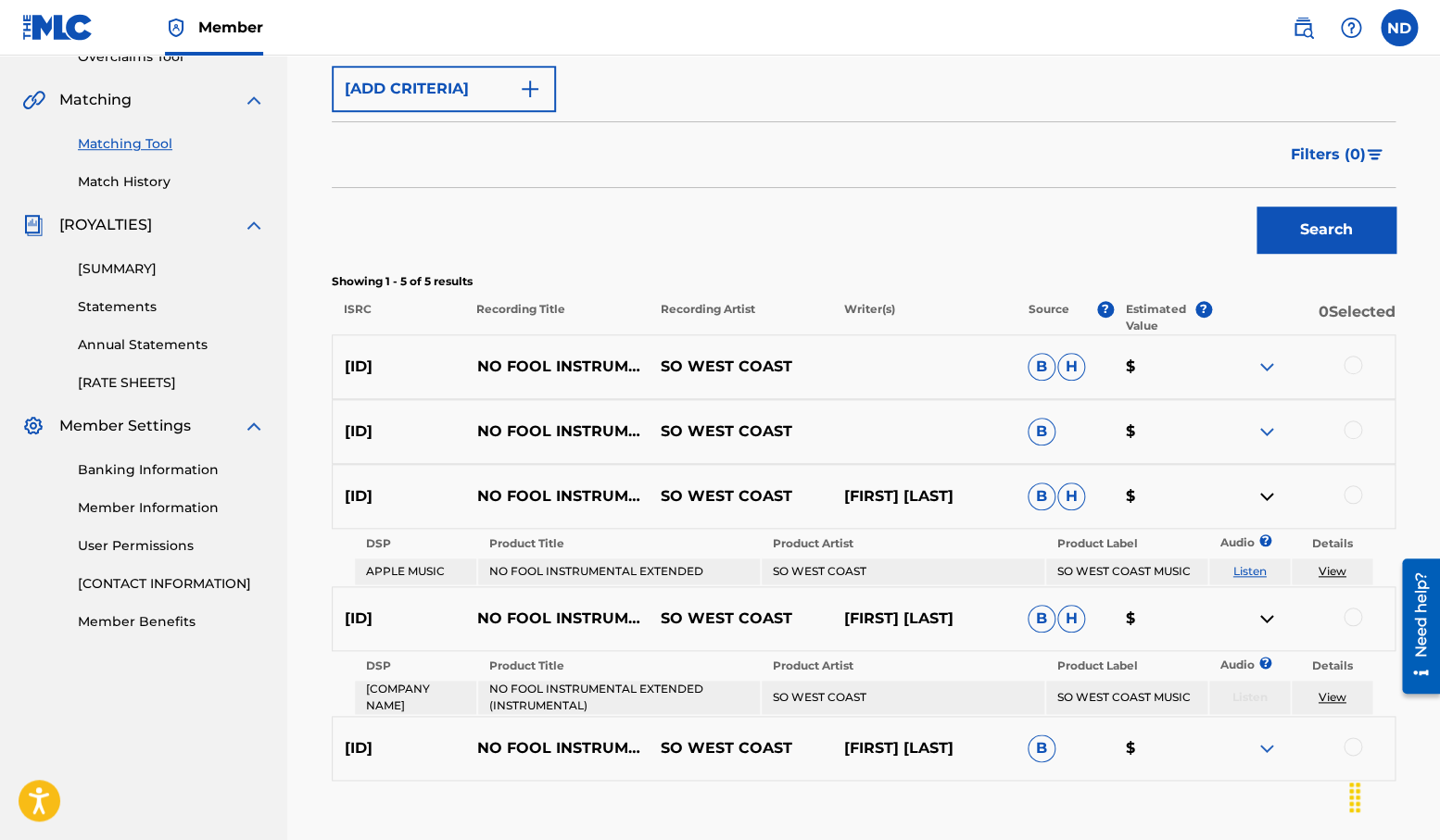 click at bounding box center [1267, 496] 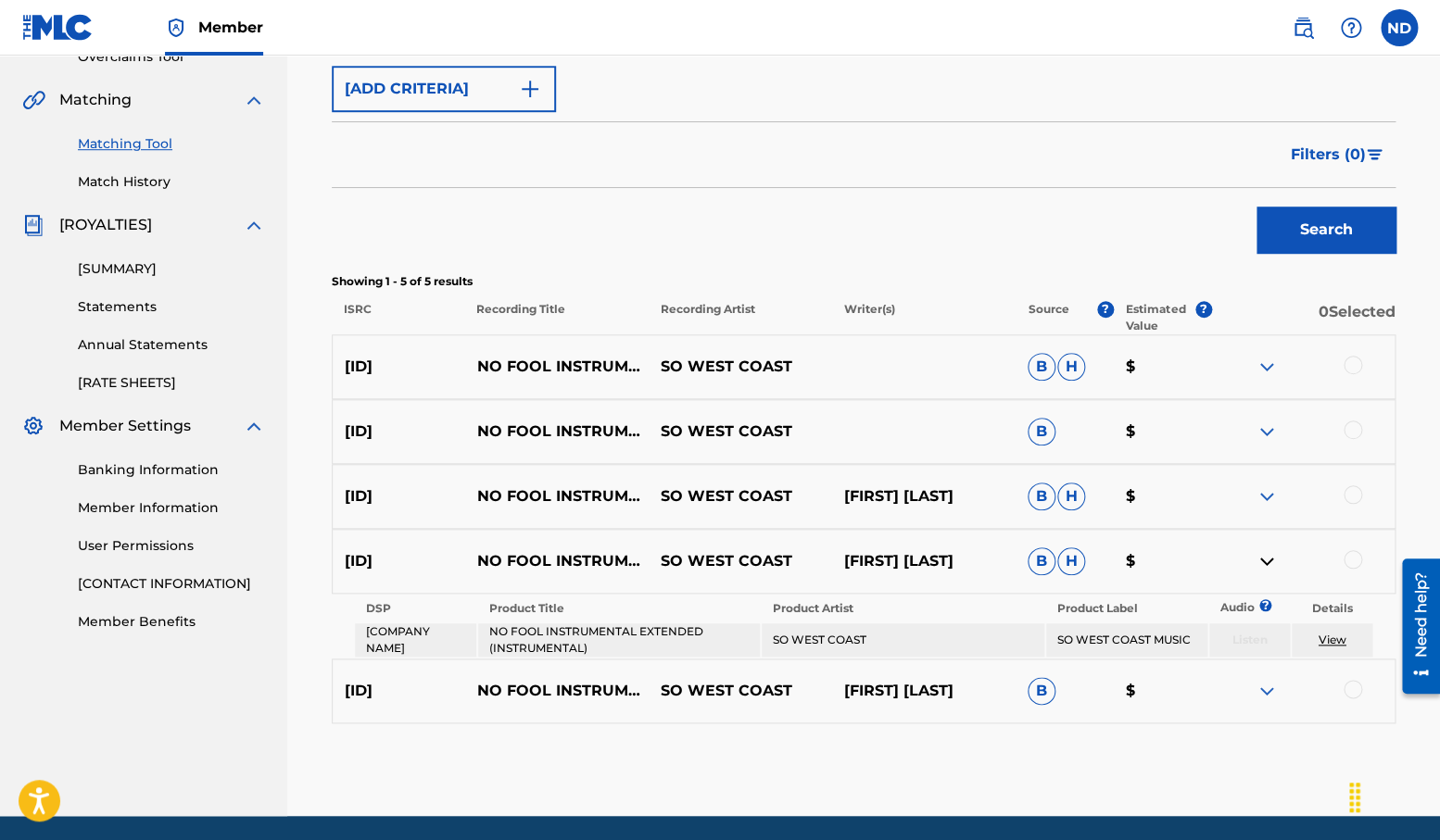 click at bounding box center (1267, 432) 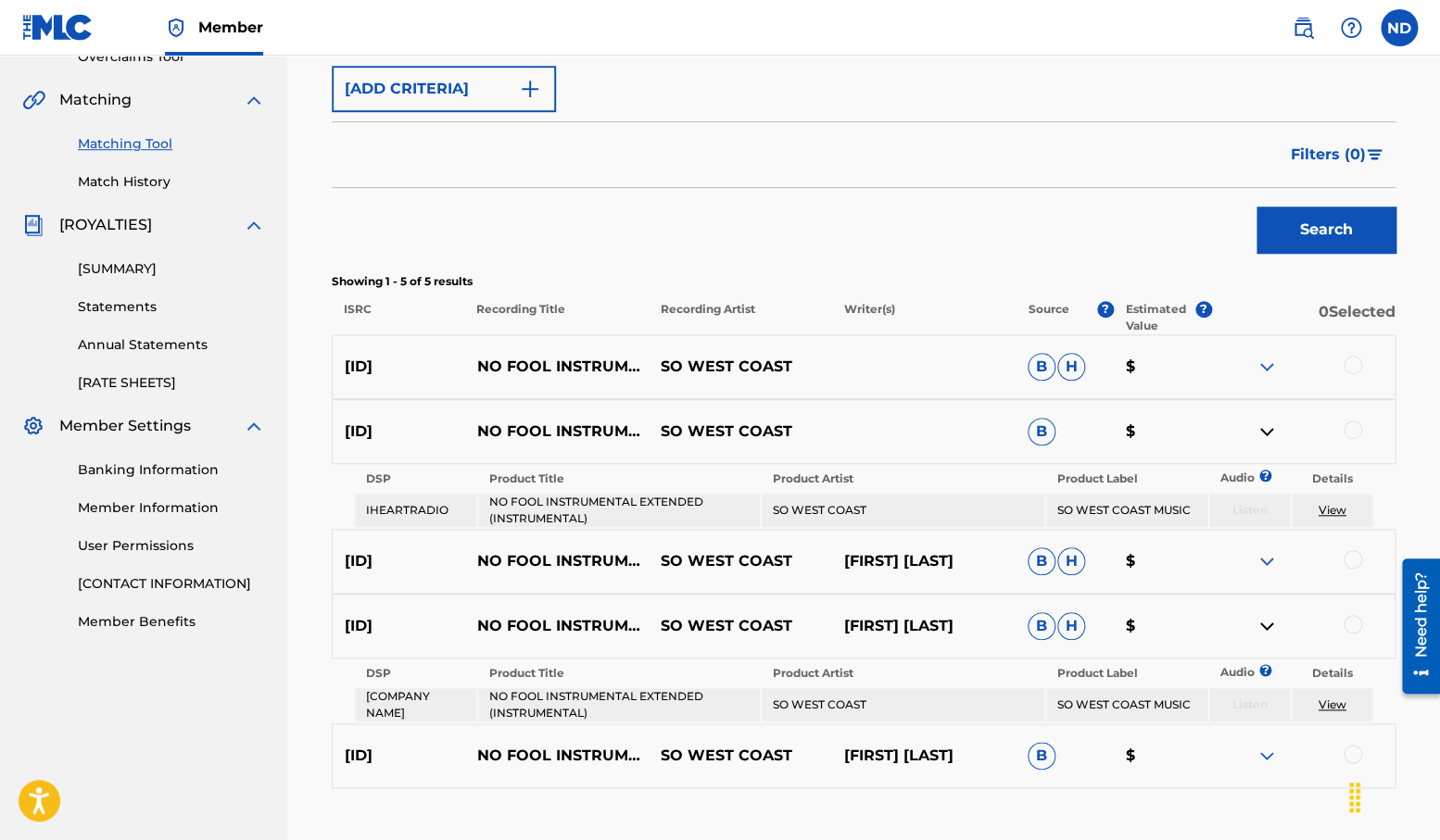 click at bounding box center [1267, 367] 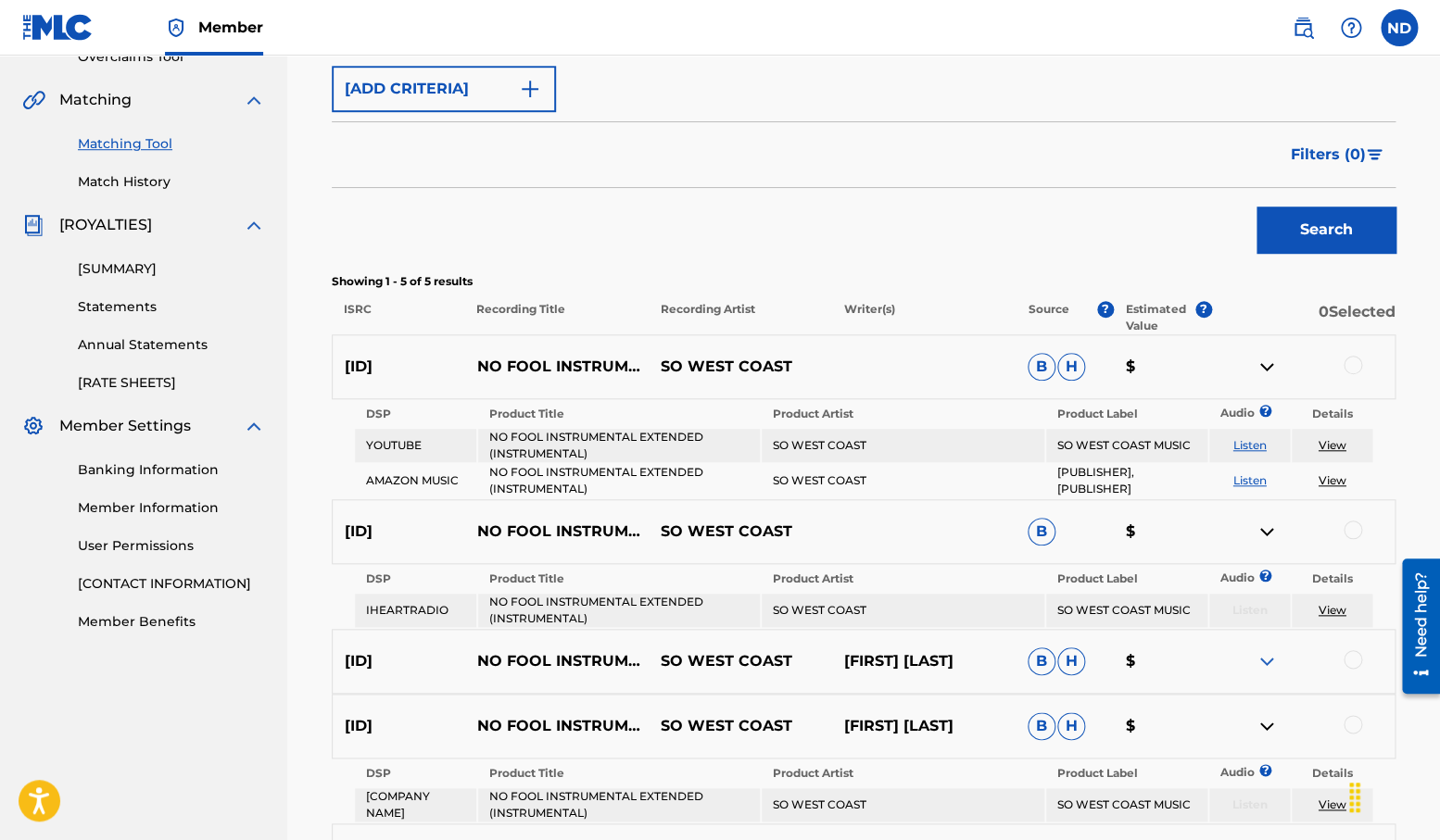 click on "Listen" at bounding box center [1249, 480] 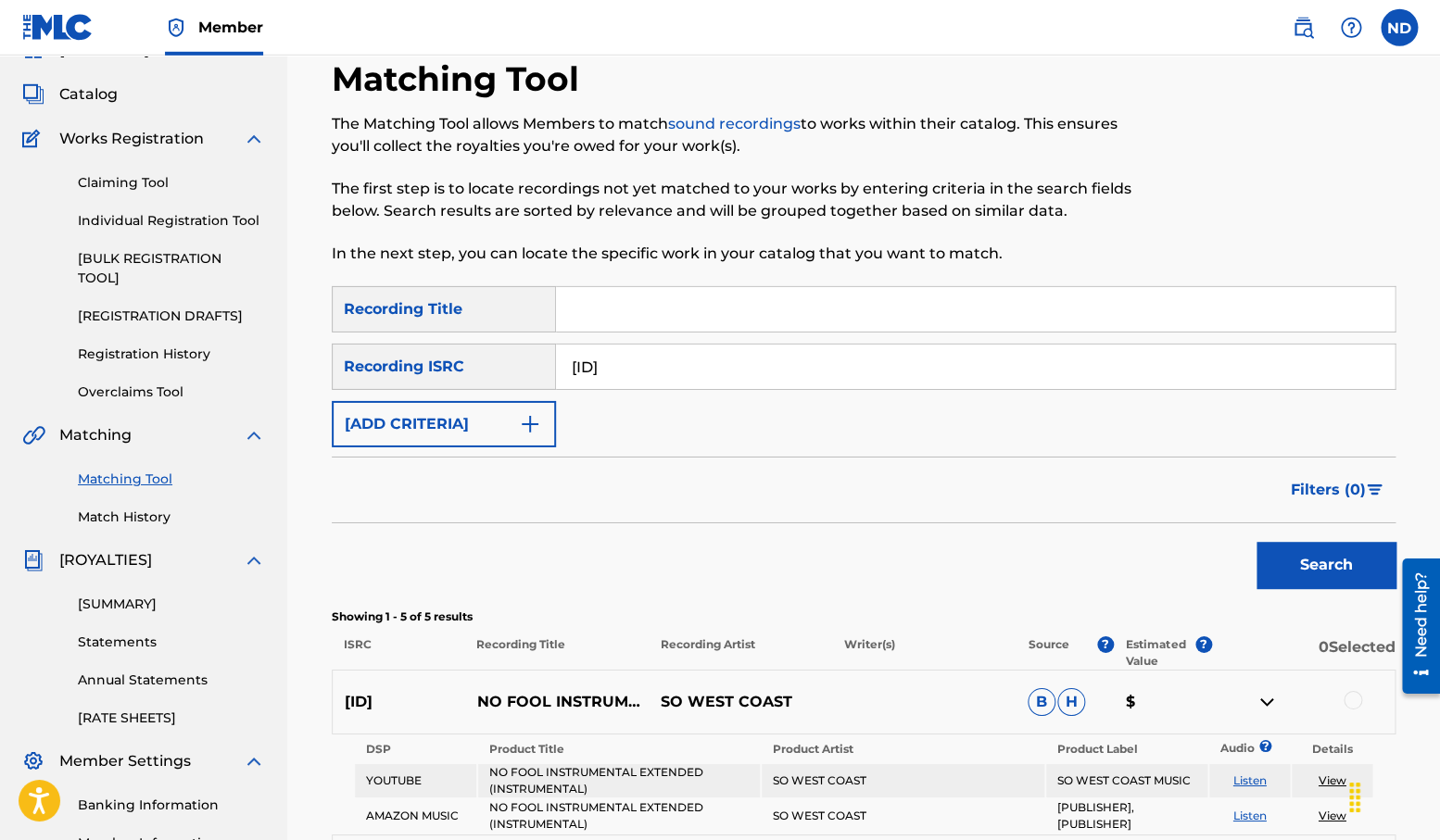 scroll, scrollTop: 89, scrollLeft: 0, axis: vertical 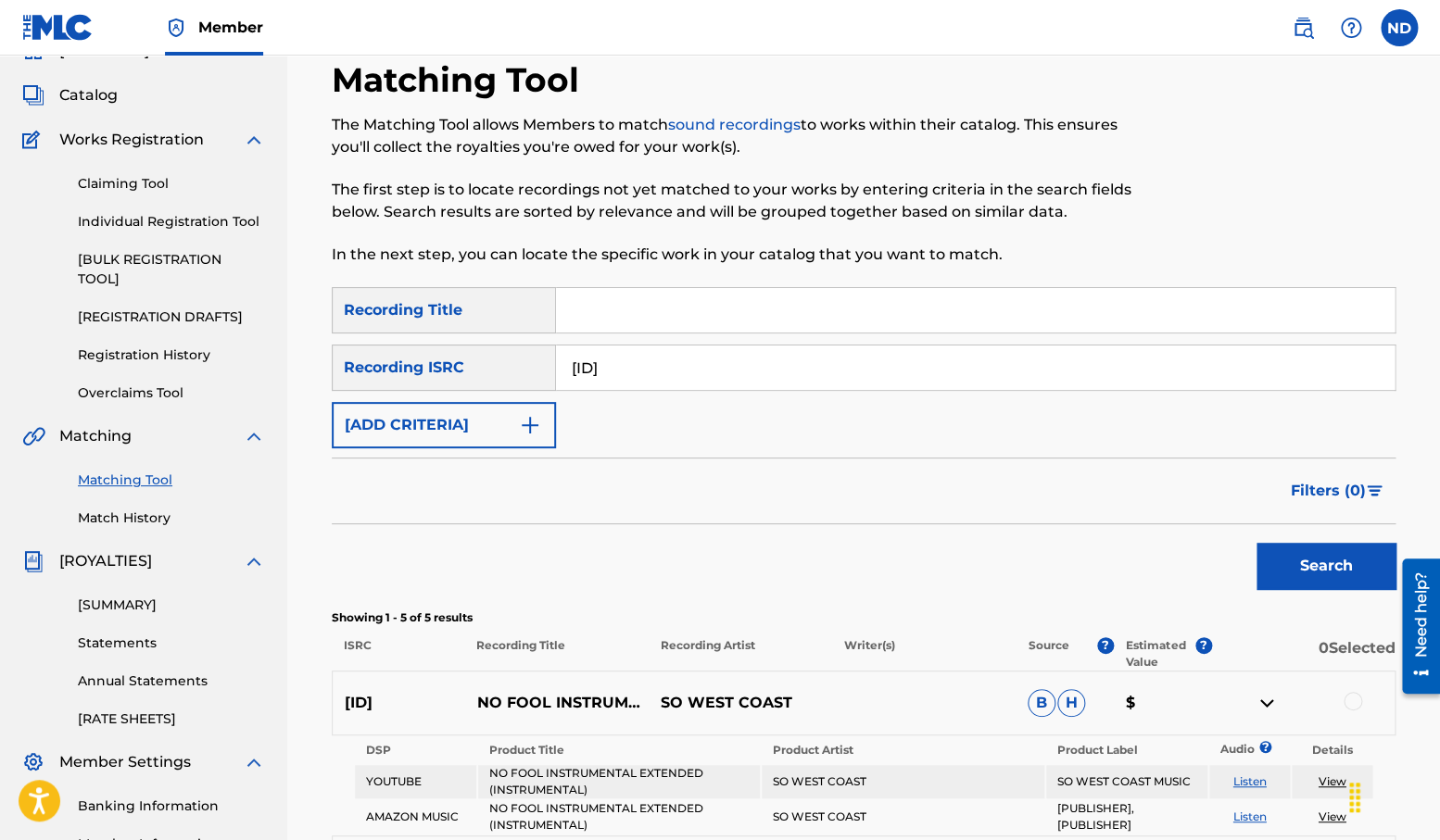 drag, startPoint x: 708, startPoint y: 369, endPoint x: 515, endPoint y: 358, distance: 193.31322 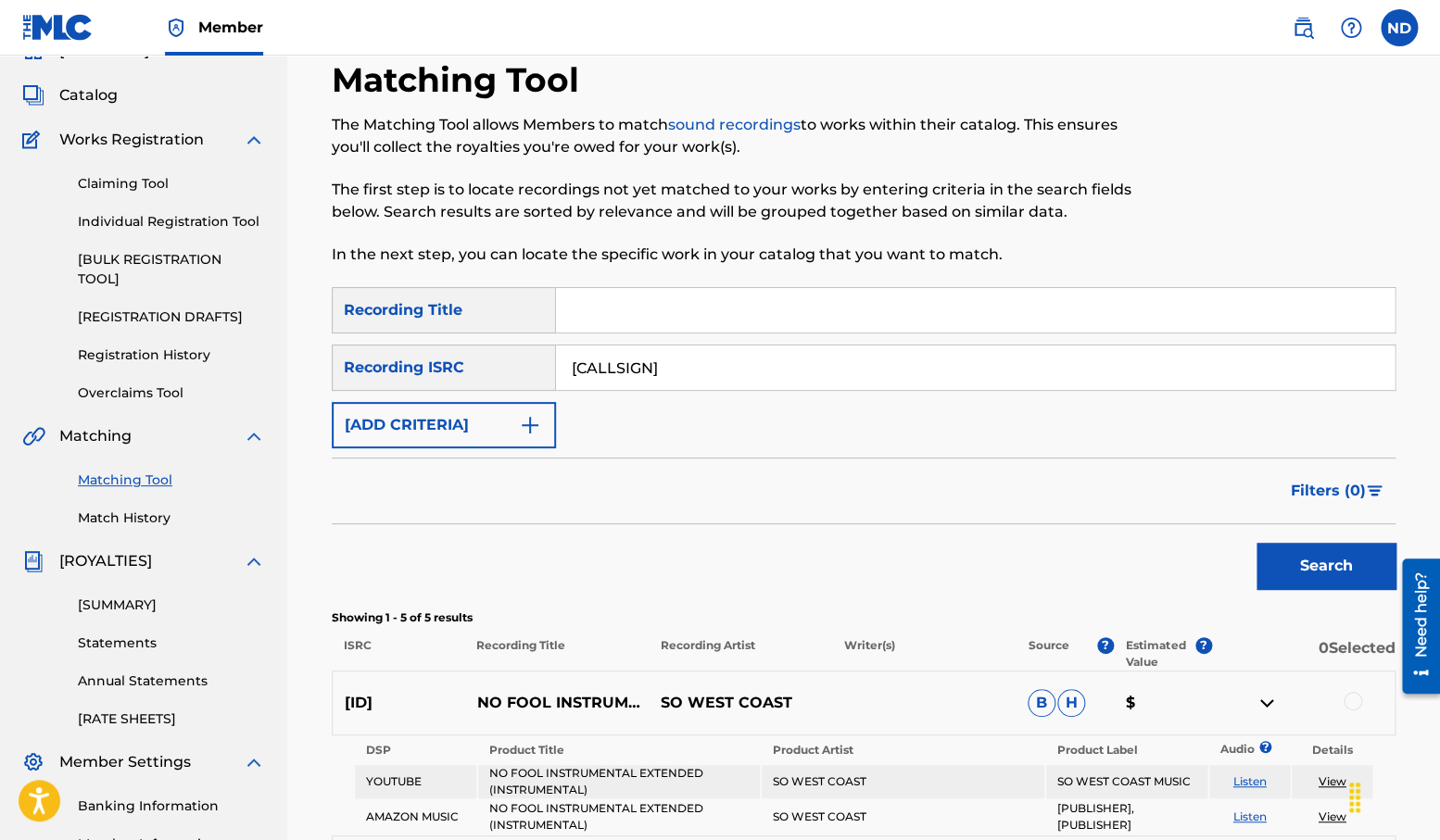 click on "Search" at bounding box center (1326, 566) 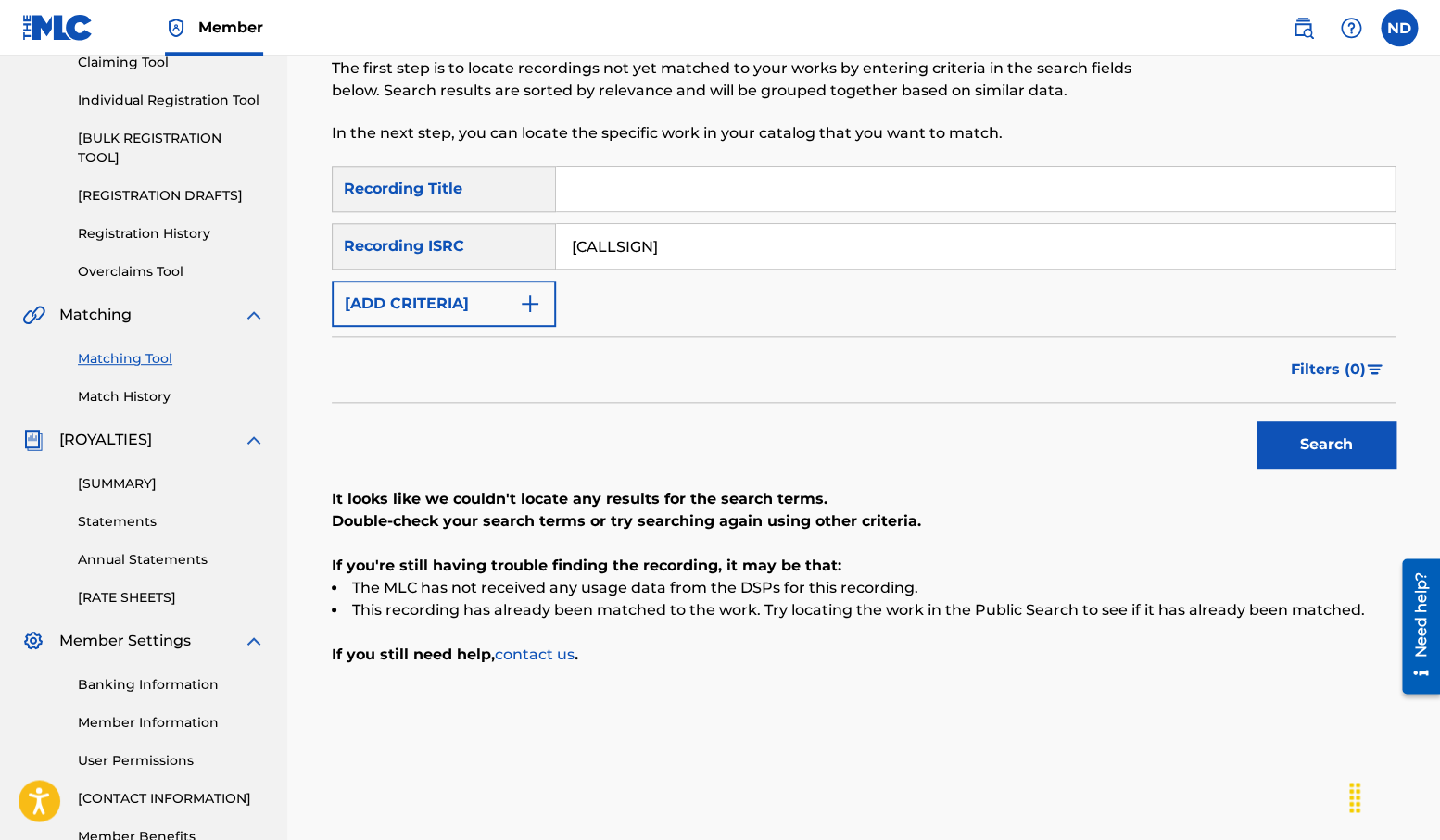 scroll, scrollTop: 296, scrollLeft: 0, axis: vertical 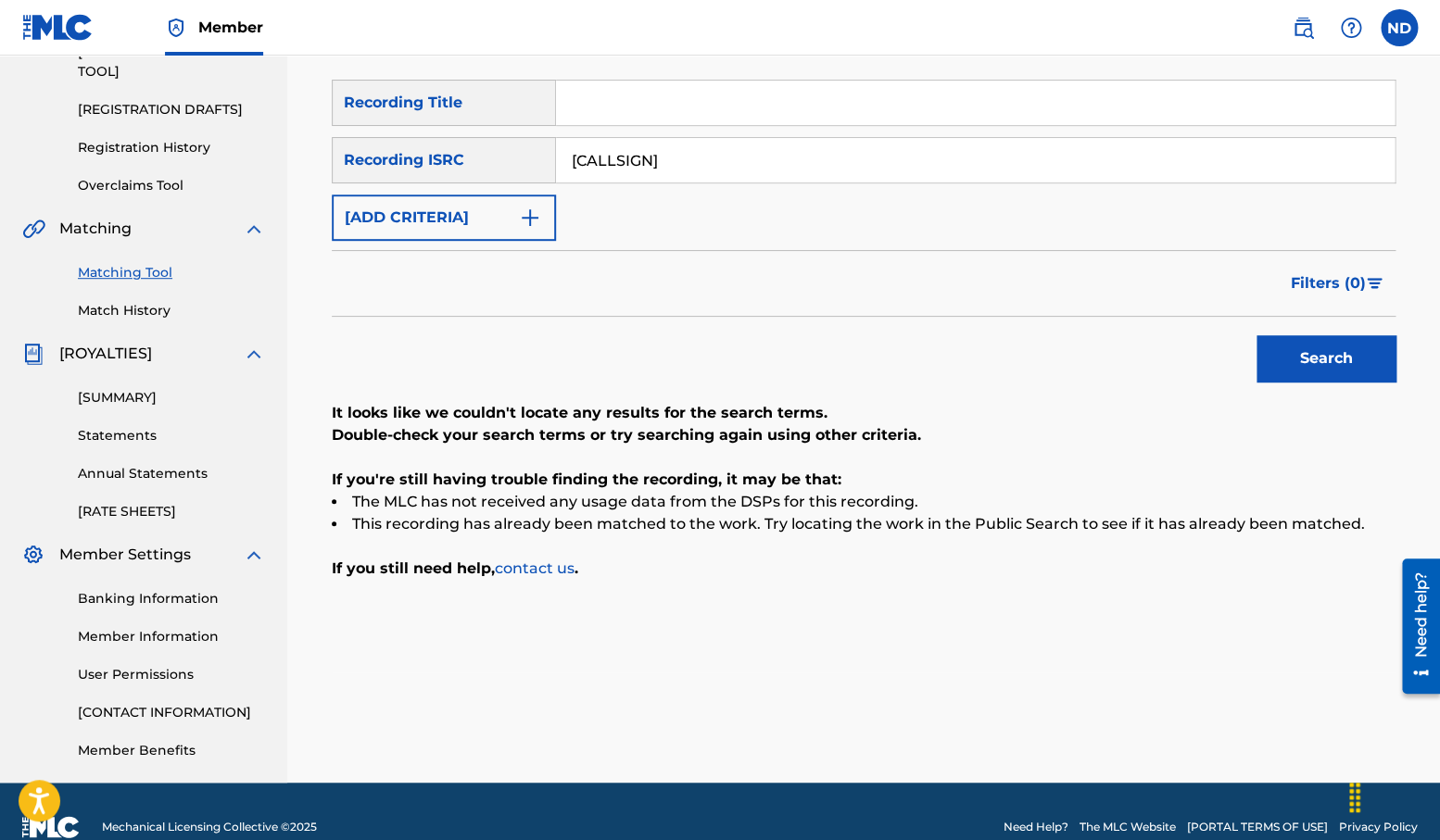 drag, startPoint x: 737, startPoint y: 156, endPoint x: 571, endPoint y: 156, distance: 166 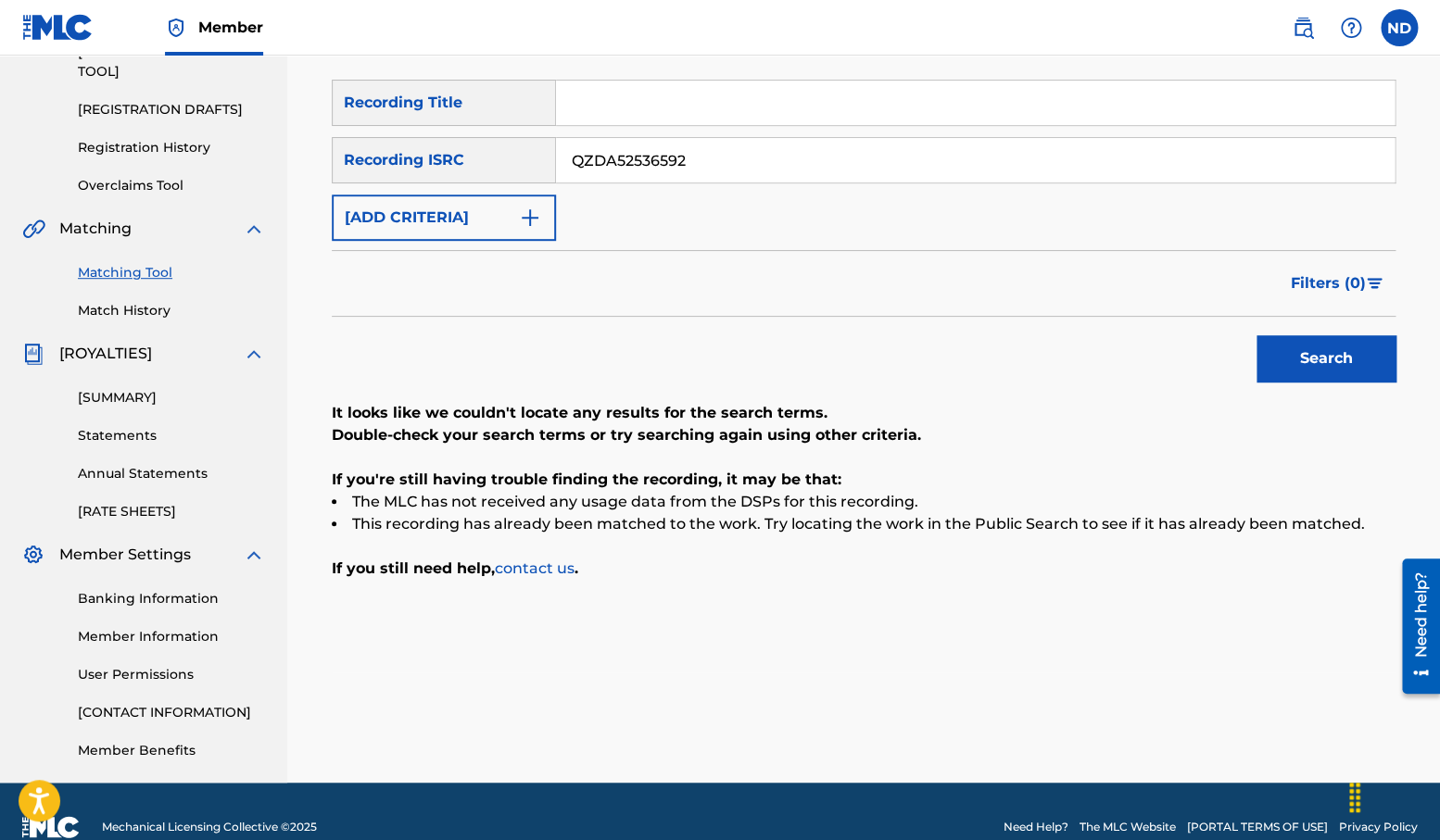 click on "Search" at bounding box center [1326, 358] 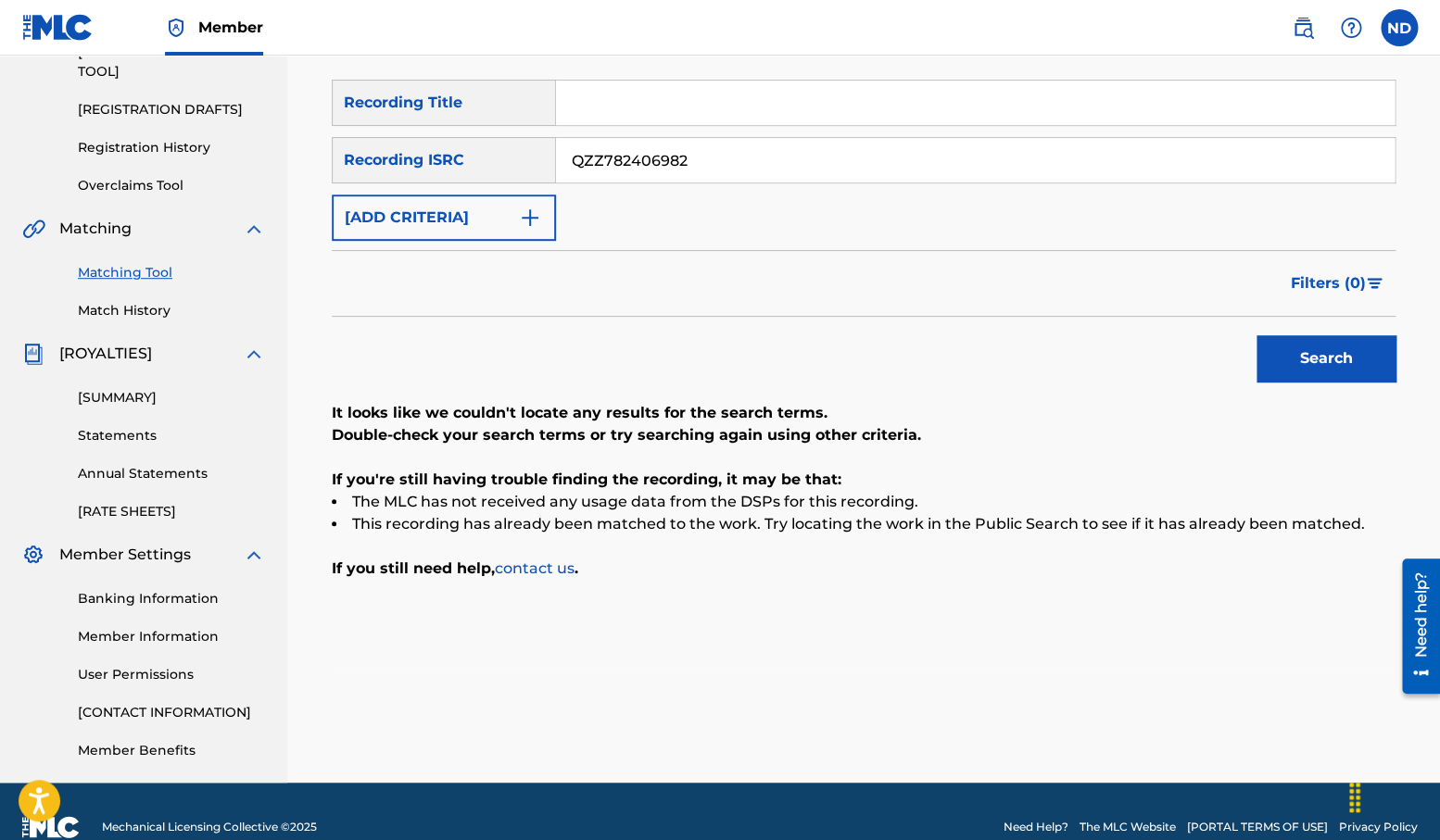 type on "QZZ782406982" 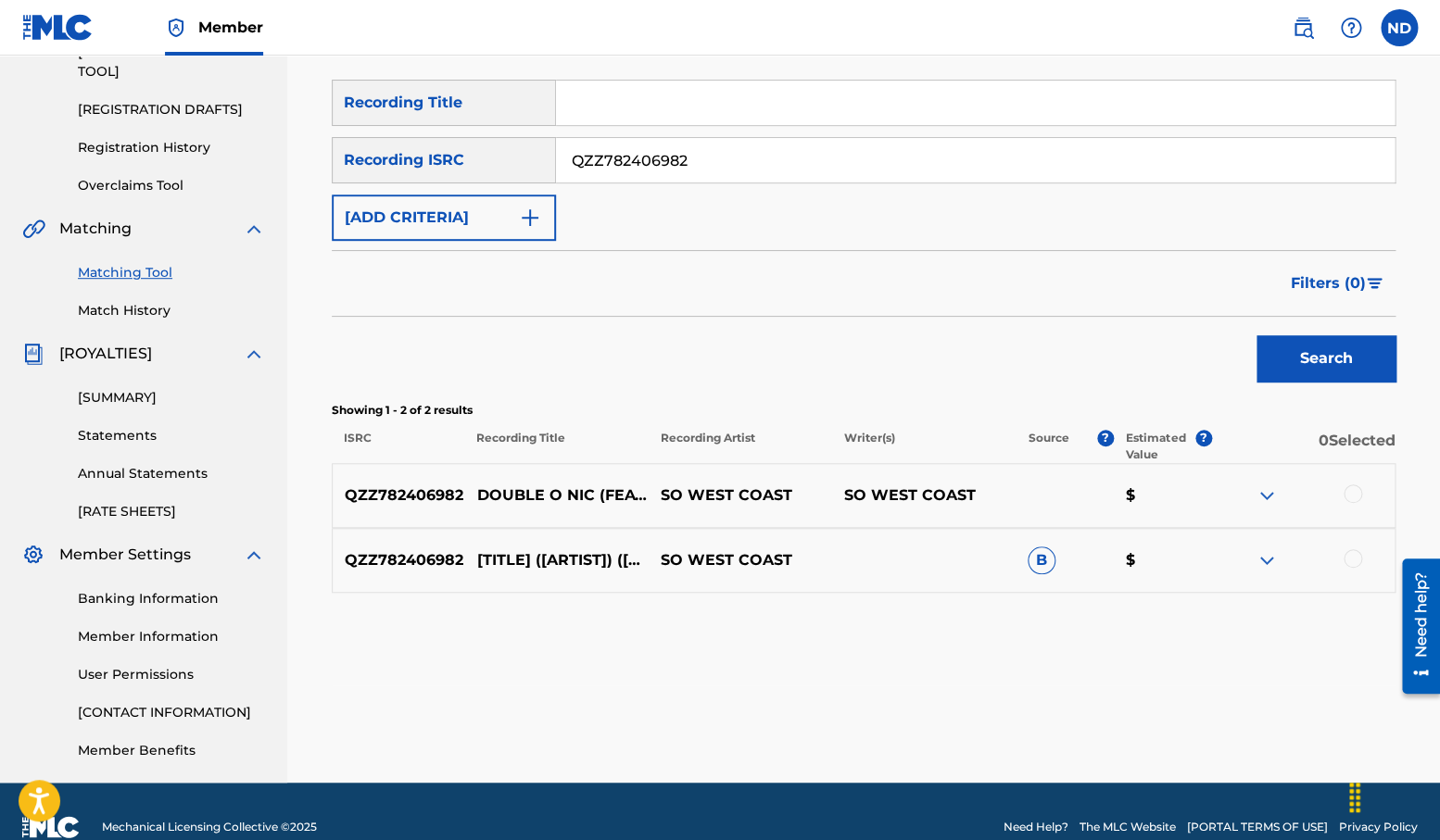 click at bounding box center (1267, 560) 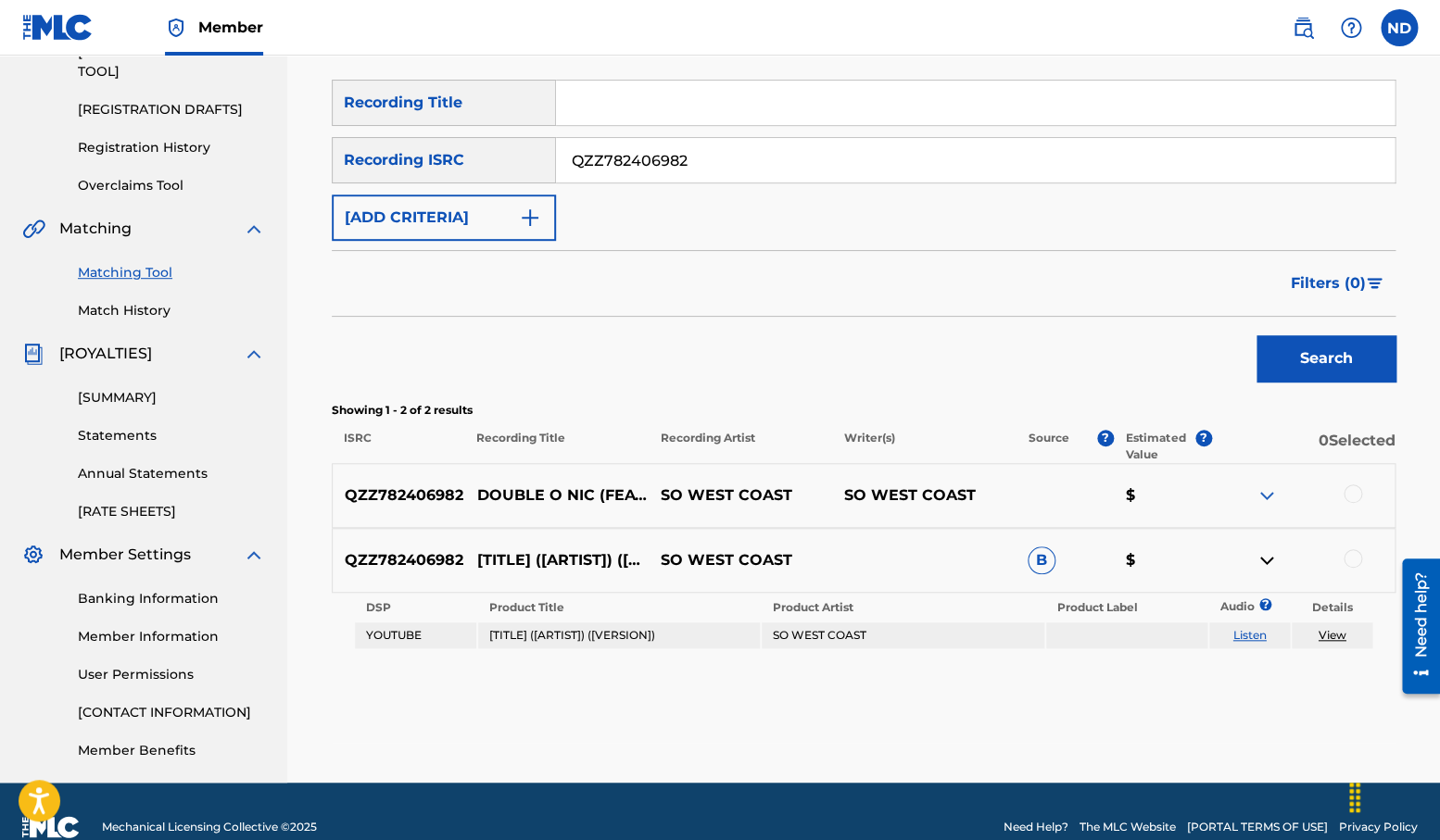 click at bounding box center [1267, 495] 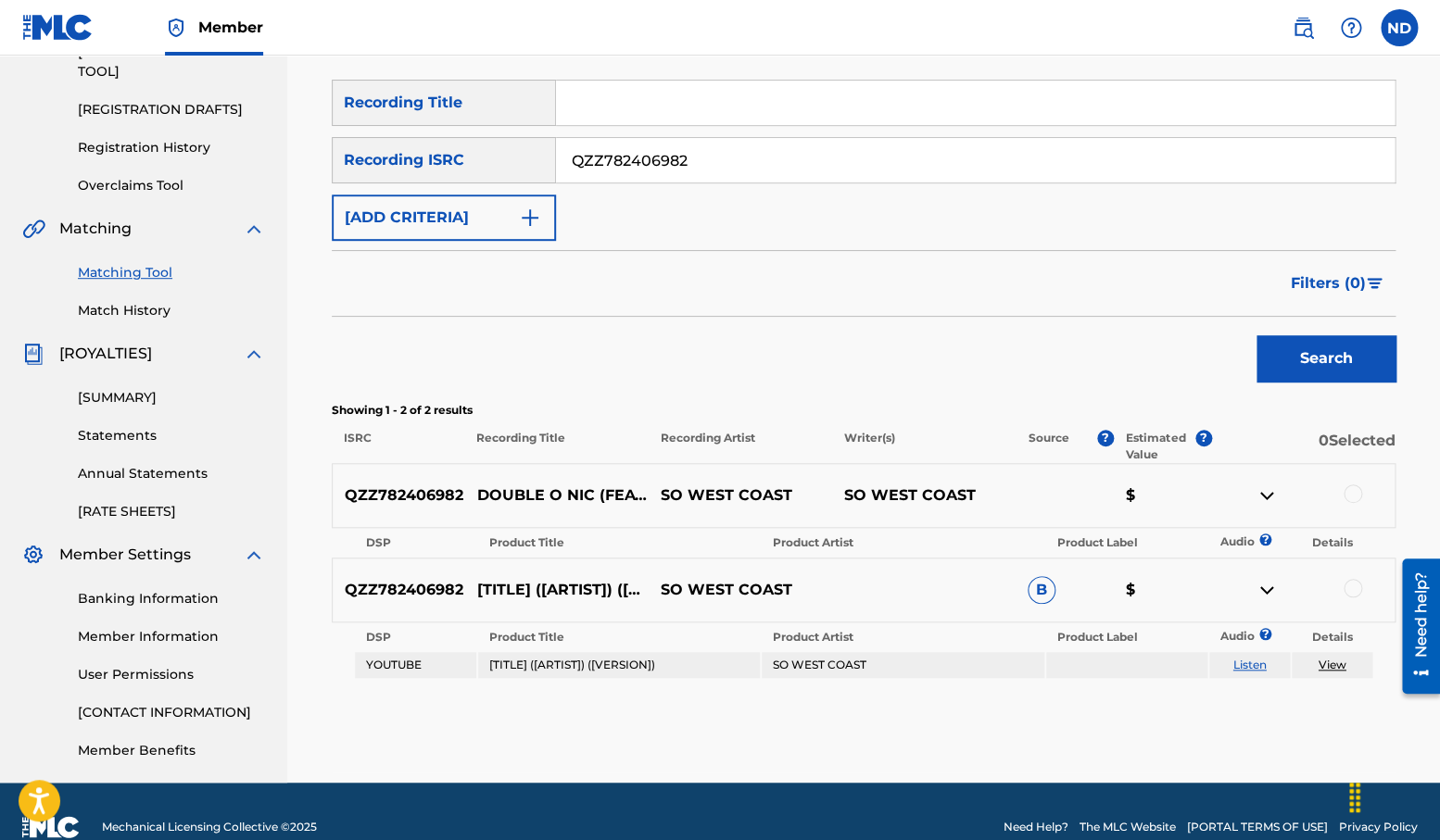 click at bounding box center [1303, 495] 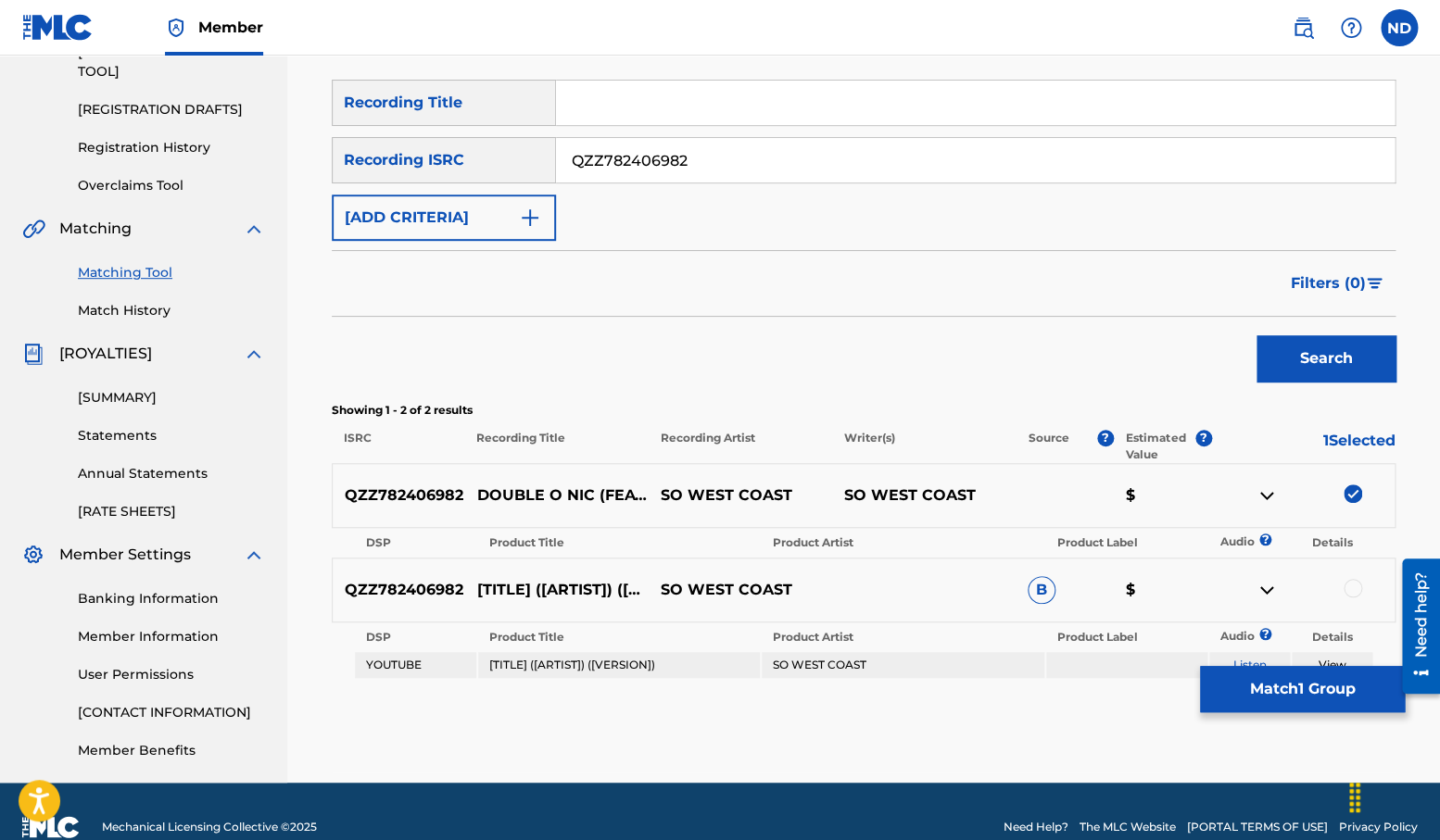 click on "Match  1 Group" at bounding box center [1302, 689] 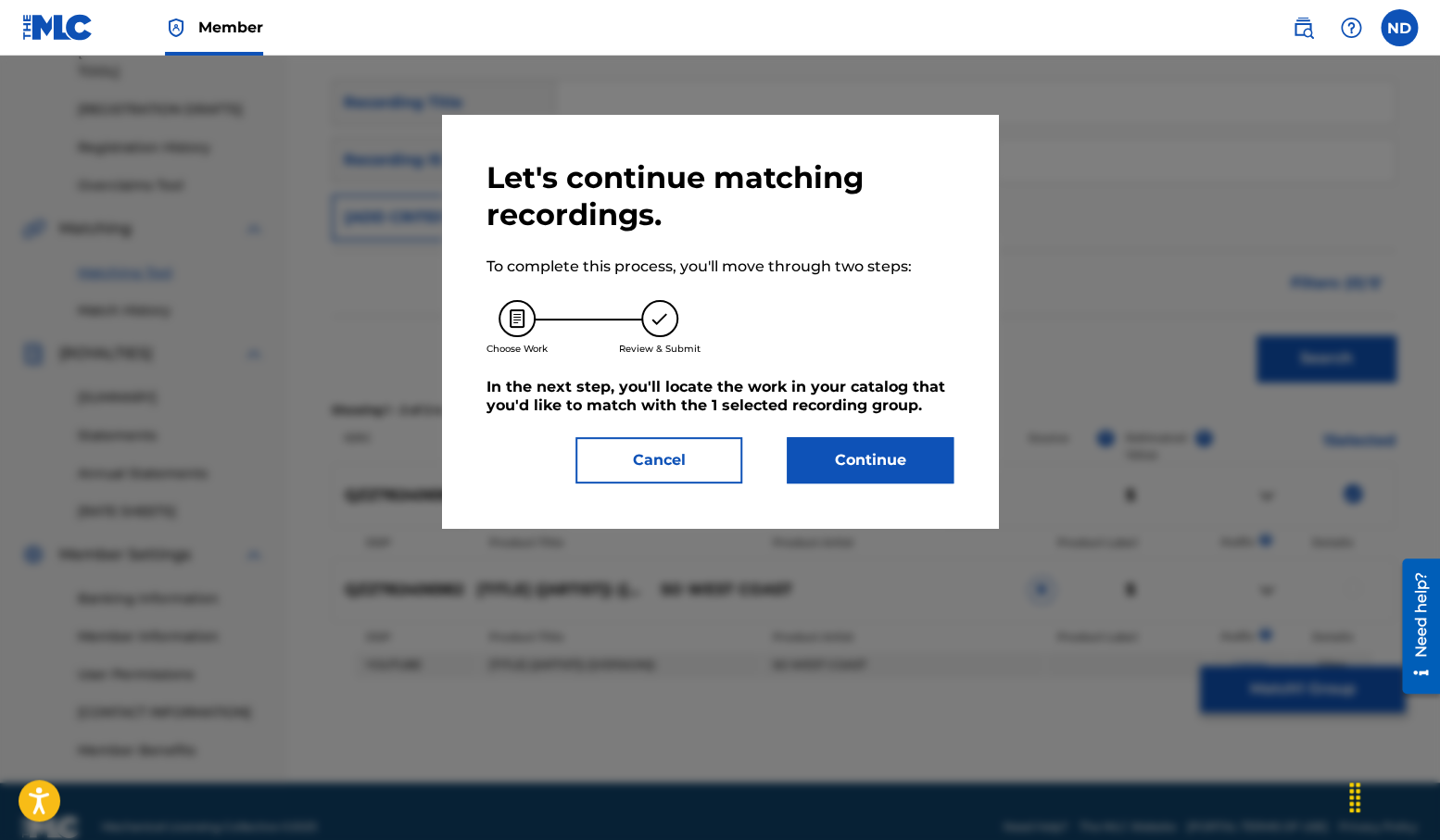 click on "Continue" at bounding box center [870, 460] 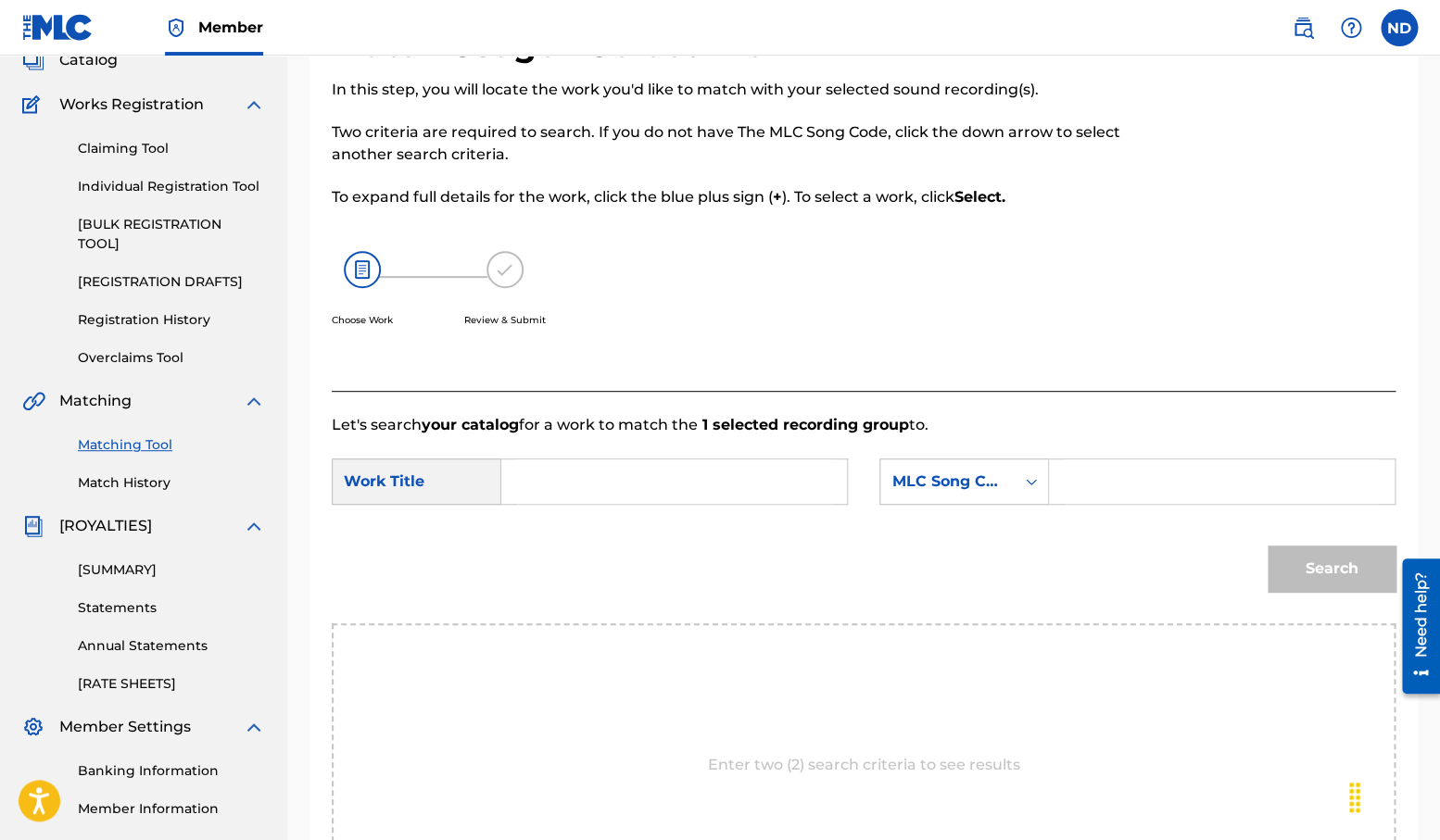 scroll, scrollTop: 112, scrollLeft: 0, axis: vertical 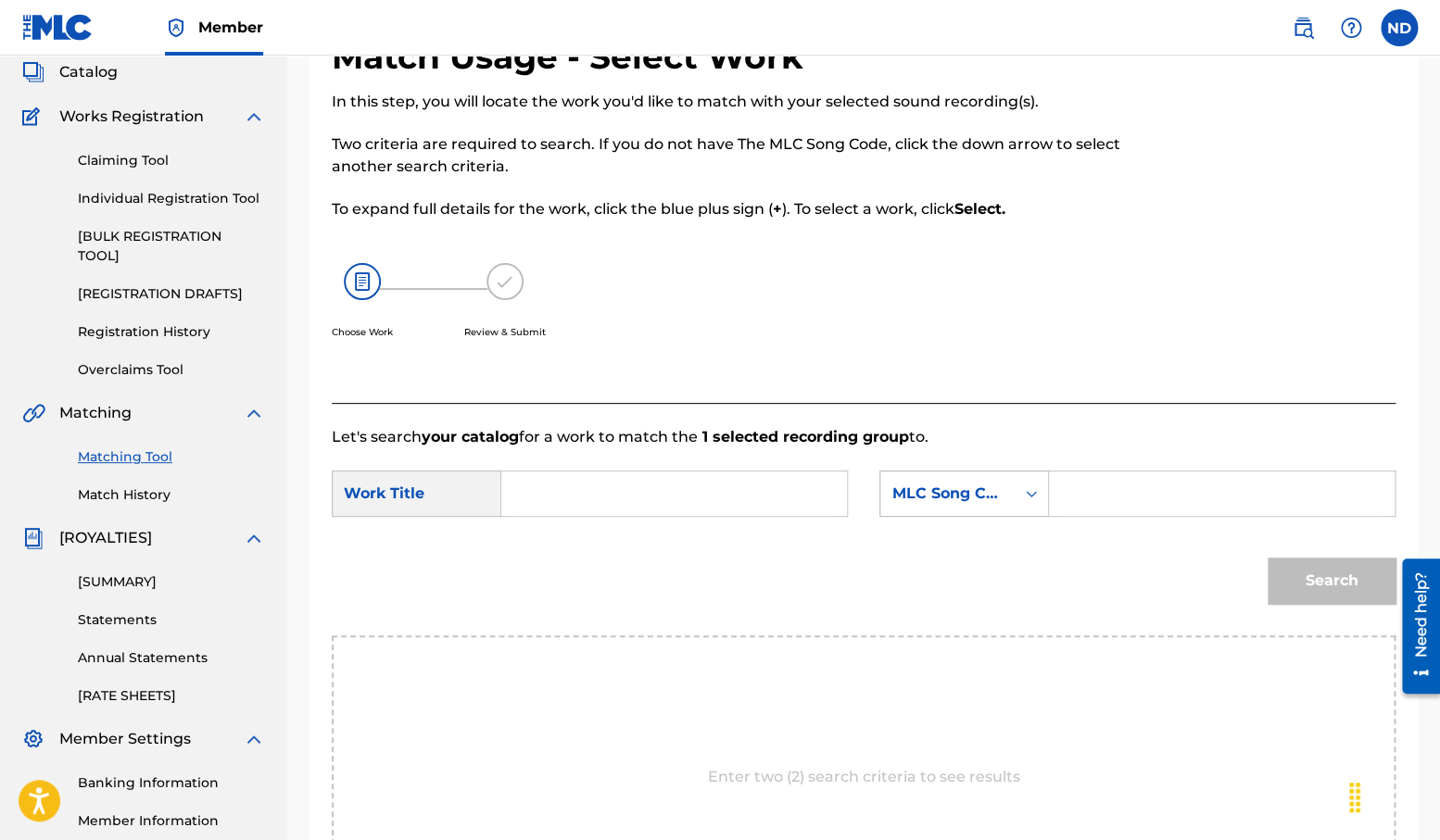 click at bounding box center [1031, 494] 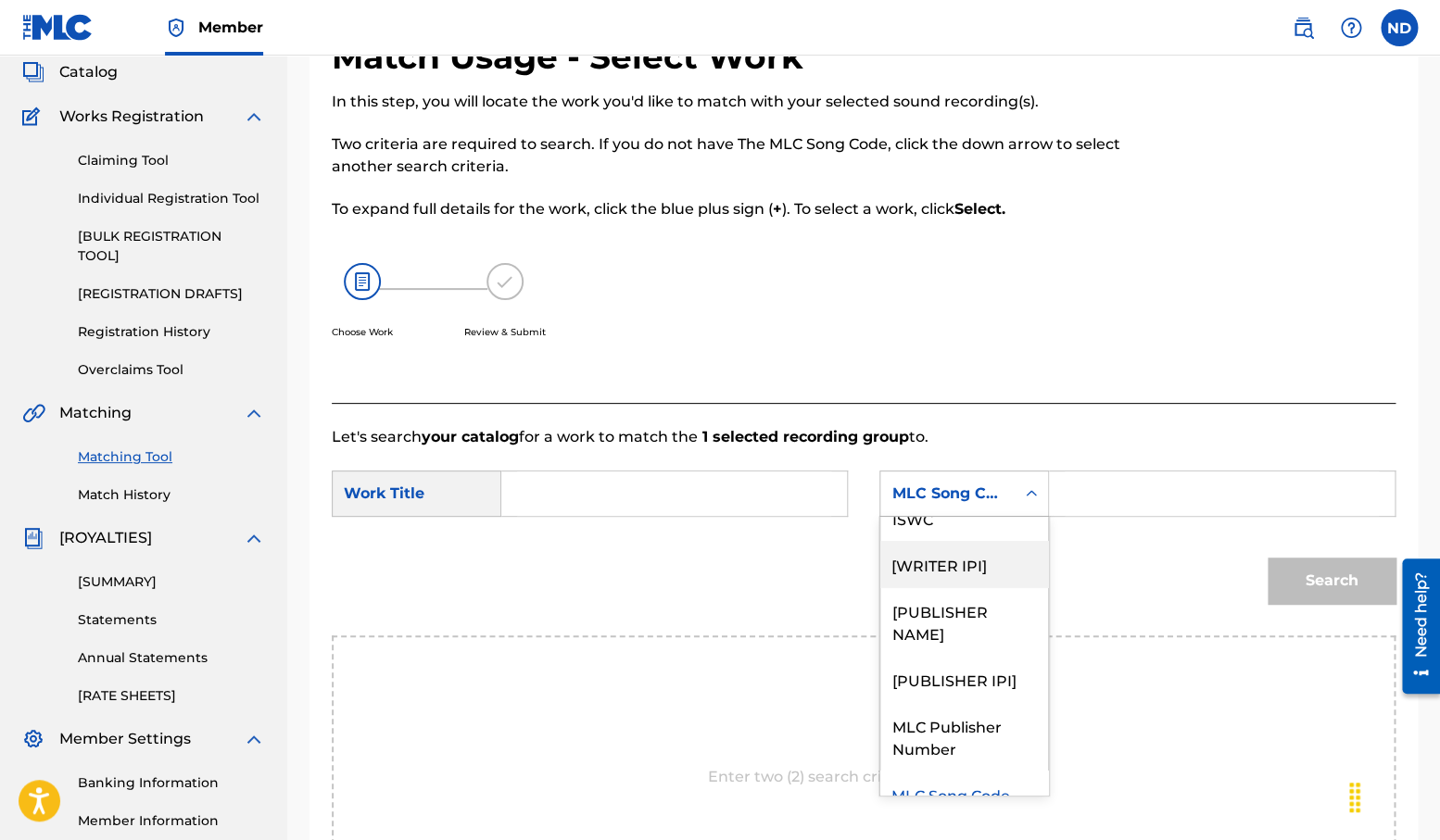 scroll, scrollTop: 0, scrollLeft: 0, axis: both 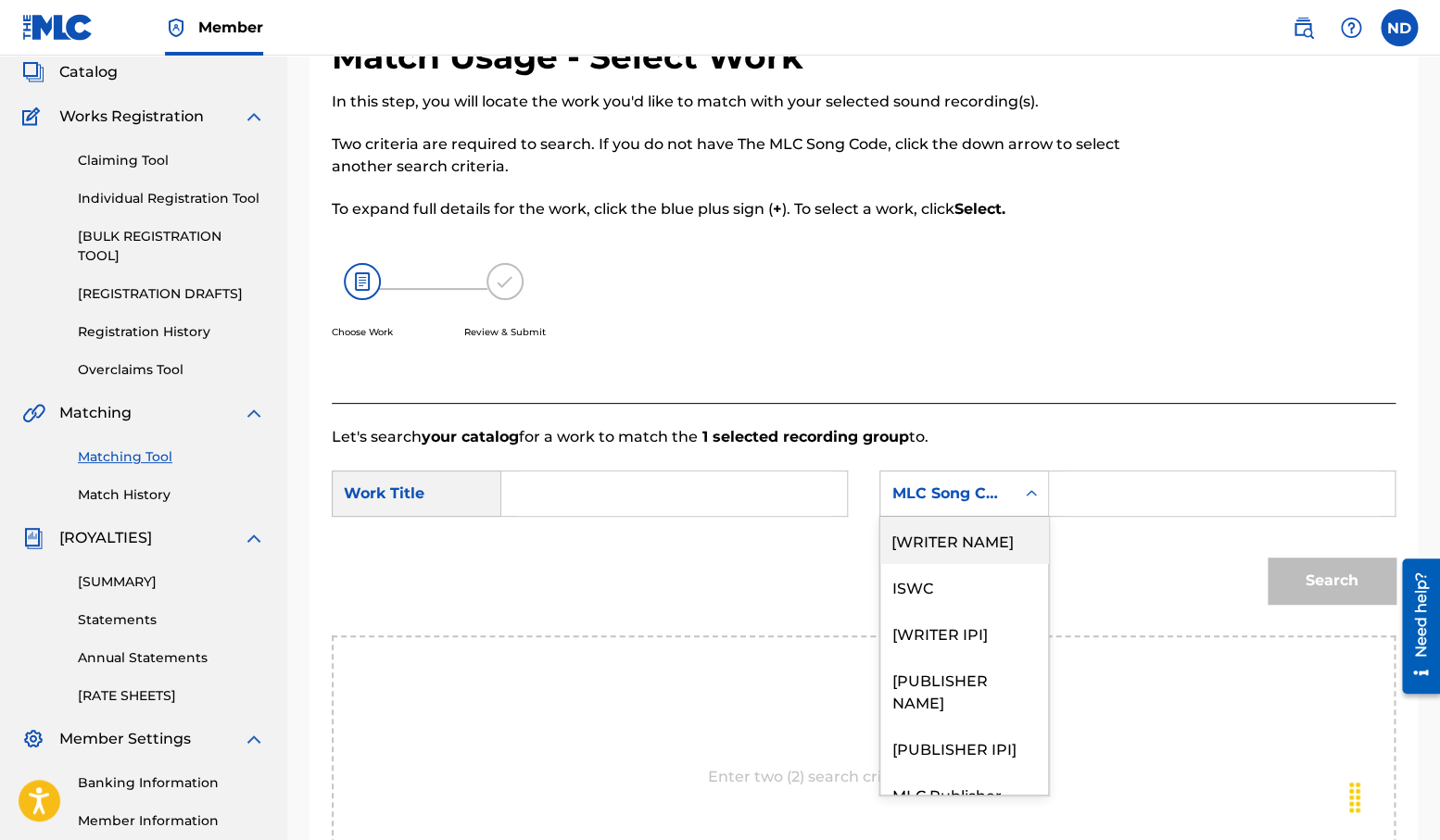 click on "[WRITER NAME]" at bounding box center (964, 540) 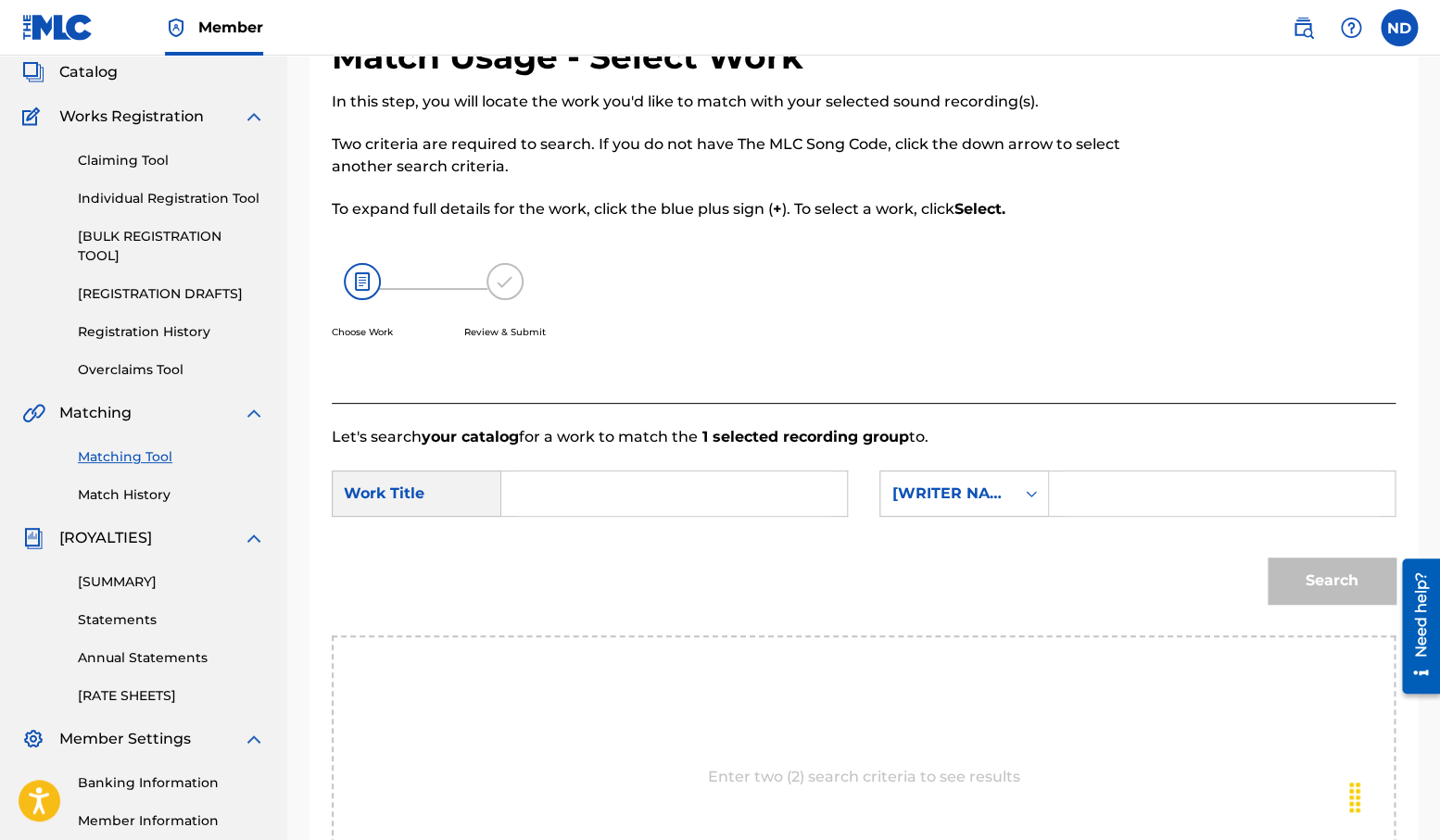click at bounding box center [674, 494] 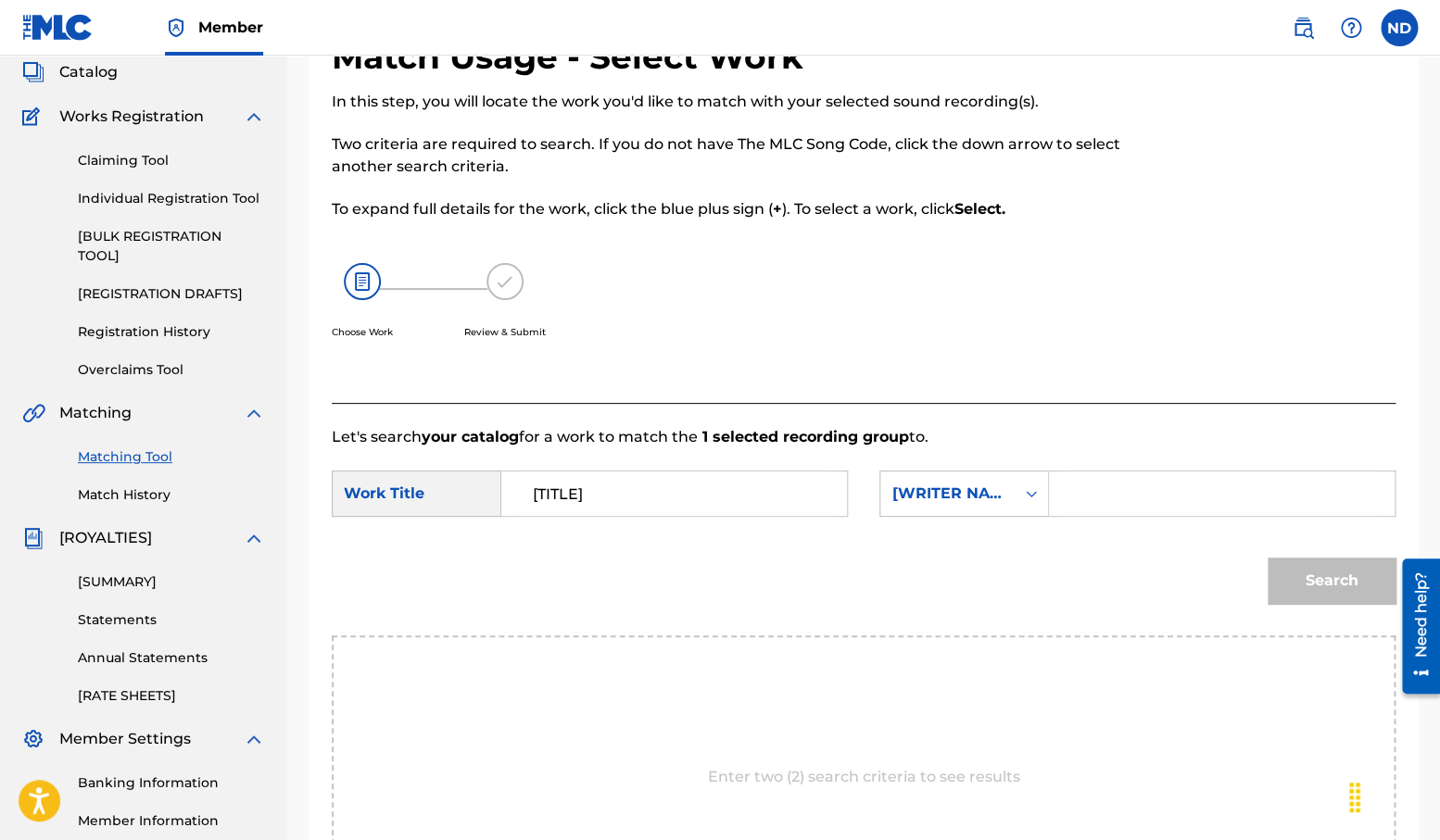 type on "[TITLE]" 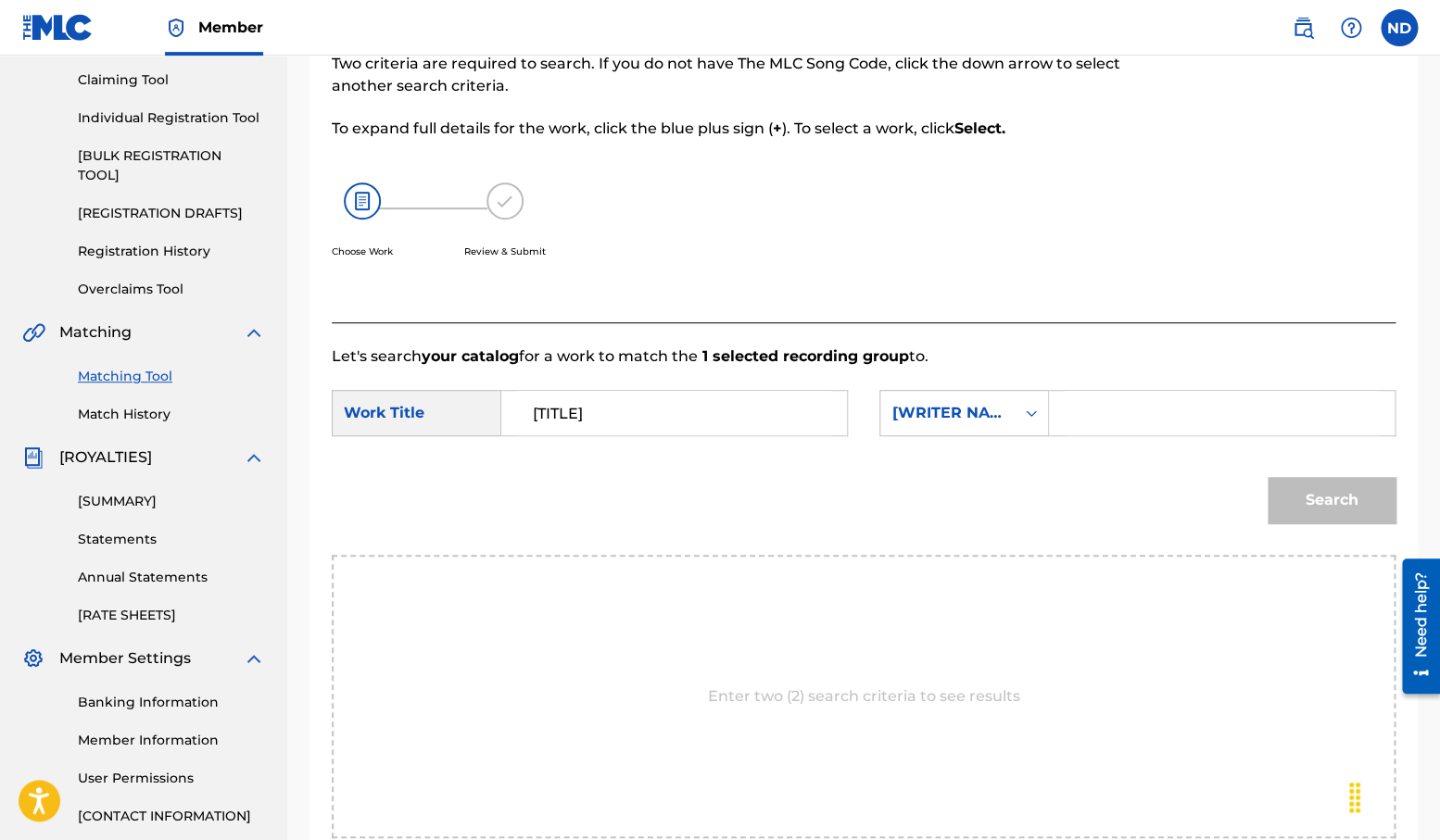 scroll, scrollTop: 0, scrollLeft: 0, axis: both 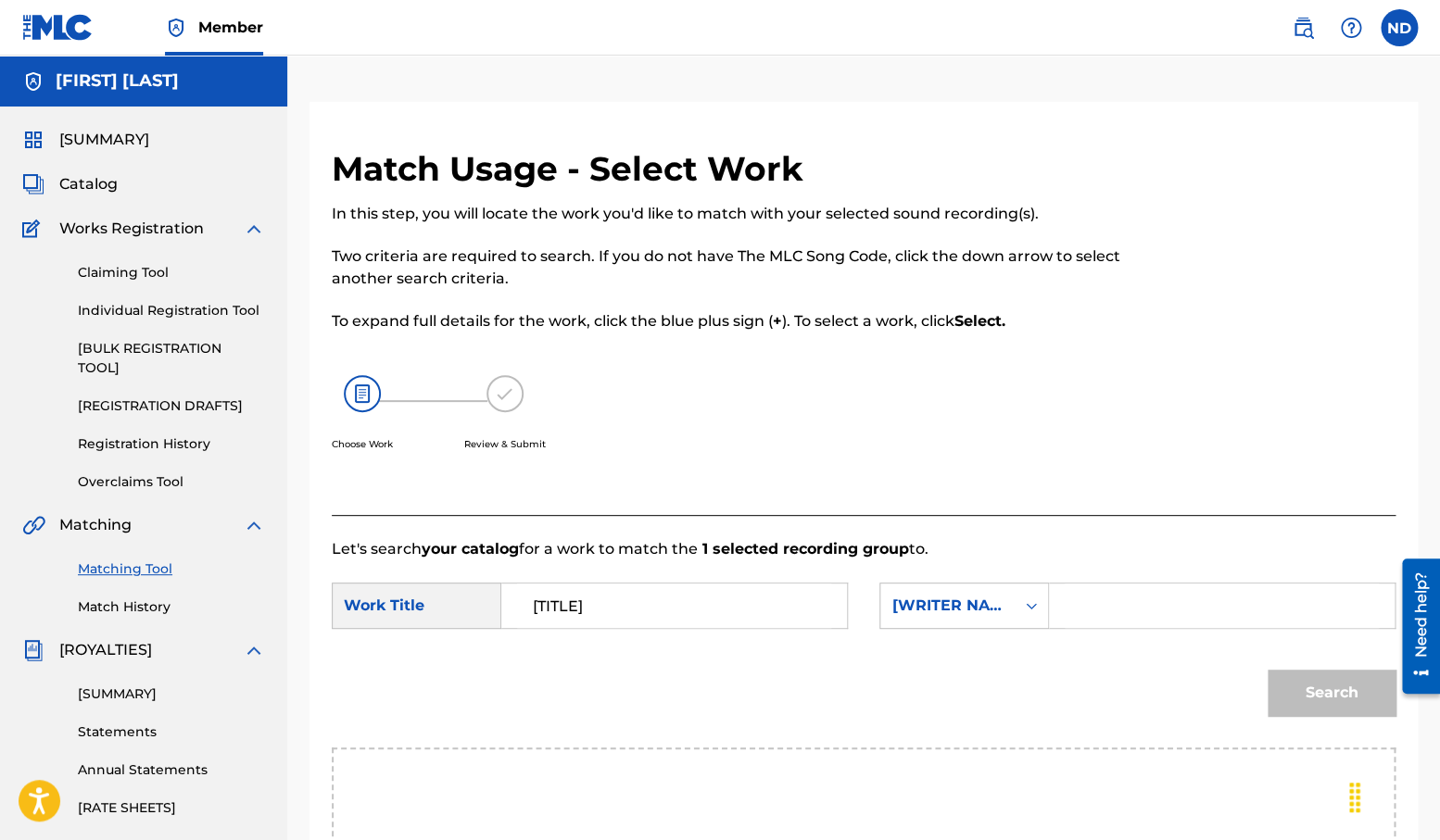 click on "Catalog" at bounding box center [88, 184] 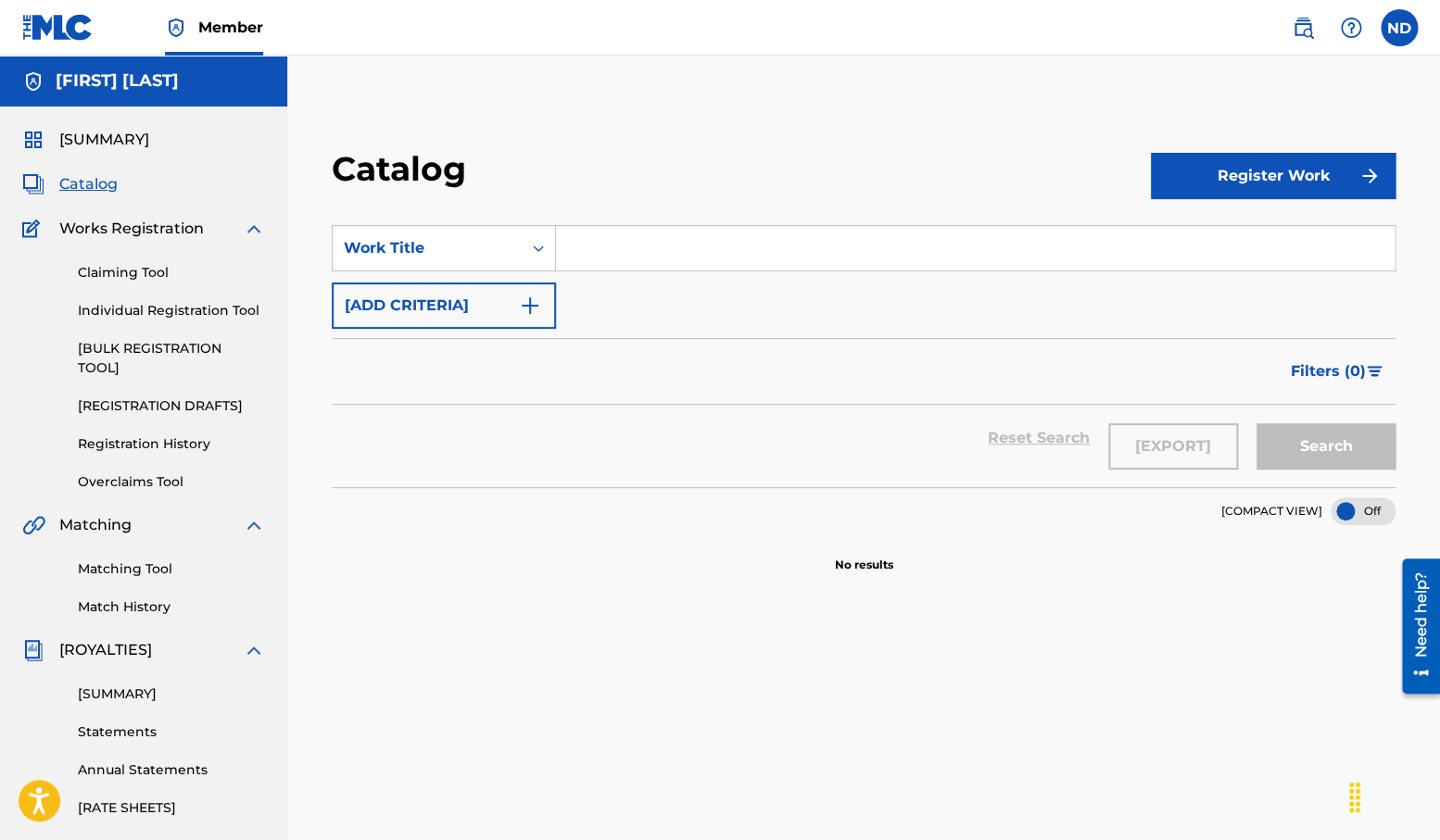 click on "SearchWithCriteria[UUID] [WORK TITLE] [ADD CRITERIA]" at bounding box center (864, 277) 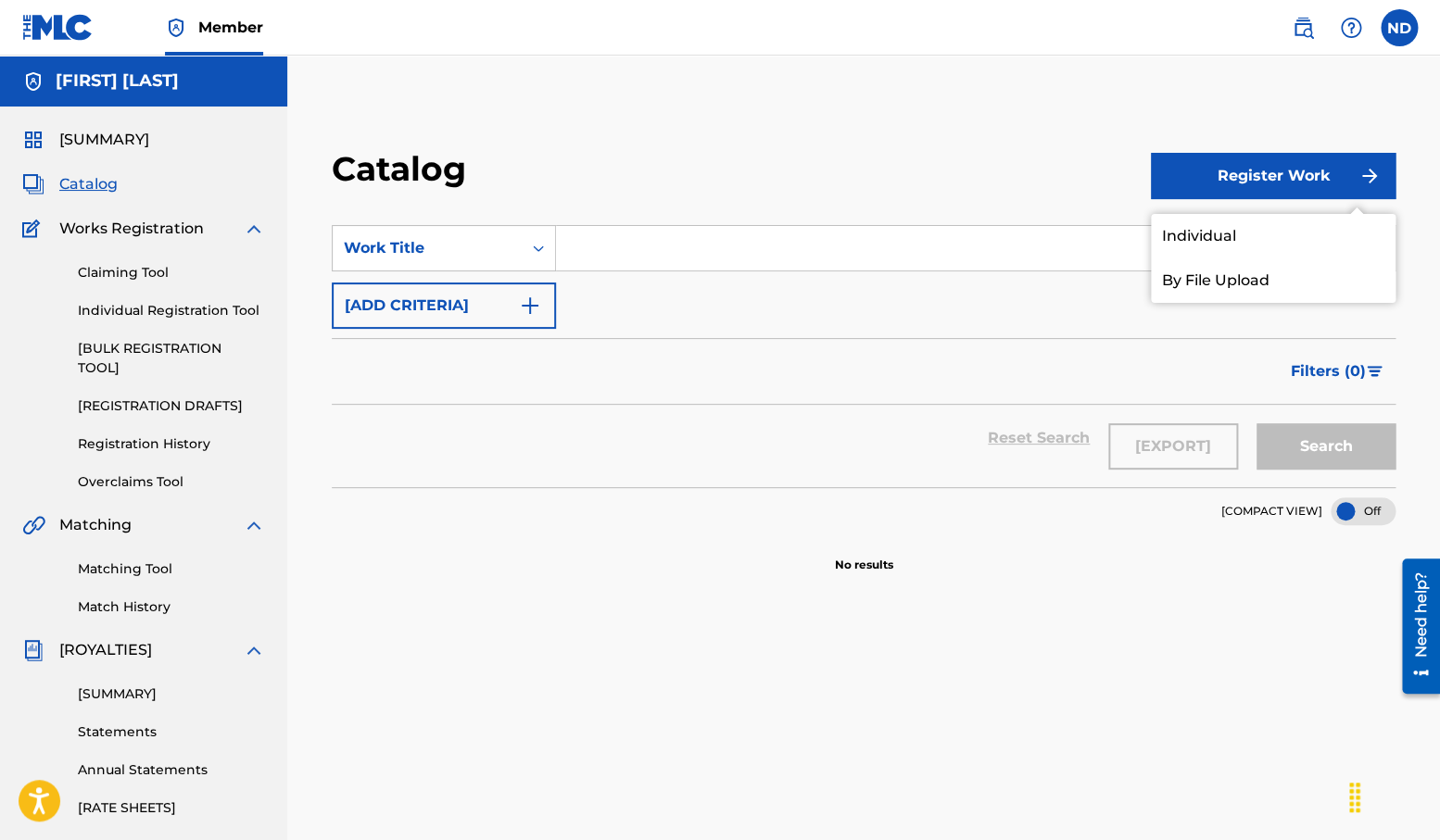 click on "Individual" at bounding box center [1273, 236] 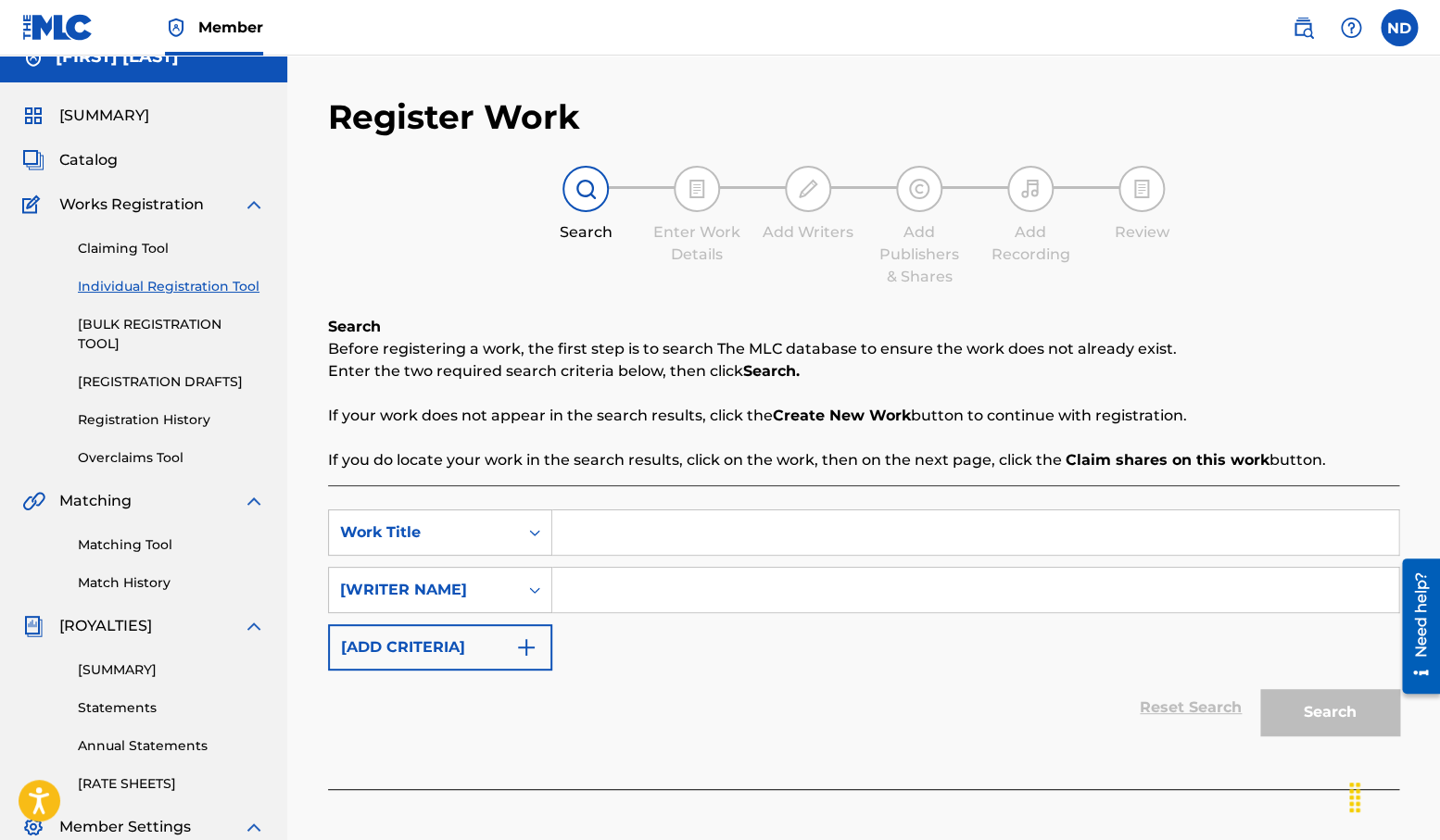 scroll, scrollTop: 308, scrollLeft: 0, axis: vertical 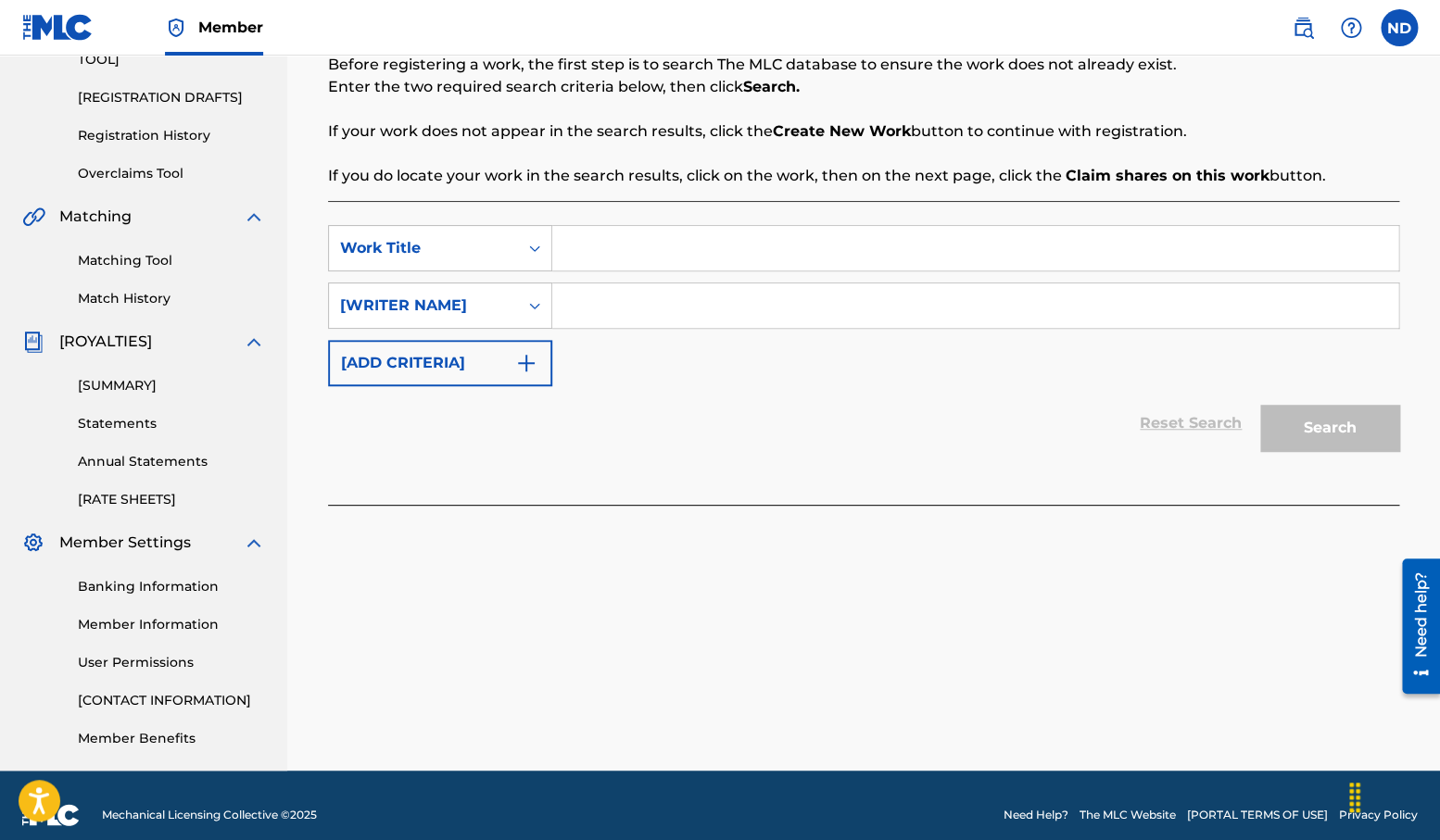 click at bounding box center [526, 363] 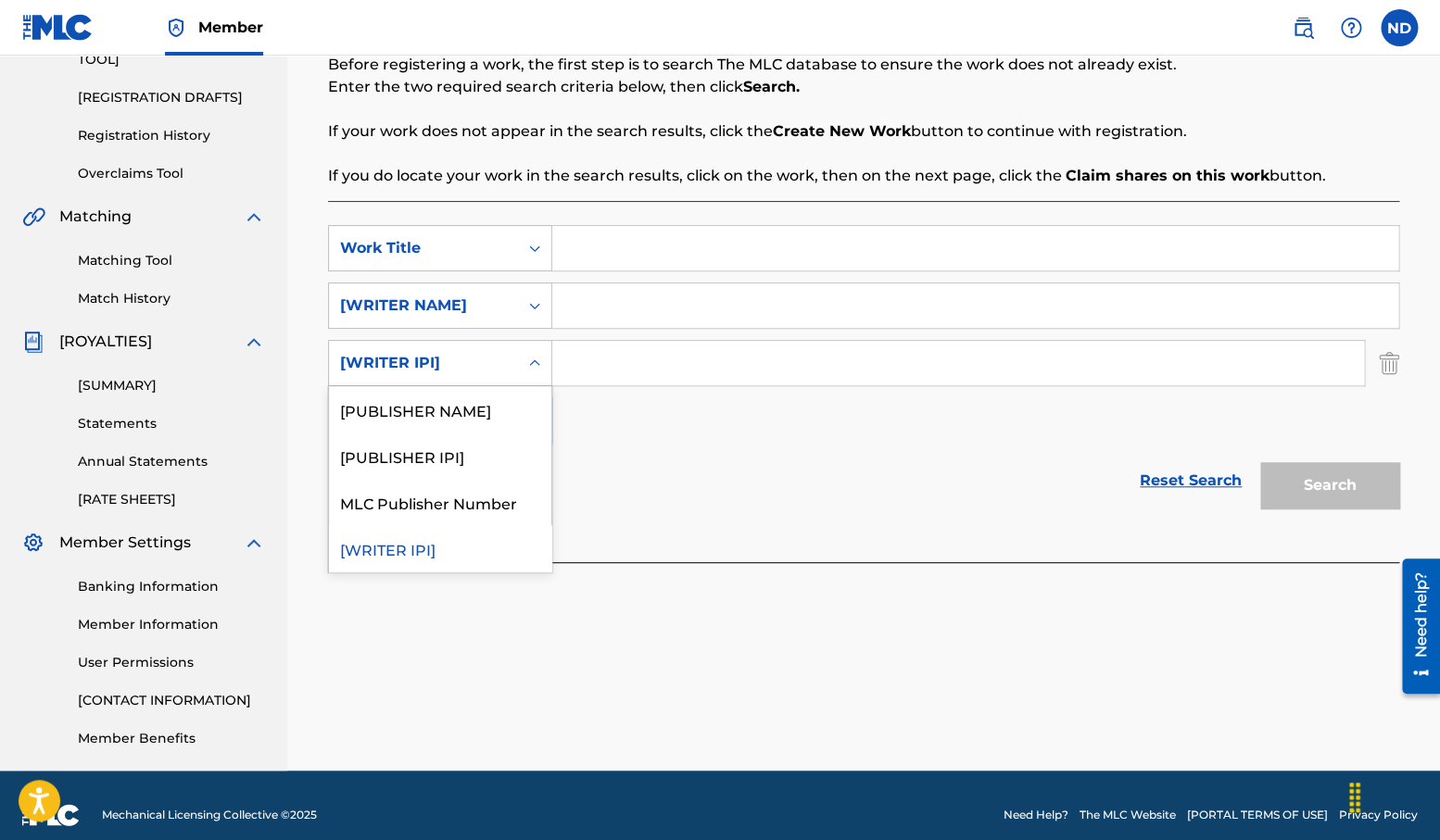 click at bounding box center [535, 363] 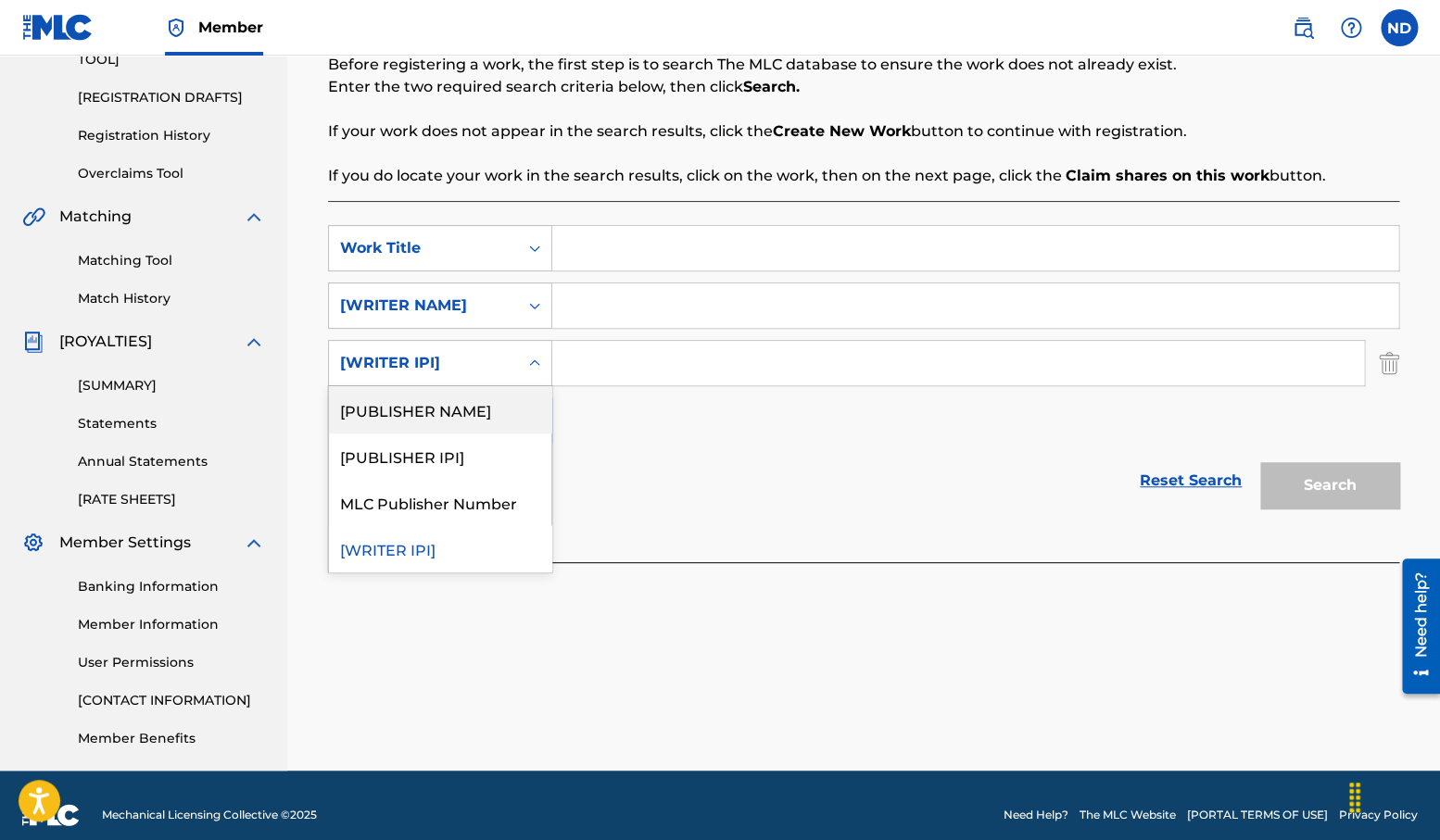 click on "[PUBLISHER NAME]" at bounding box center [440, 409] 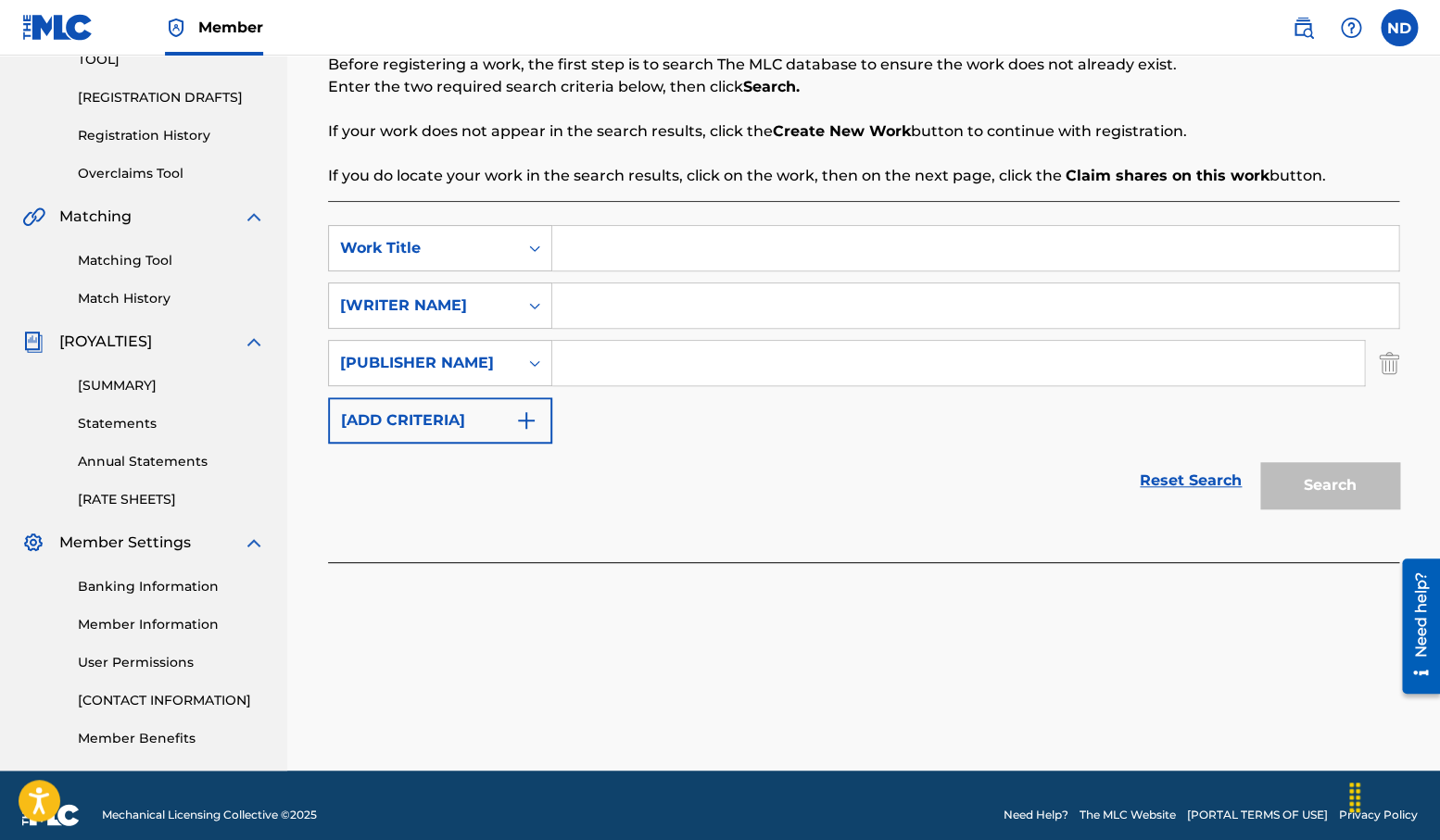 click at bounding box center (958, 363) 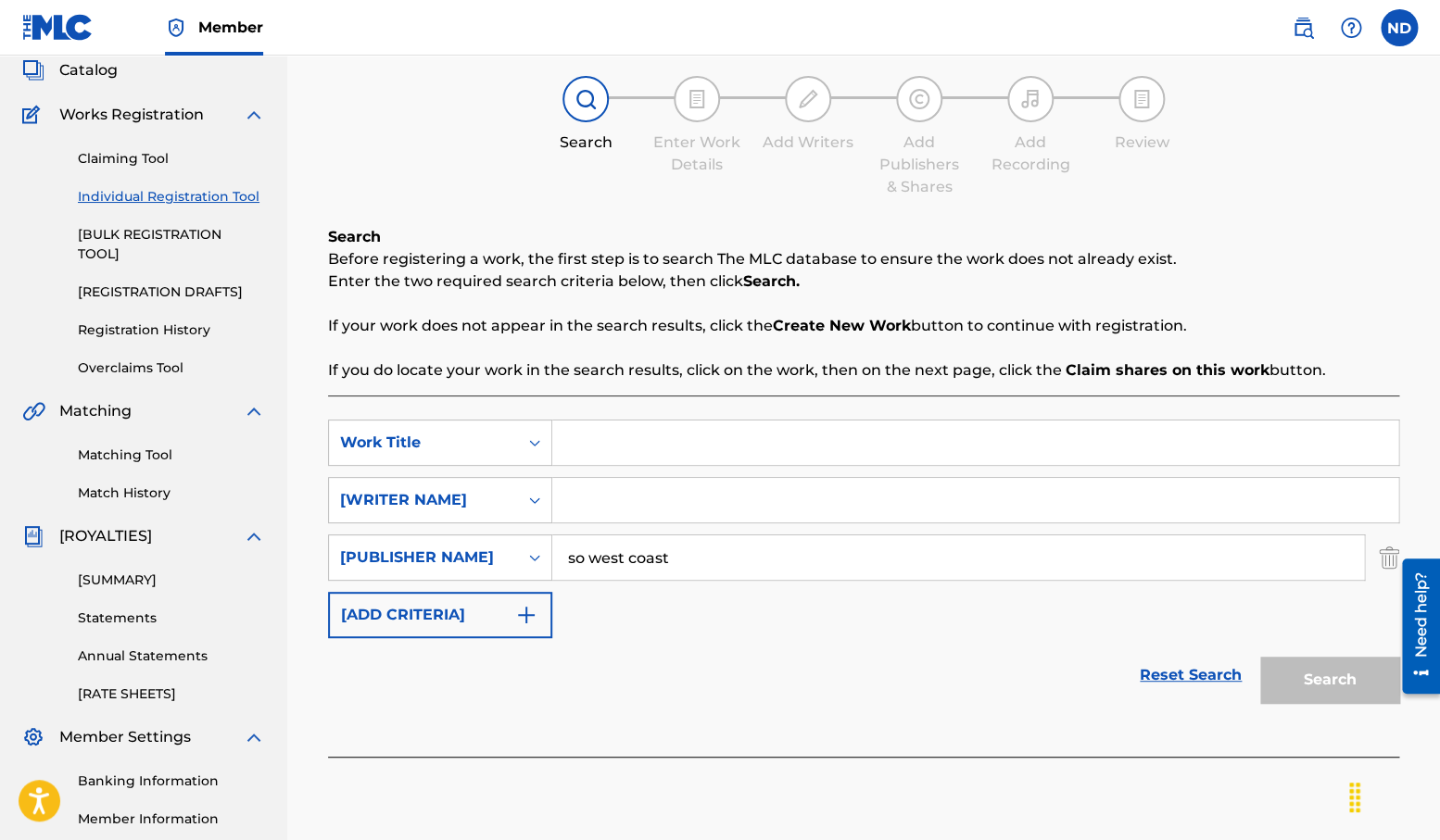 scroll, scrollTop: 308, scrollLeft: 0, axis: vertical 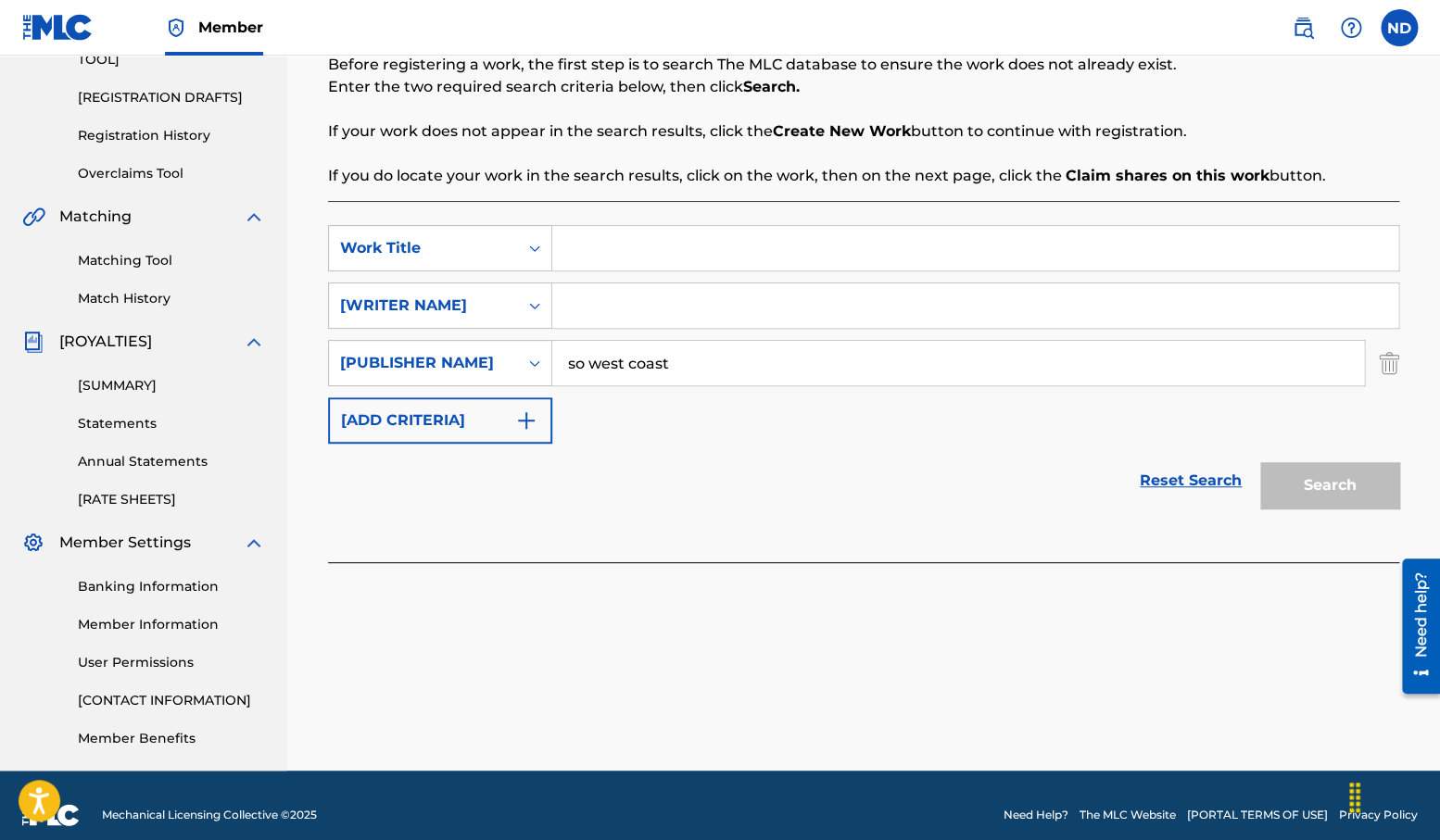 type on "so west coast" 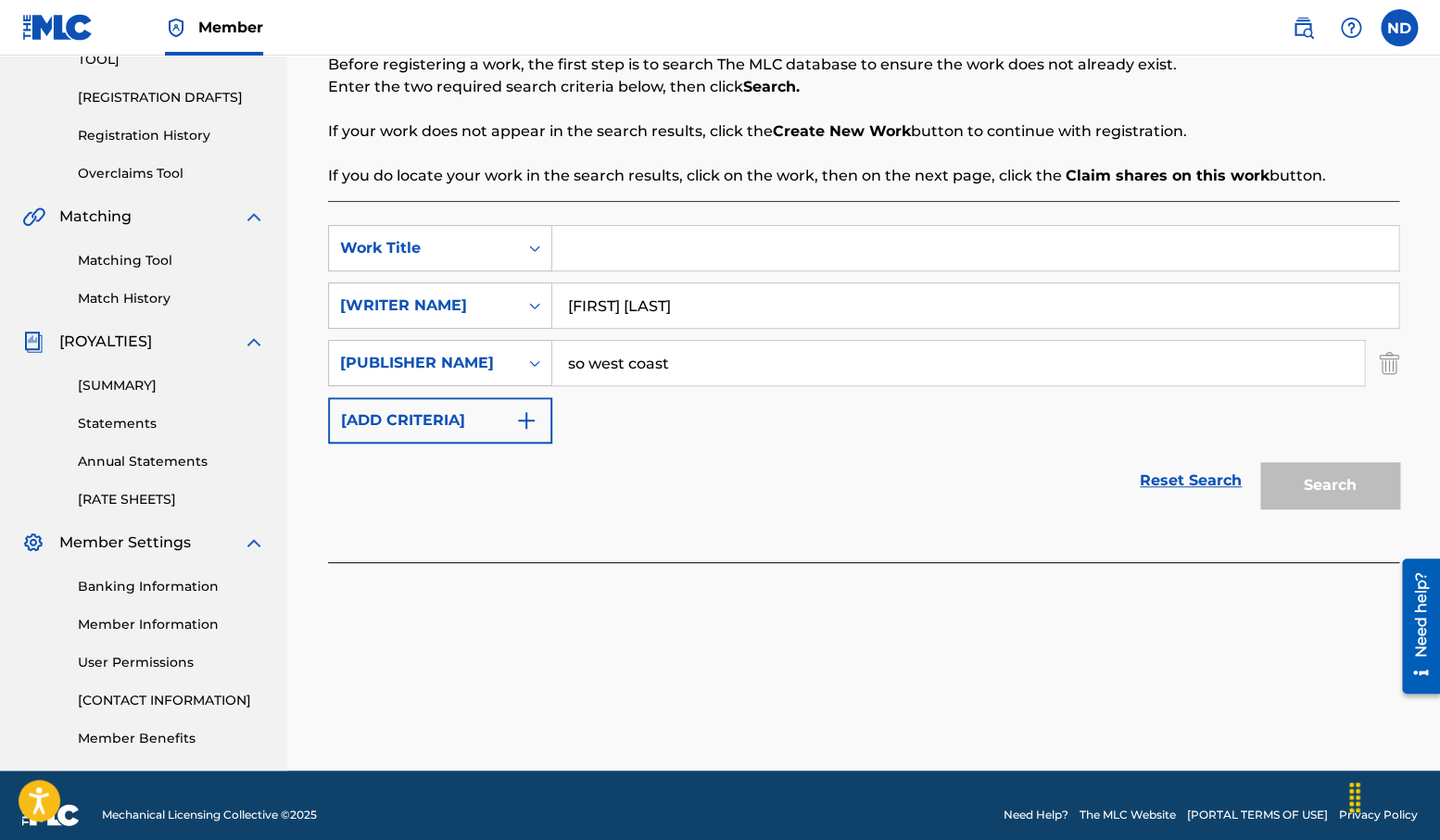 type on "[FIRST] [LAST]" 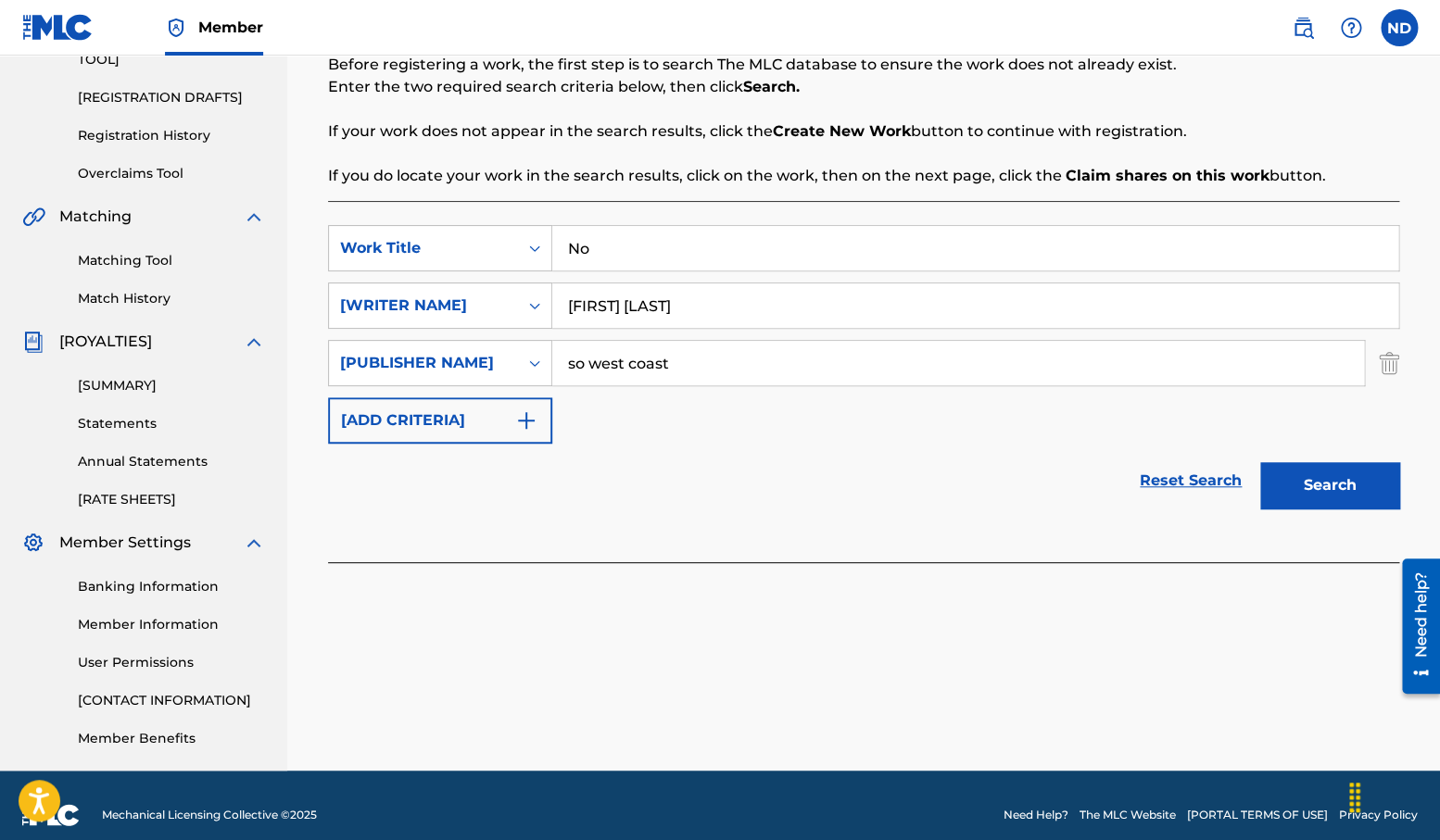 type on "N" 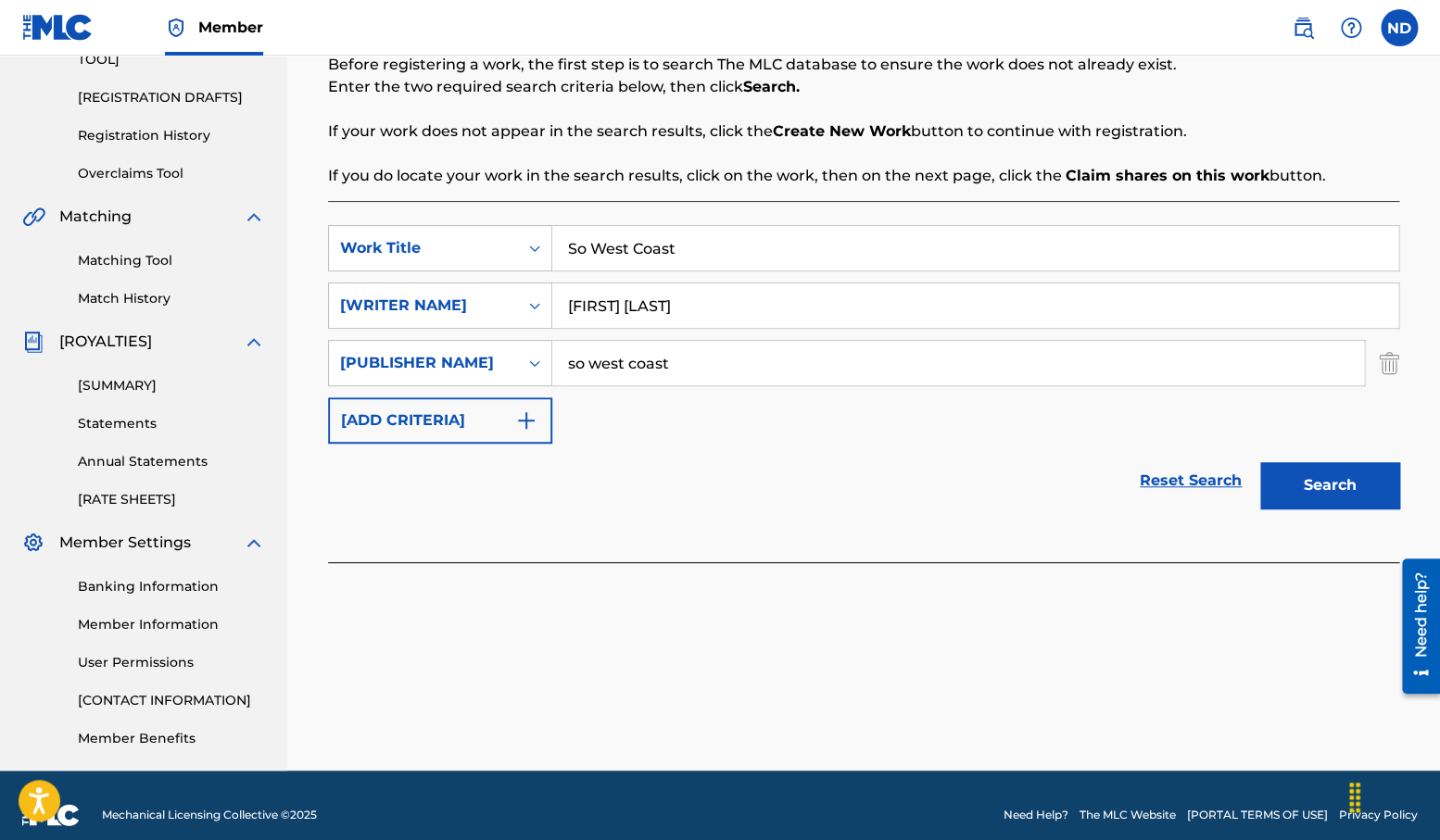 type on "So West Coast" 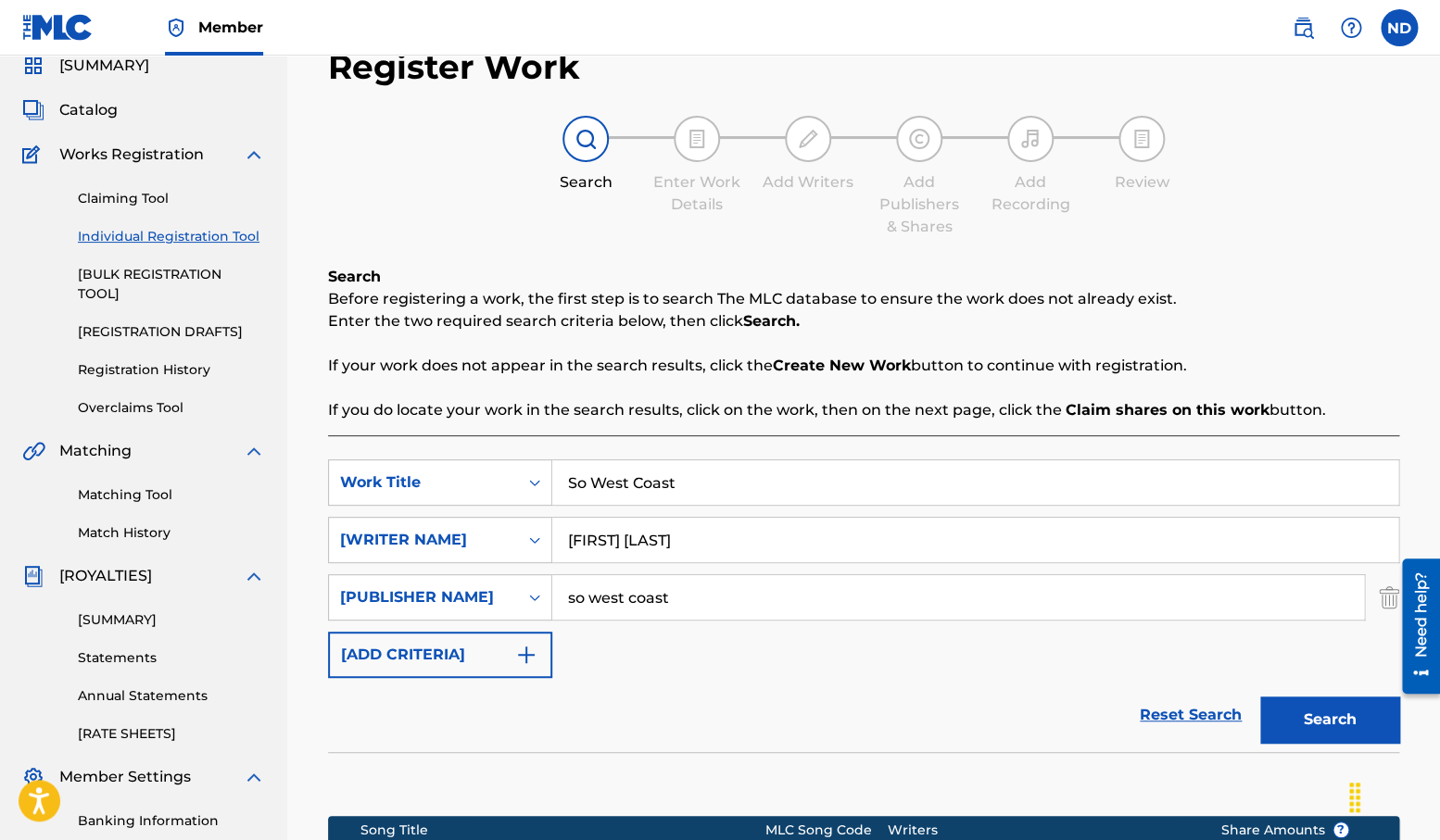 scroll, scrollTop: 0, scrollLeft: 0, axis: both 